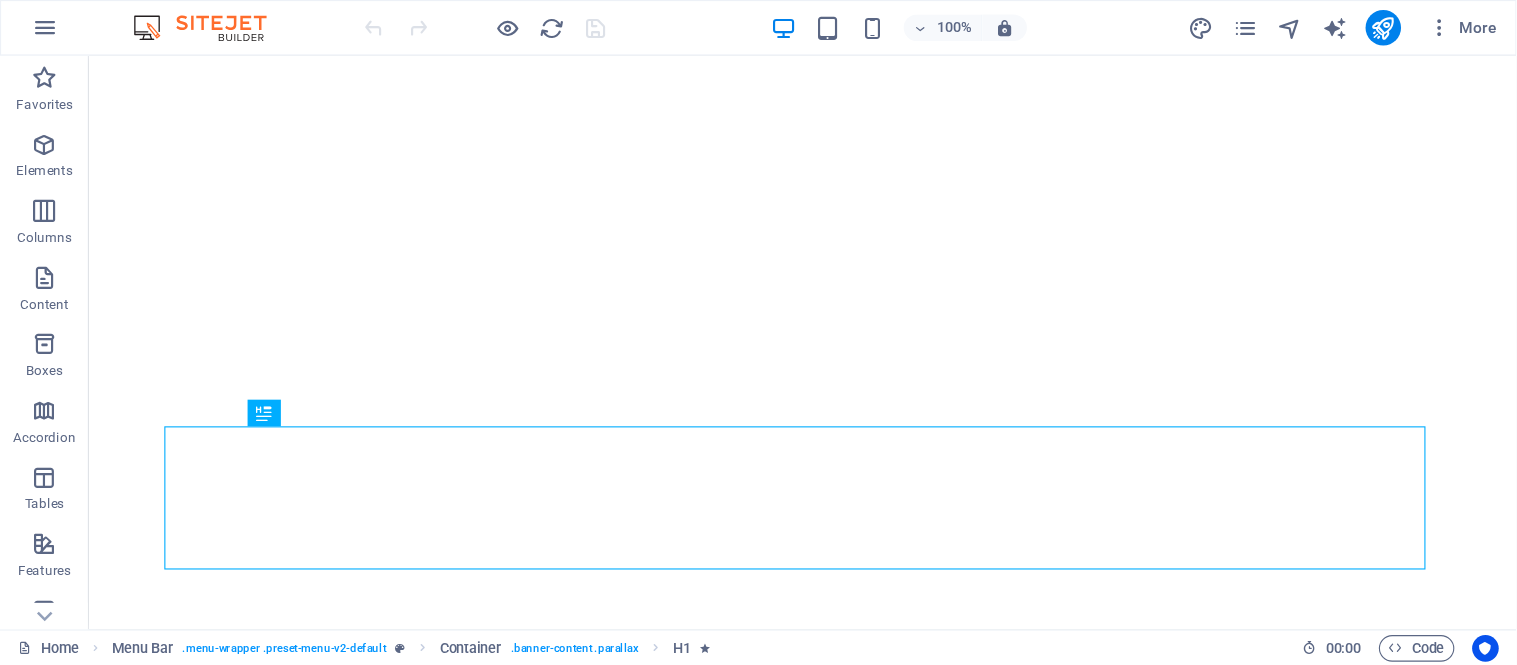 scroll, scrollTop: 0, scrollLeft: 0, axis: both 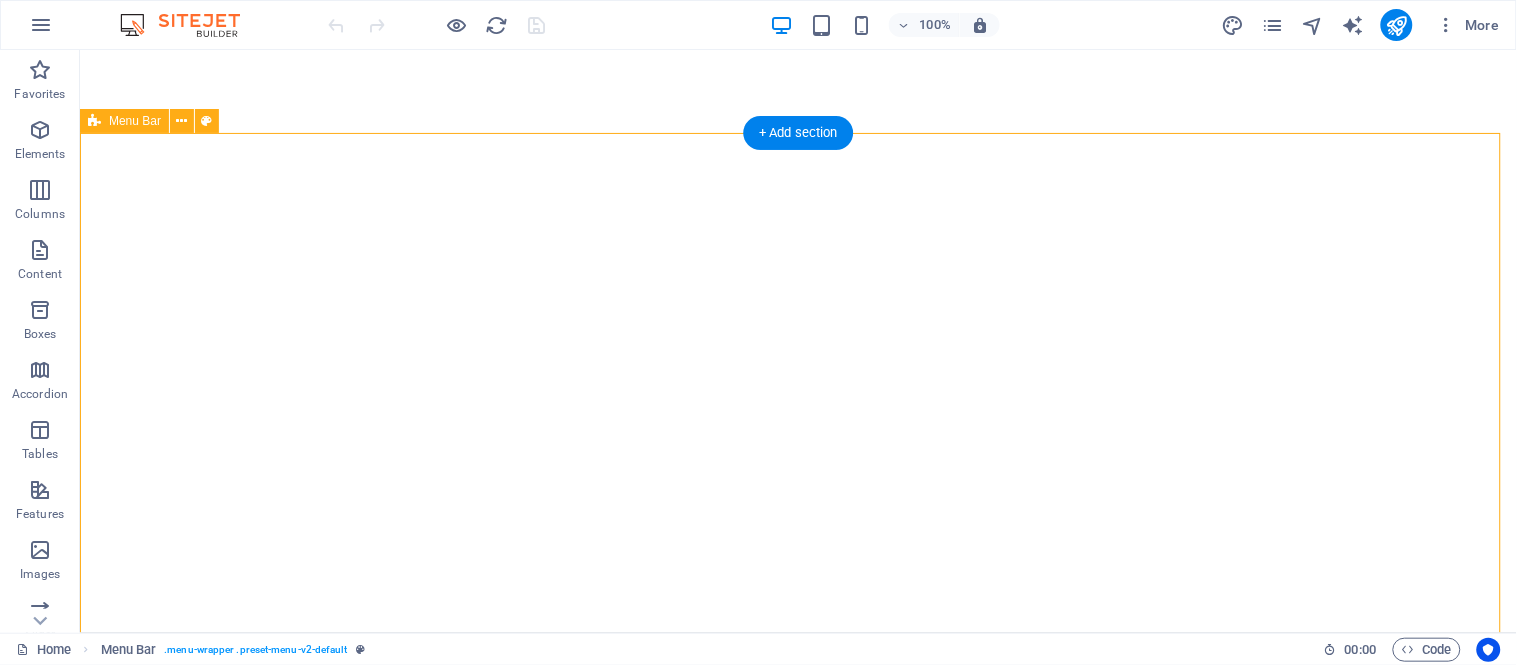 select on "header" 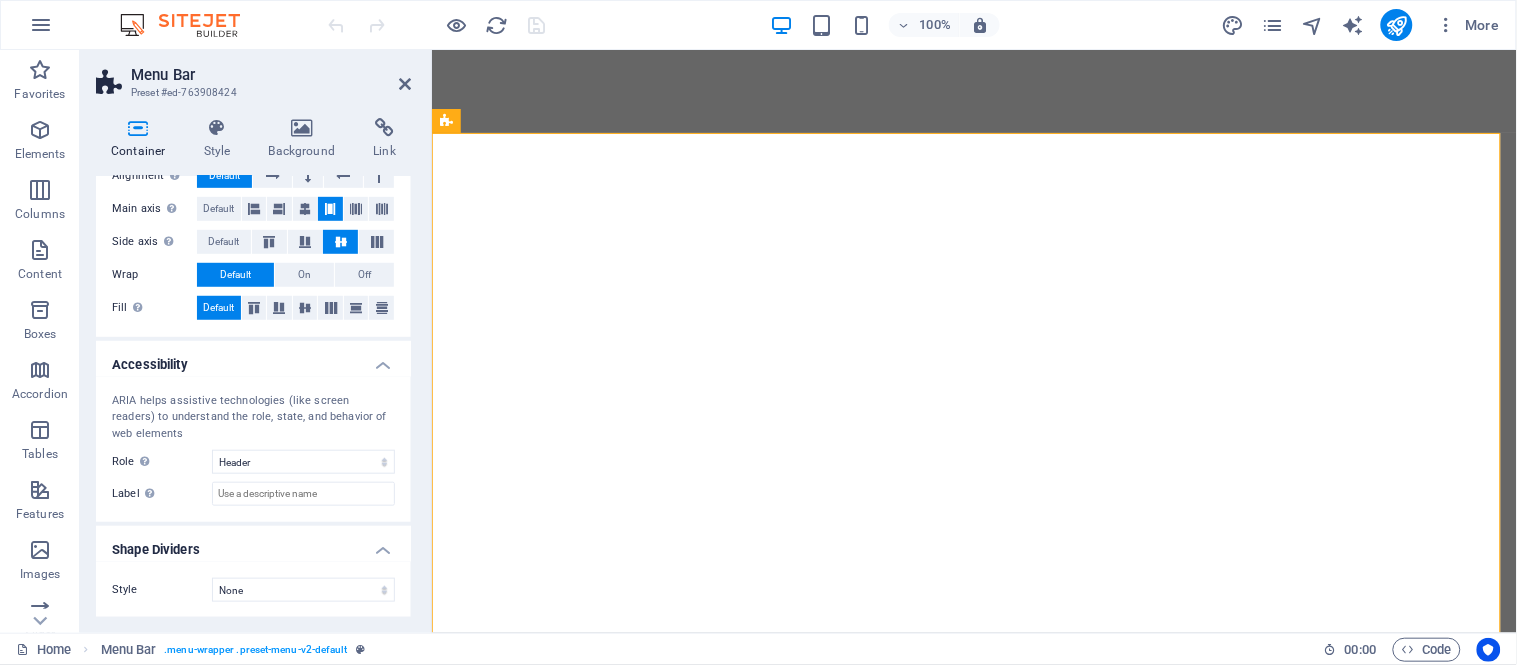 scroll, scrollTop: 0, scrollLeft: 0, axis: both 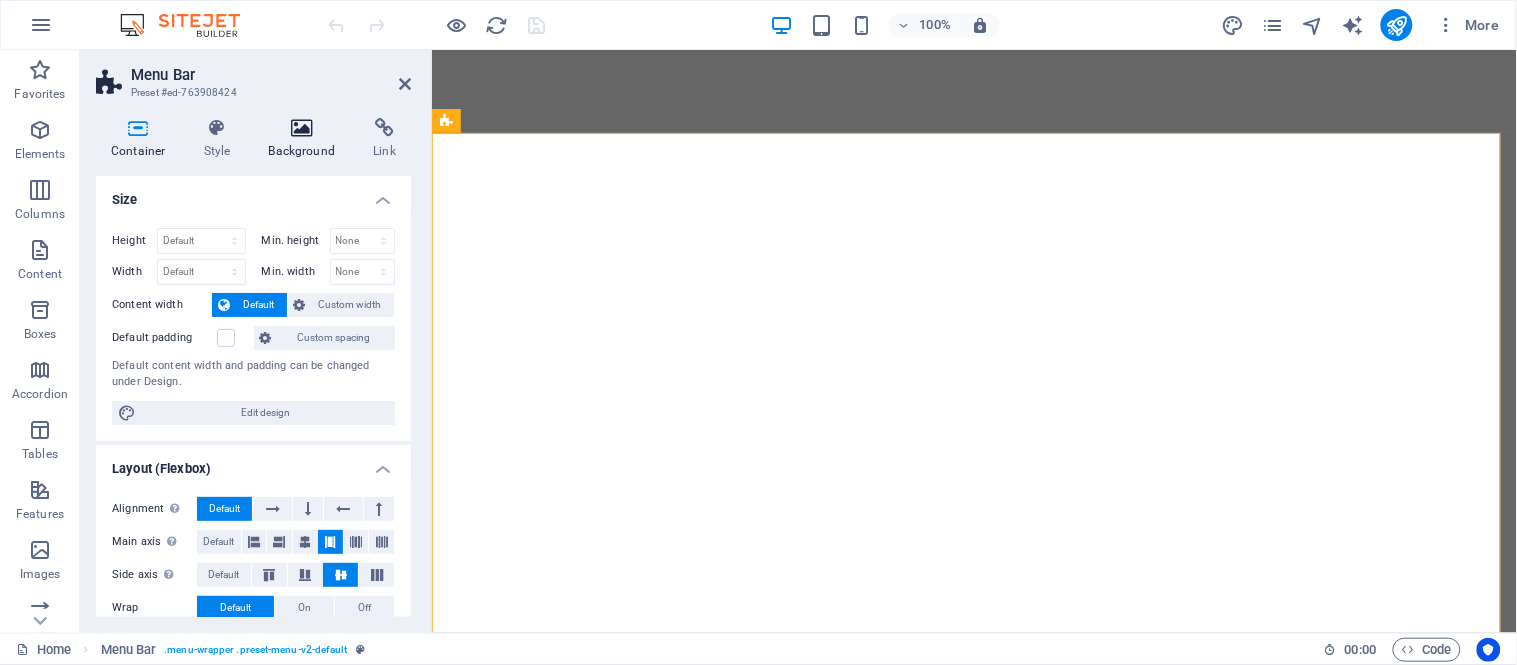 click at bounding box center [302, 128] 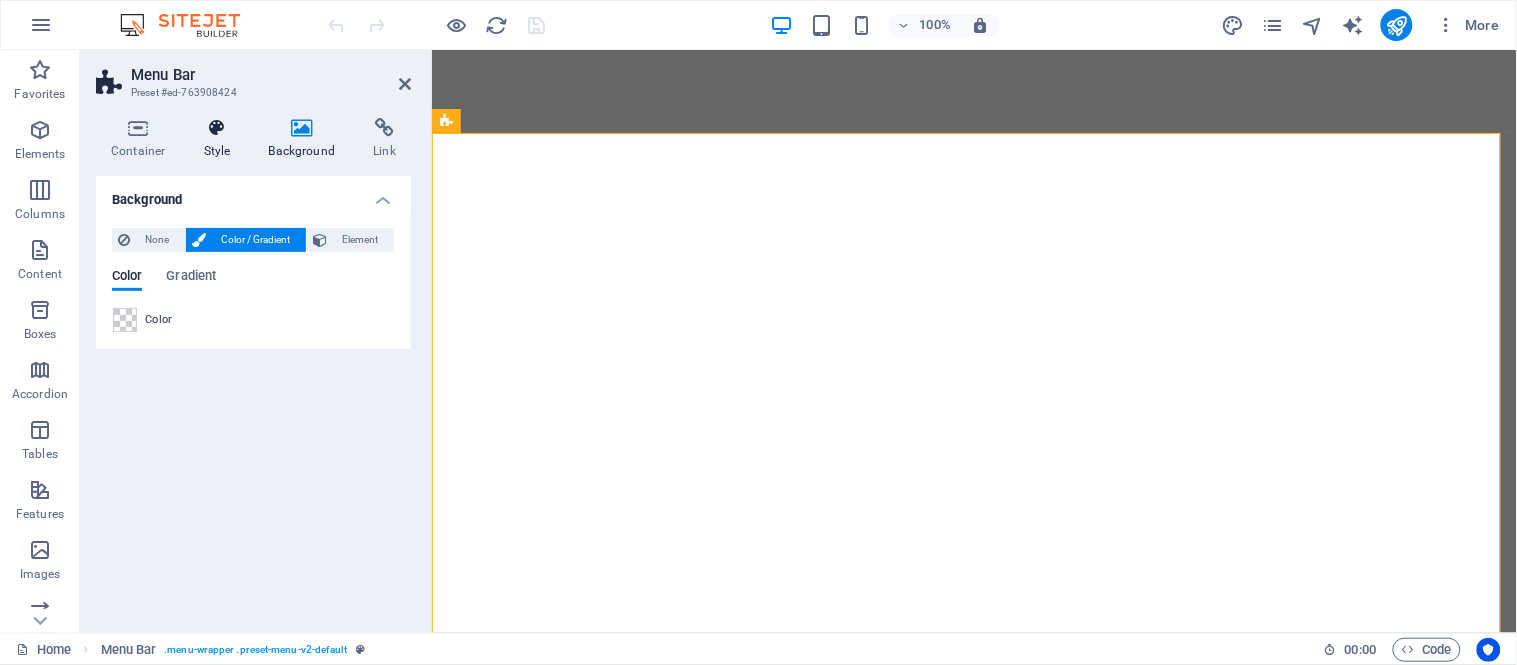 click at bounding box center (217, 128) 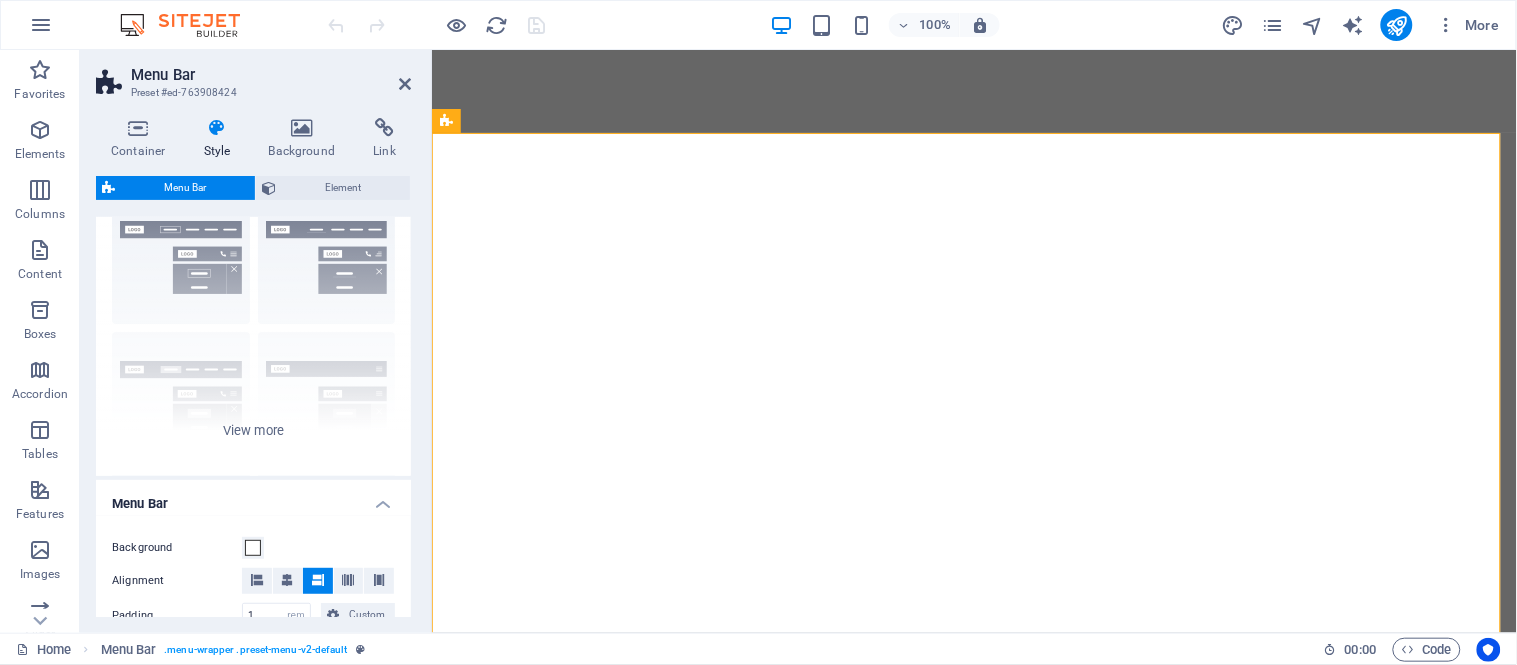 scroll, scrollTop: 0, scrollLeft: 0, axis: both 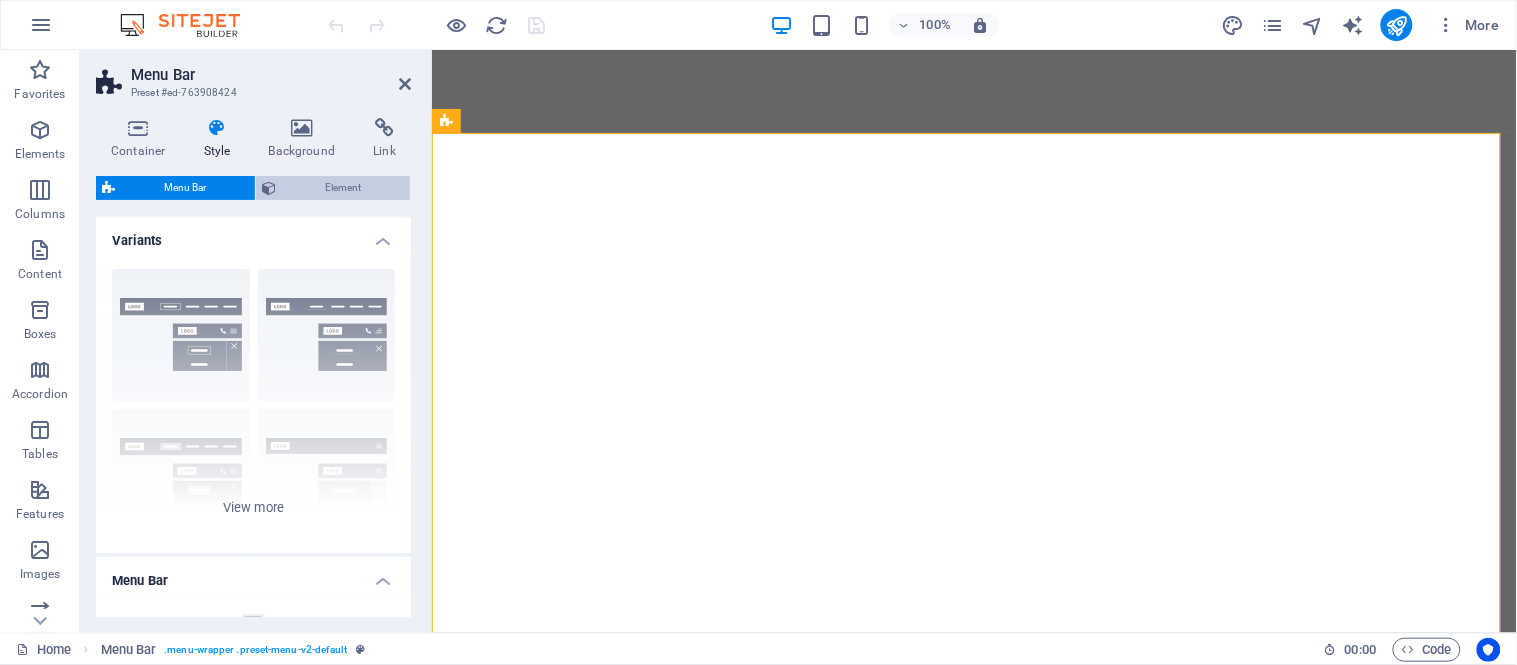 click on "Element" at bounding box center [343, 188] 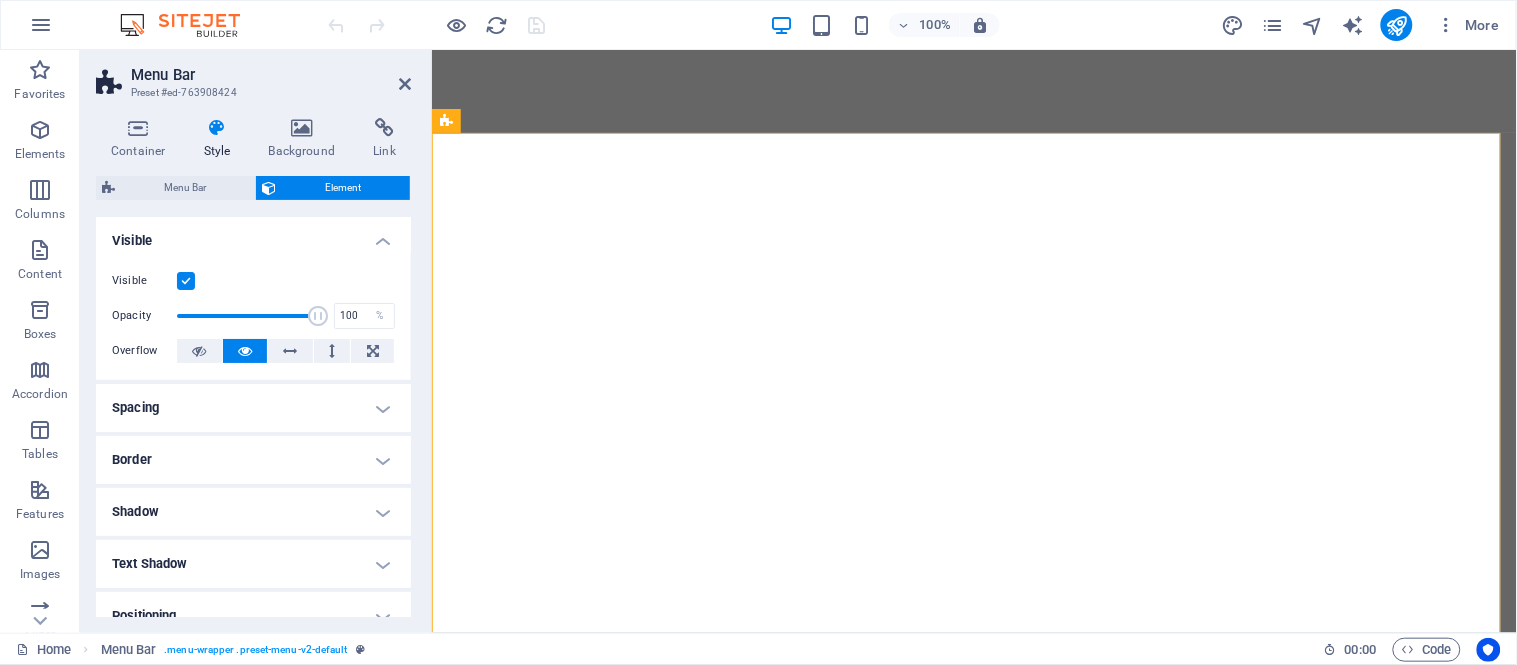 drag, startPoint x: 406, startPoint y: 282, endPoint x: 385, endPoint y: 471, distance: 190.16309 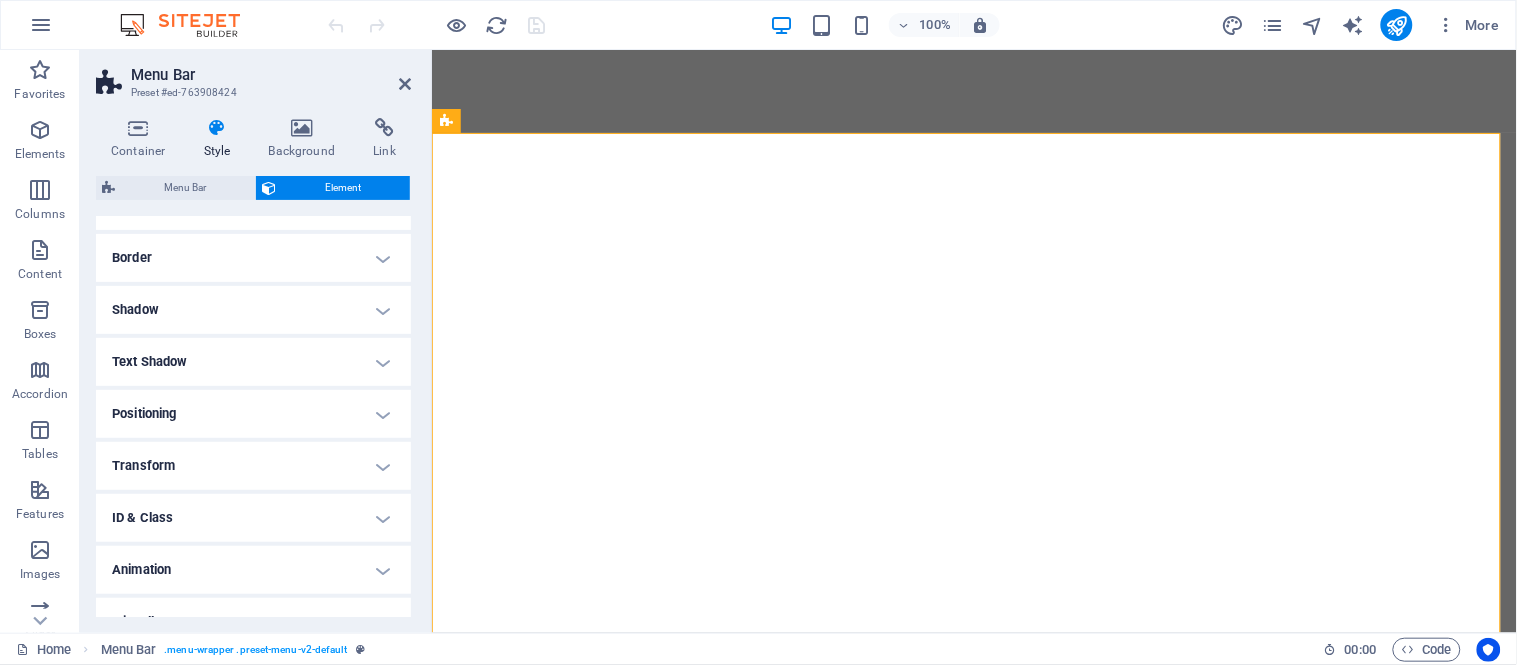 scroll, scrollTop: 228, scrollLeft: 0, axis: vertical 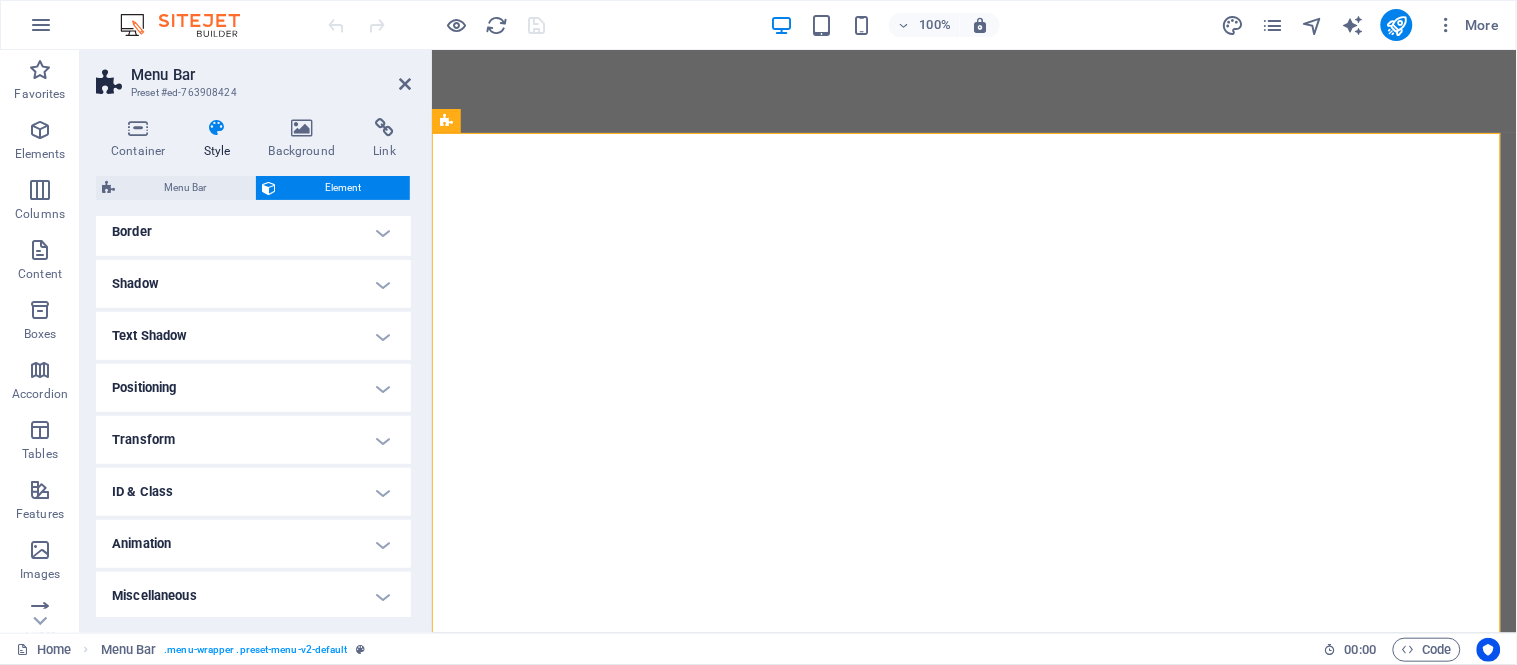 click on "Animation" at bounding box center (253, 544) 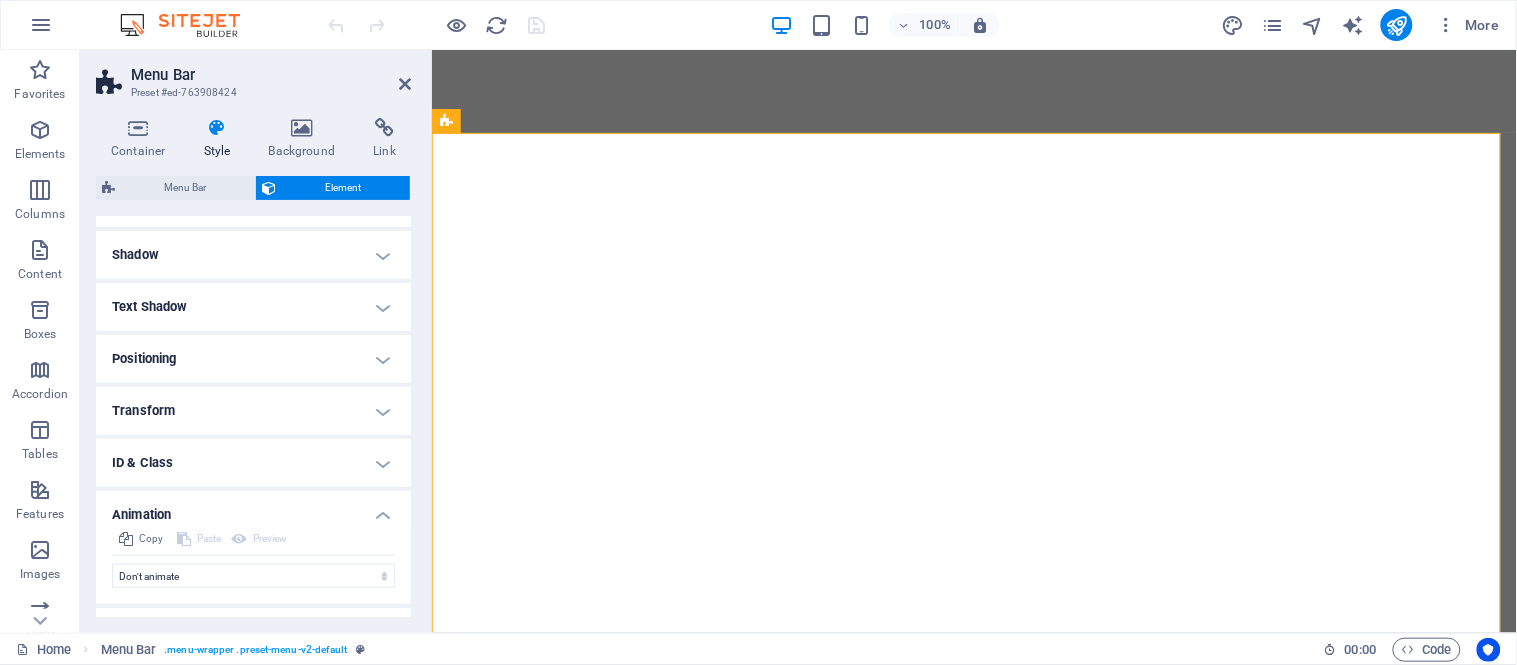 scroll, scrollTop: 186, scrollLeft: 0, axis: vertical 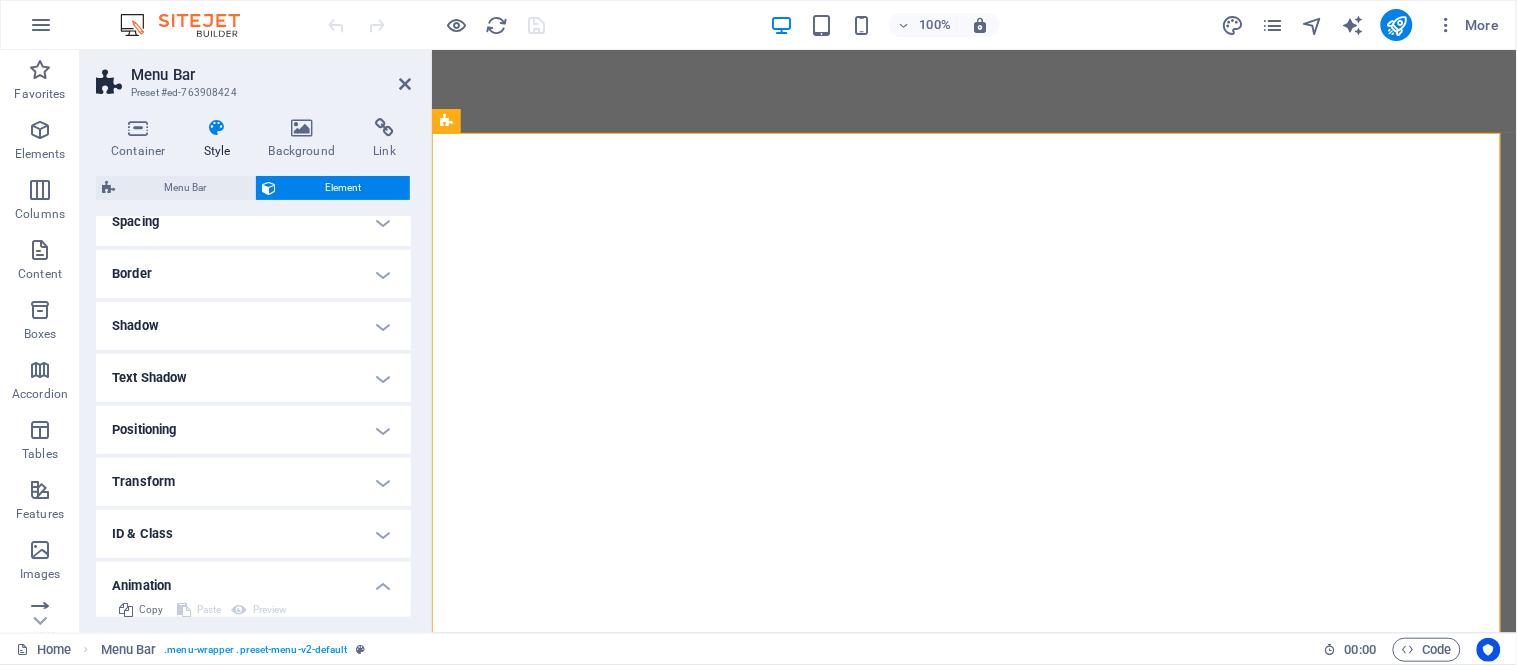 click on "Positioning" at bounding box center [253, 430] 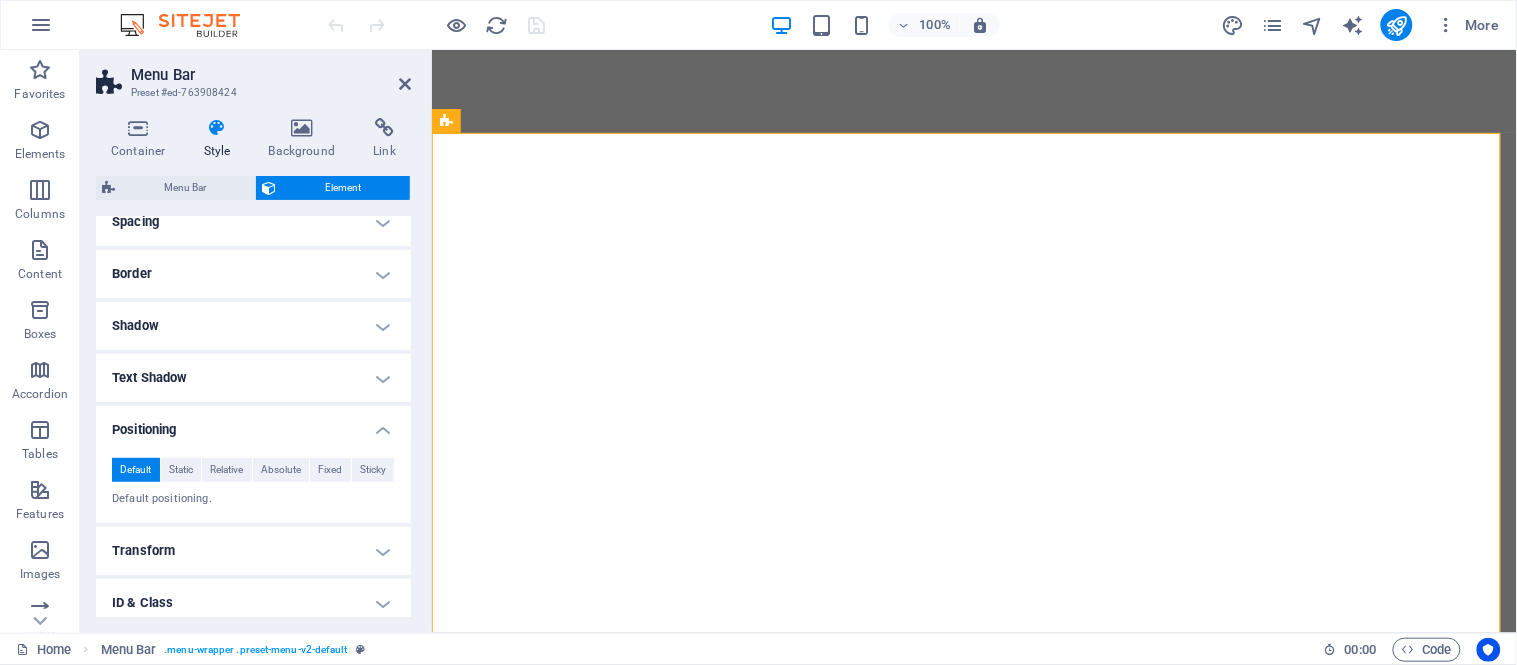 click on "Text Shadow" at bounding box center (253, 378) 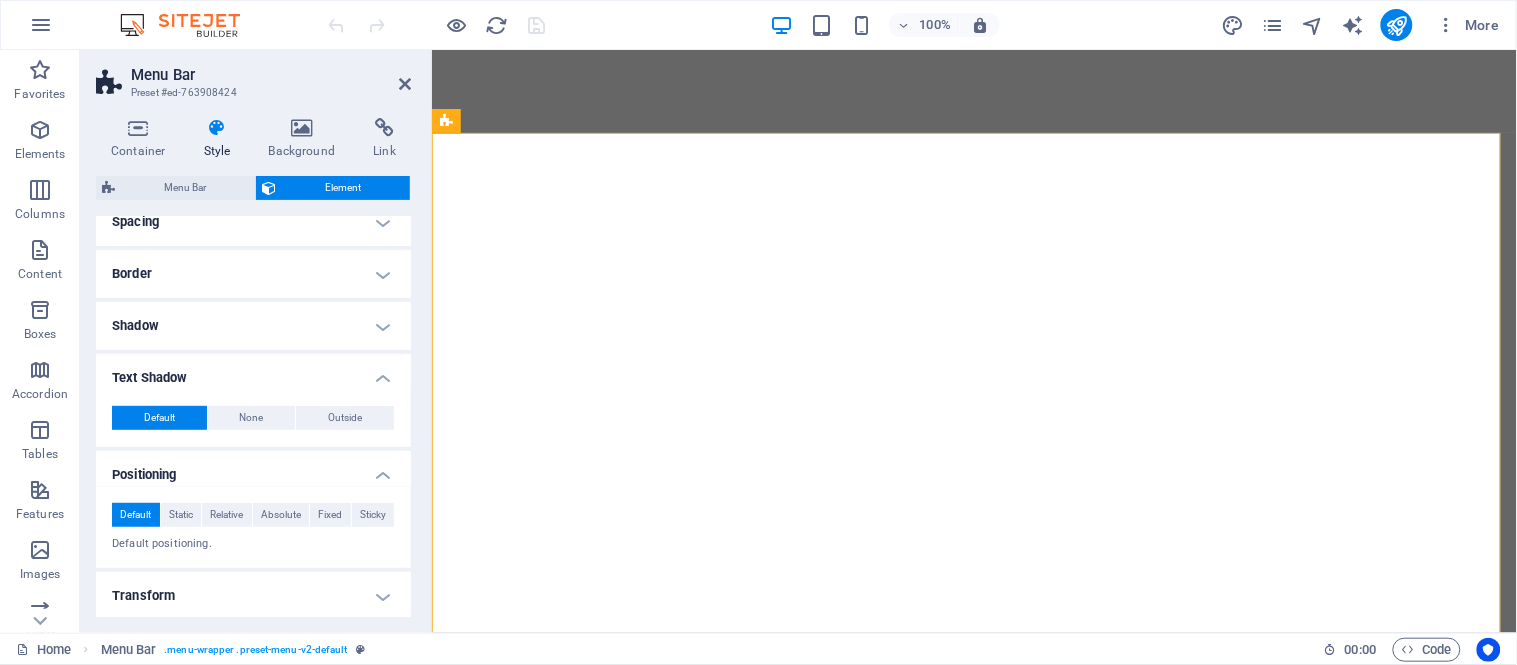 click on "Shadow" at bounding box center (253, 326) 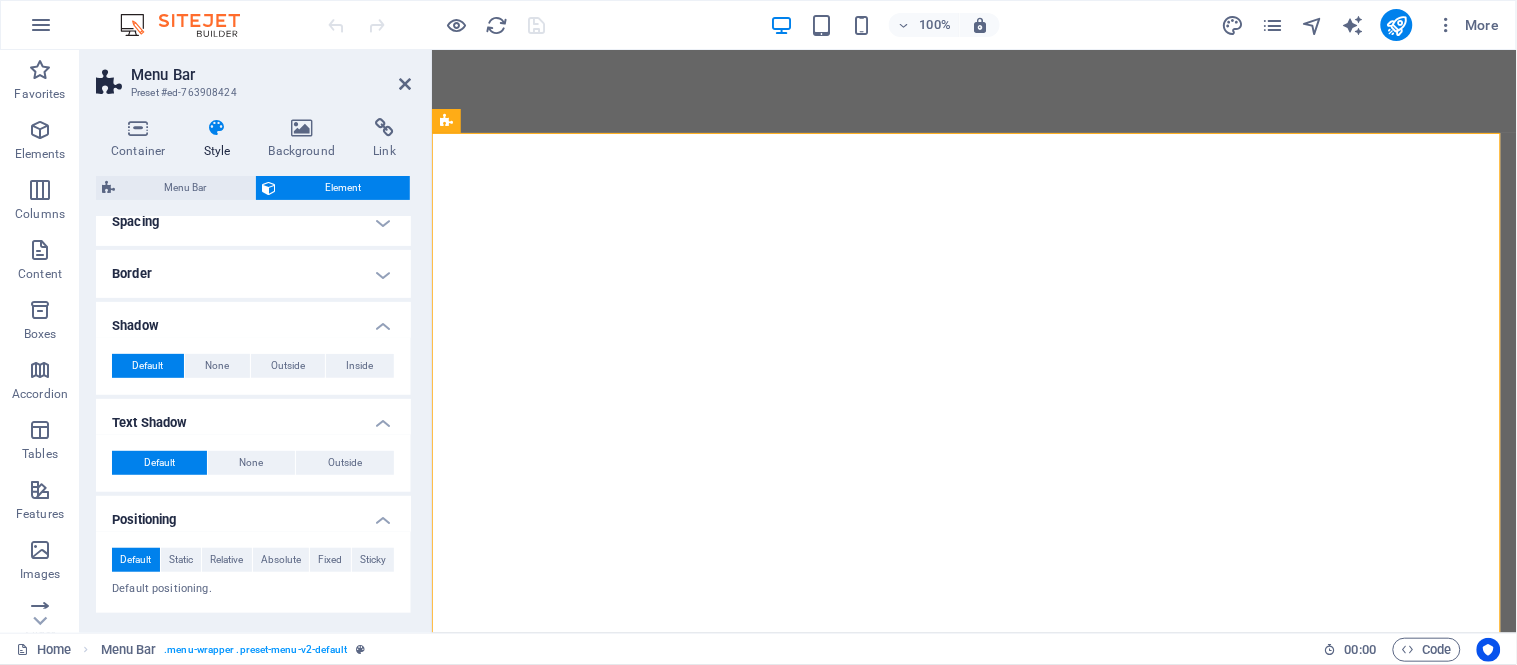 click on "Border" at bounding box center [253, 274] 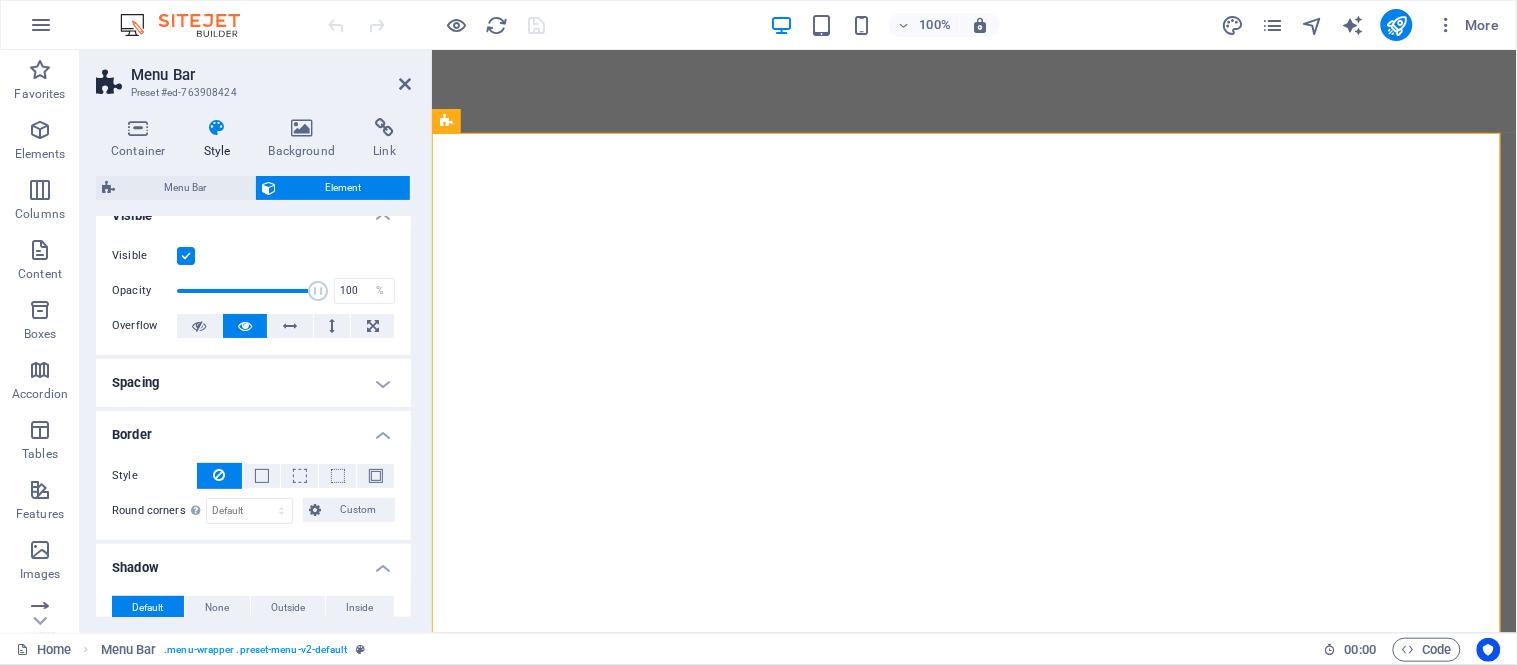 scroll, scrollTop: 0, scrollLeft: 0, axis: both 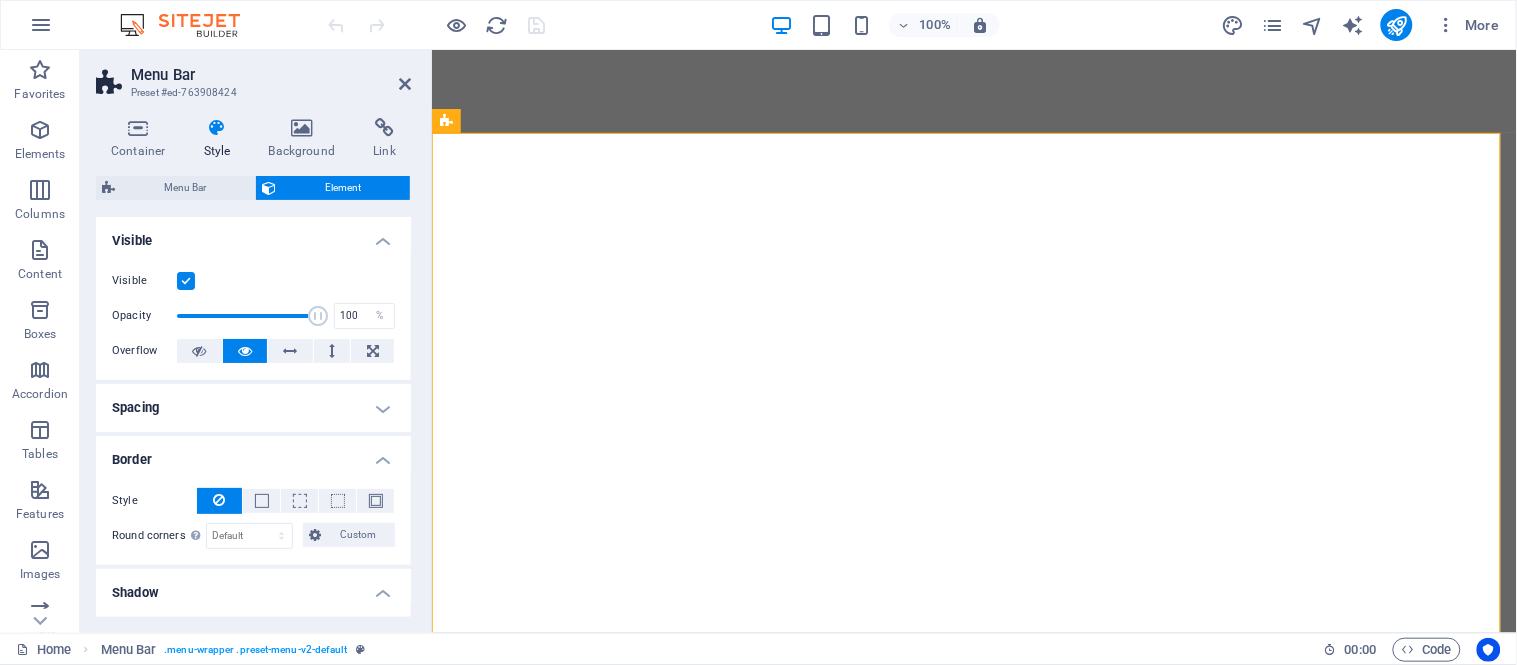 click on "Spacing" at bounding box center (253, 408) 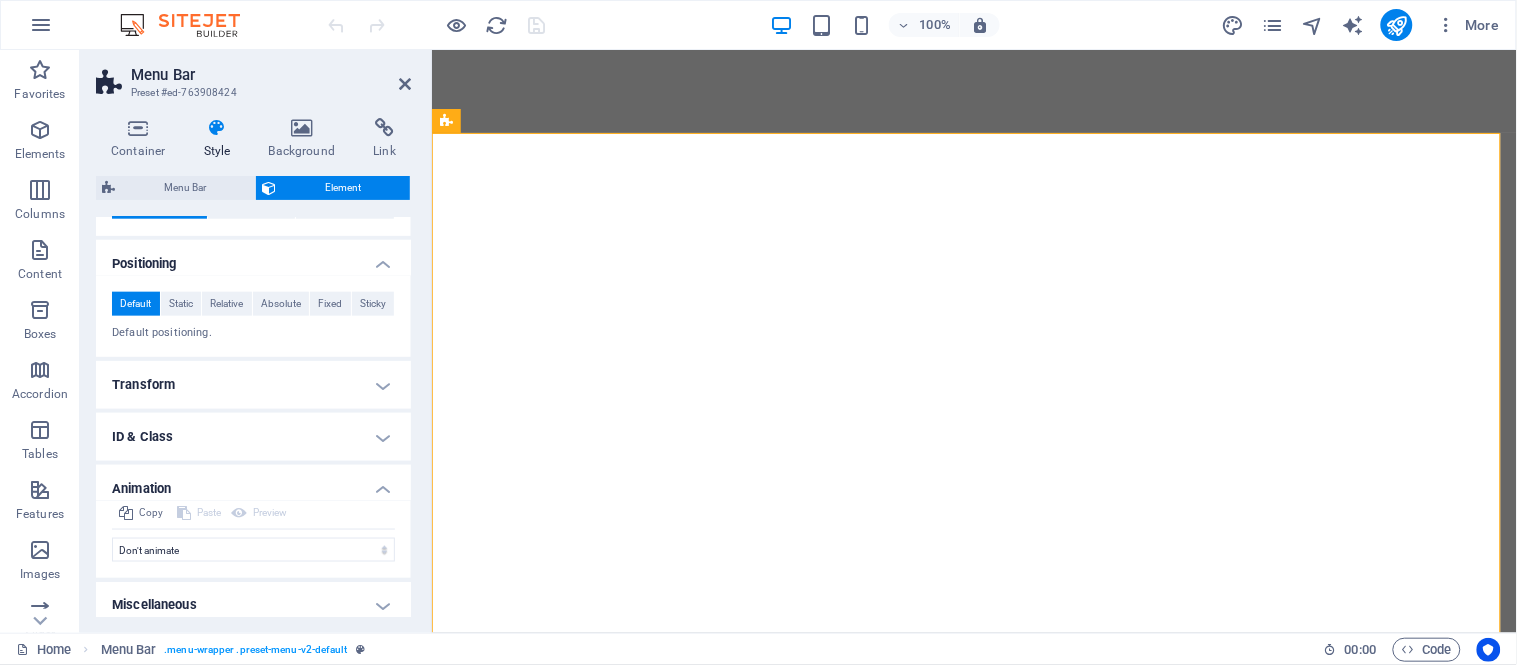 scroll, scrollTop: 614, scrollLeft: 0, axis: vertical 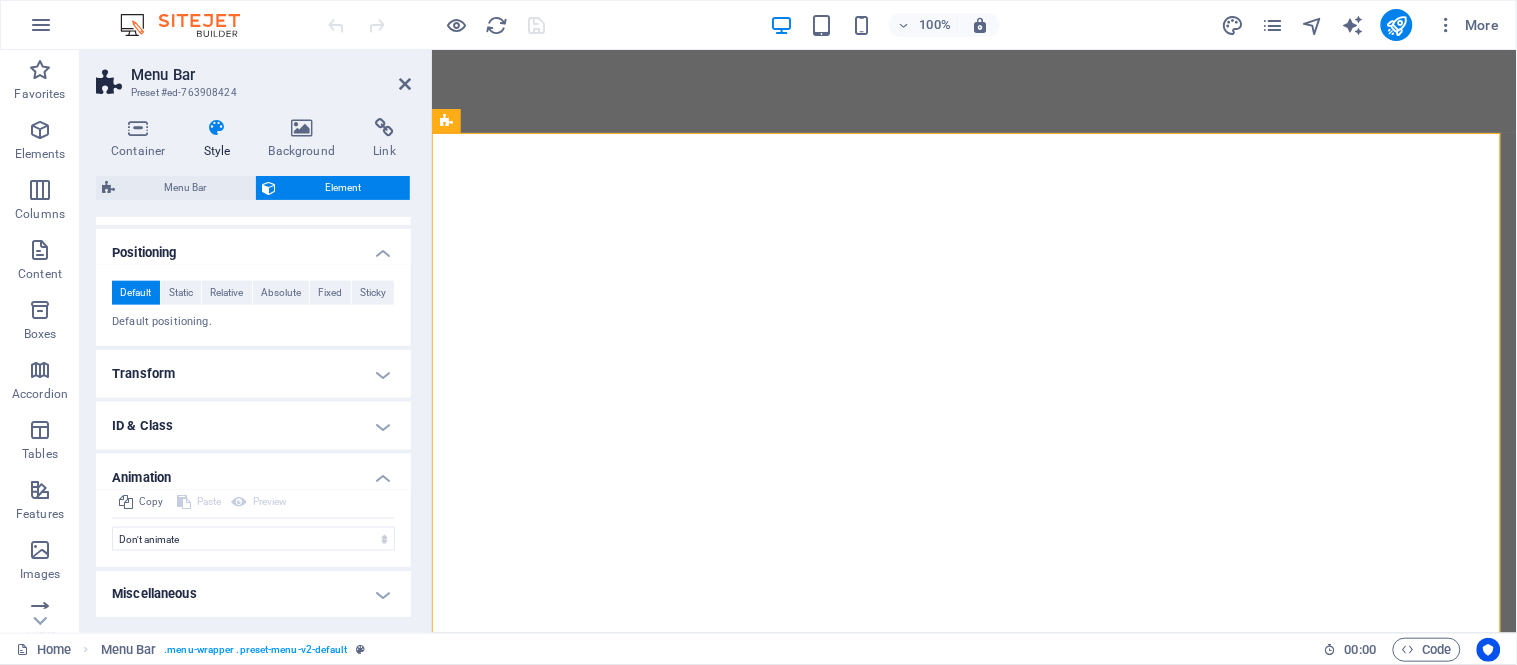 click on "Miscellaneous" at bounding box center (253, 595) 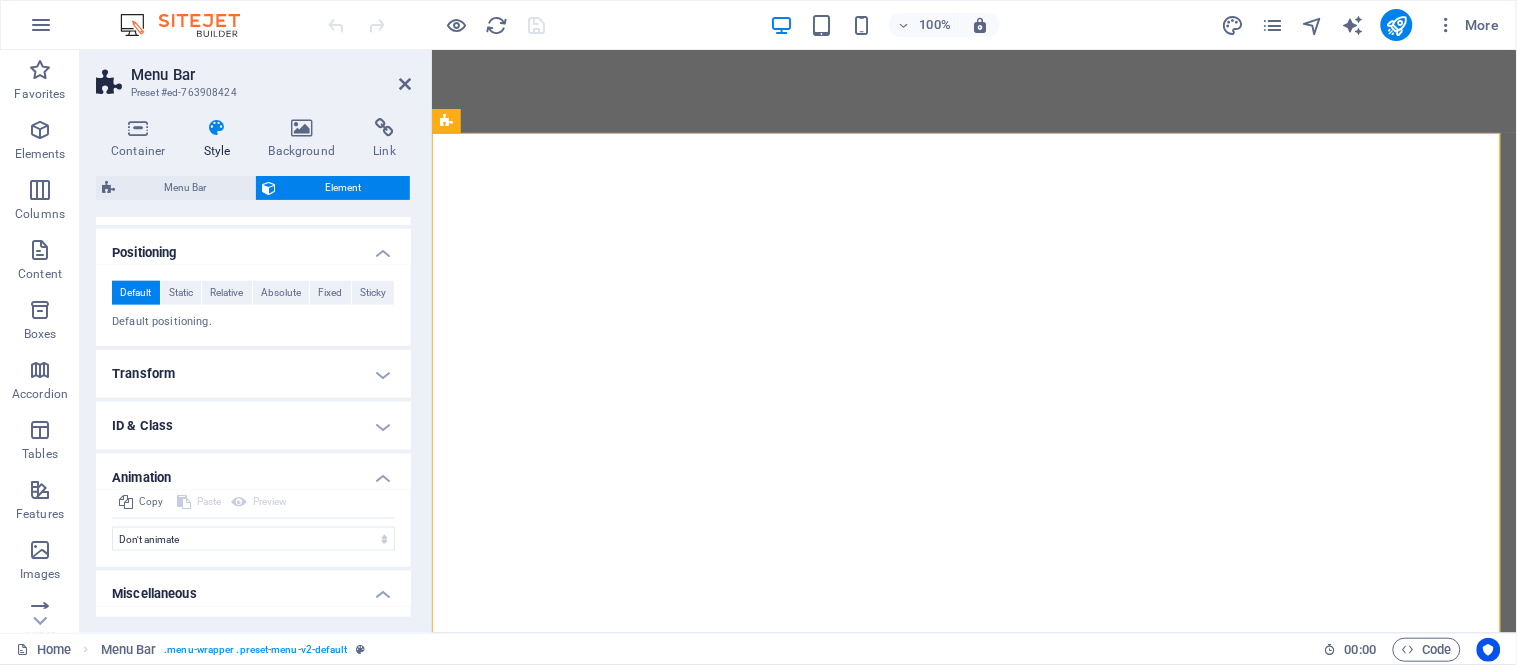 scroll, scrollTop: 738, scrollLeft: 0, axis: vertical 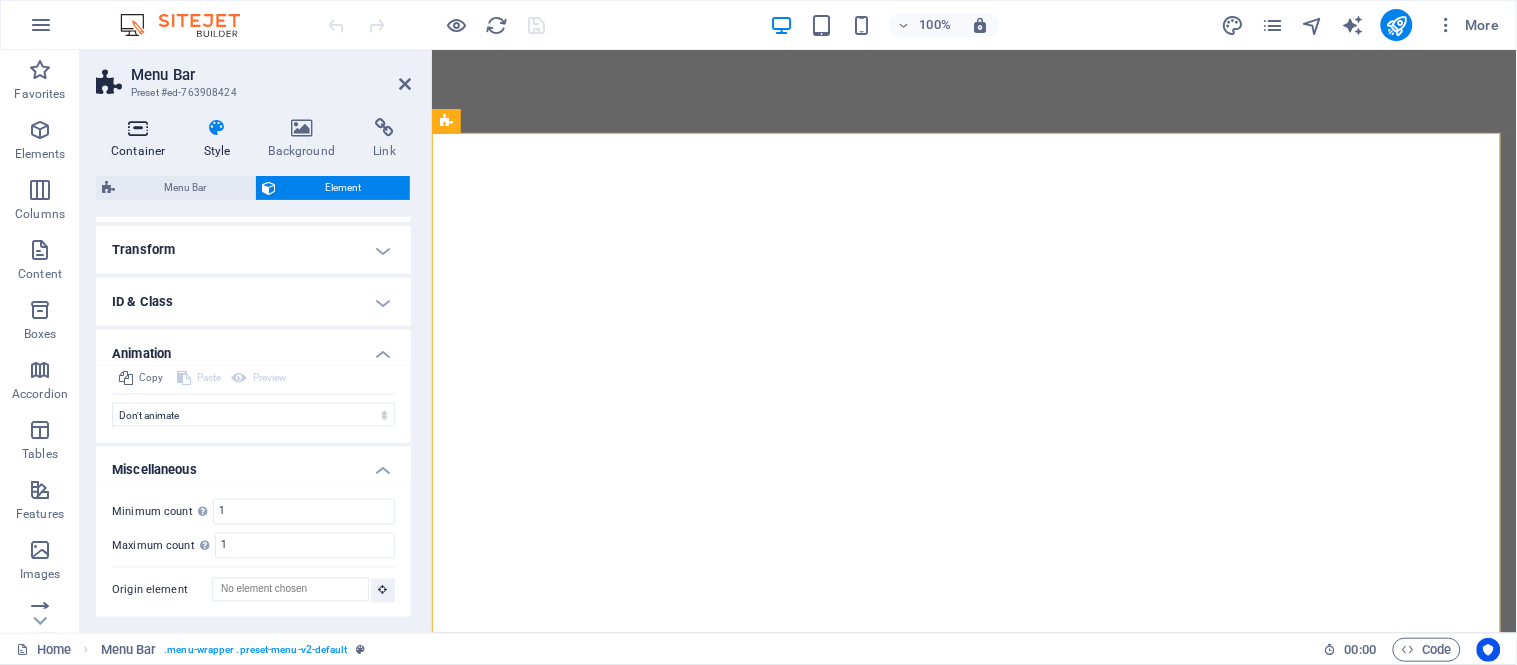 click at bounding box center [138, 128] 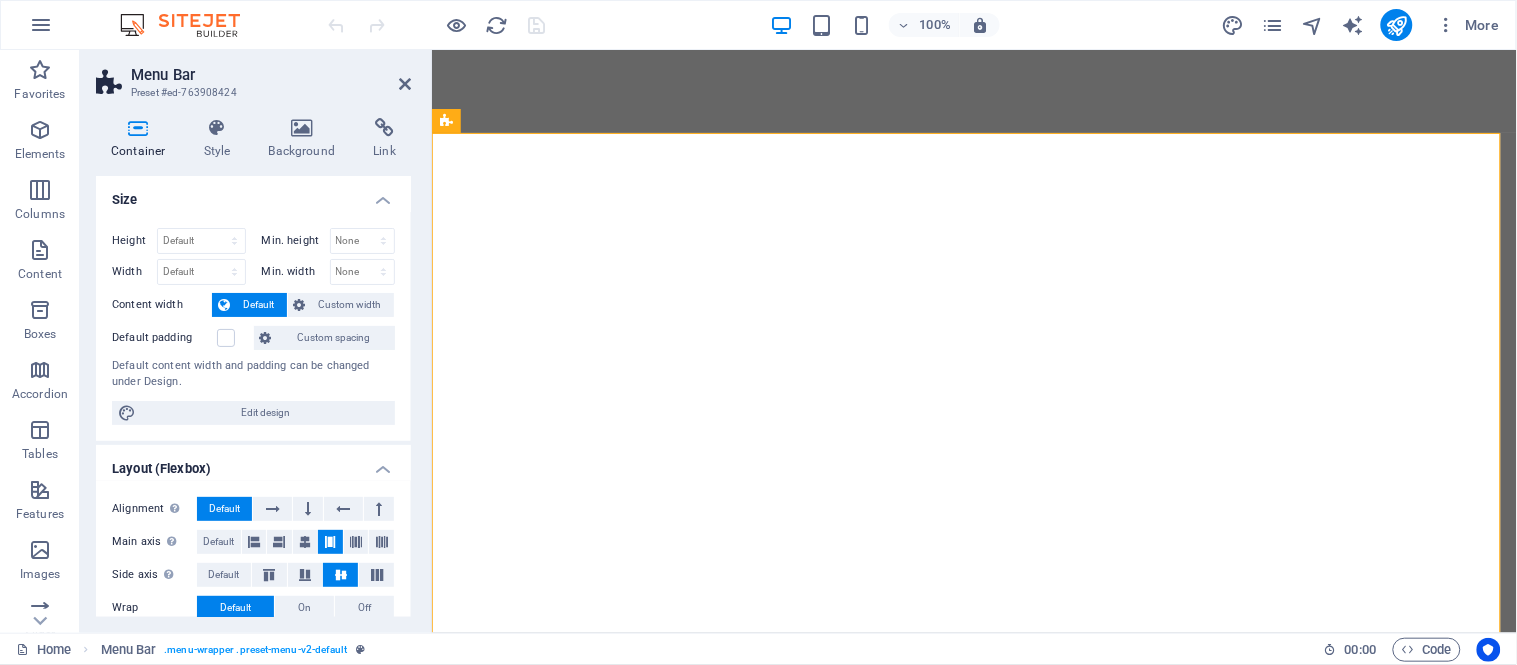 drag, startPoint x: 406, startPoint y: 233, endPoint x: 413, endPoint y: 257, distance: 25 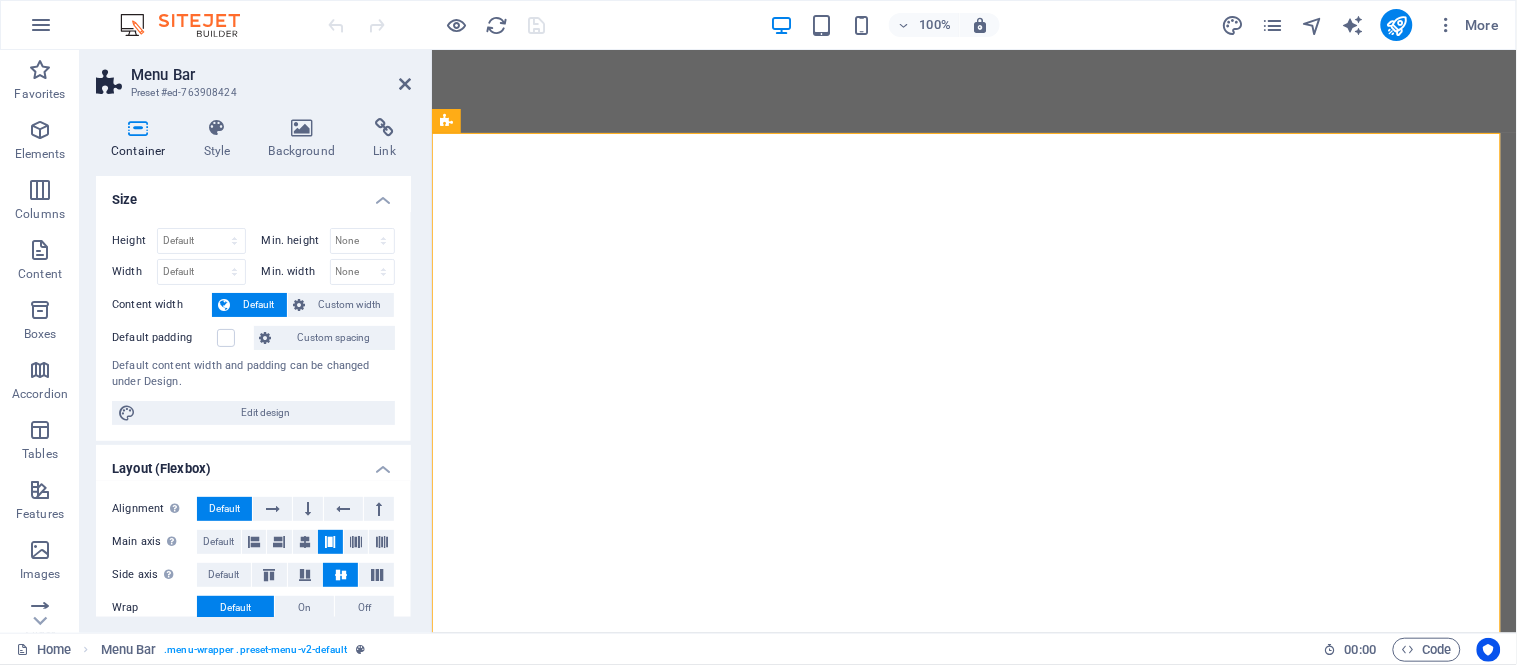 click on "Container Style Background Link Size Height Default px rem % vh vw Min. height None px rem % vh vw Width Default px rem % em vh vw Min. width None px rem % vh vw Content width Default Custom width Width Default px rem % em vh vw Min. width None px rem % vh vw Default padding Custom spacing Default content width and padding can be changed under Design. Edit design Layout (Flexbox) Alignment Determines the flex direction. Default Main axis Determine how elements should behave along the main axis inside this container (justify content). Default Side axis Control the vertical direction of the element inside of the container (align items). Default Wrap Default On Off Fill Controls the distances and direction of elements on the y-axis across several lines (align content). Default Accessibility ARIA helps assistive technologies (like screen readers) to understand the role, state, and behavior of web elements Role The ARIA role defines the purpose of an element.  None Alert Article Banner Comment Fan" at bounding box center [253, 367] 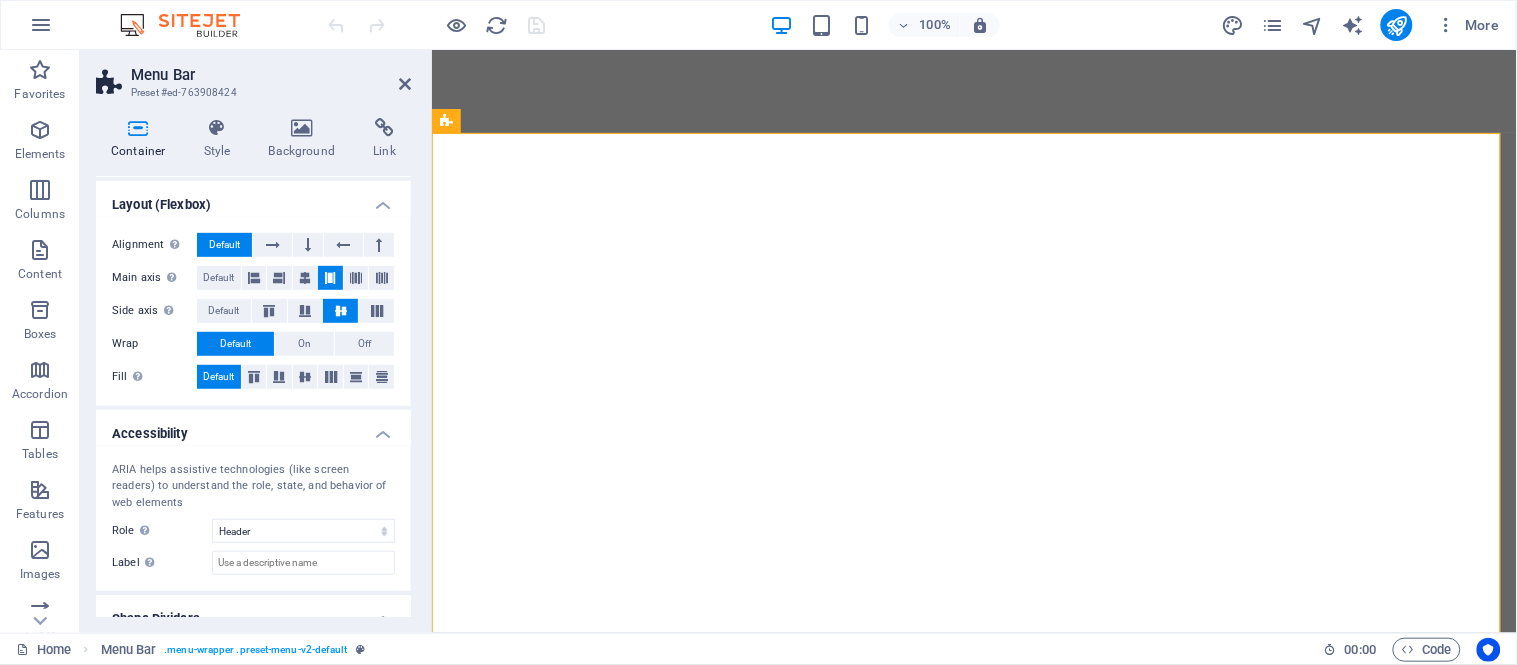 scroll, scrollTop: 333, scrollLeft: 0, axis: vertical 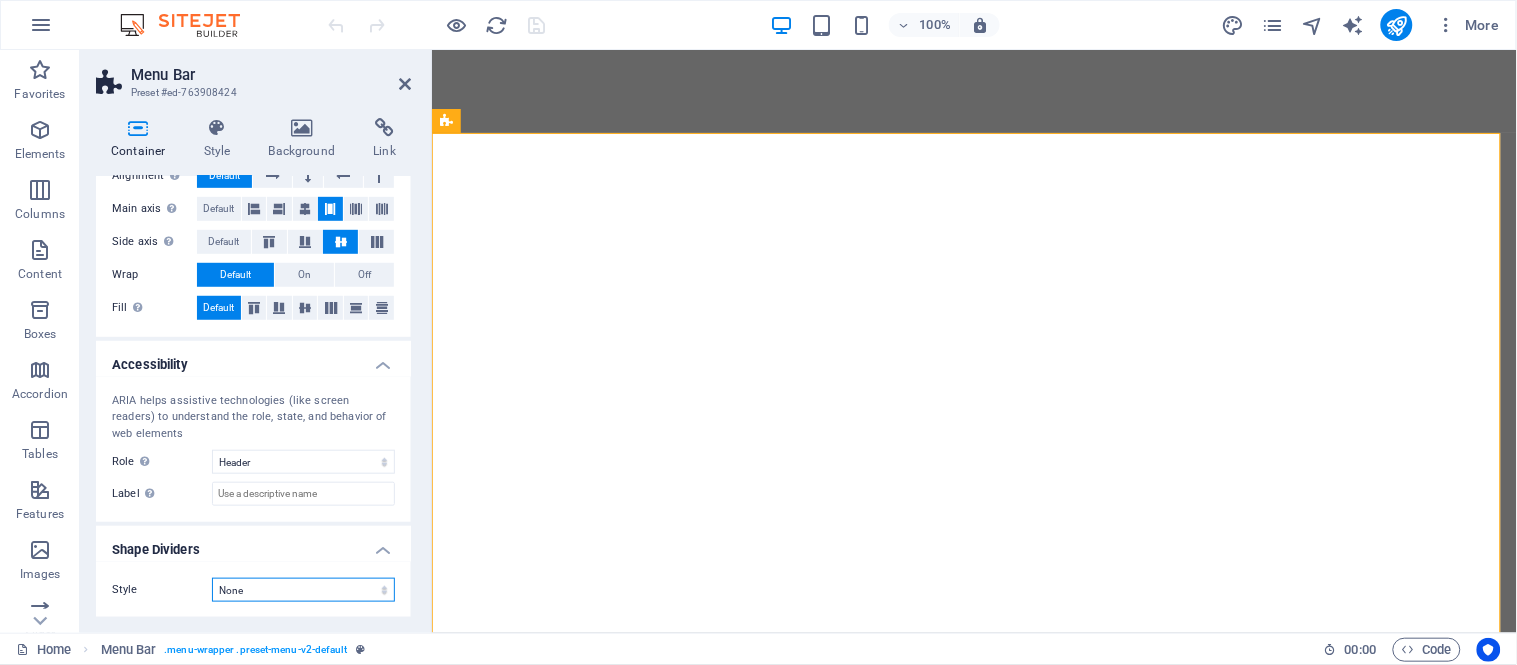 click on "None Triangle Square Diagonal Polygon 1 Polygon 2 Zigzag Multiple Zigzags Waves Multiple Waves Half Circle Circle Circle Shadow Blocks Hexagons Clouds Multiple Clouds Fan Pyramids Book Paint Drip Fire Shredded Paper Arrow" at bounding box center (303, 590) 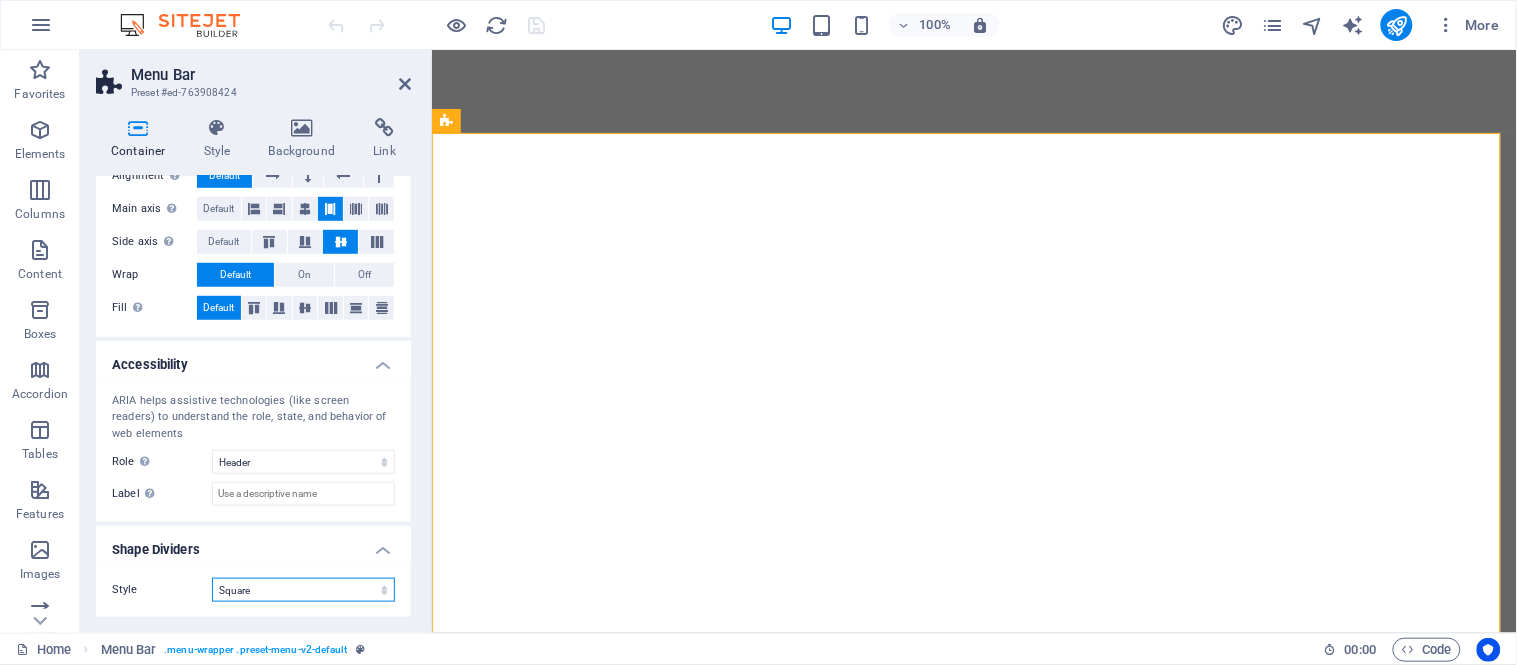 click on "None Triangle Square Diagonal Polygon 1 Polygon 2 Zigzag Multiple Zigzags Waves Multiple Waves Half Circle Circle Circle Shadow Blocks Hexagons Clouds Multiple Clouds Fan Pyramids Book Paint Drip Fire Shredded Paper Arrow" at bounding box center (303, 590) 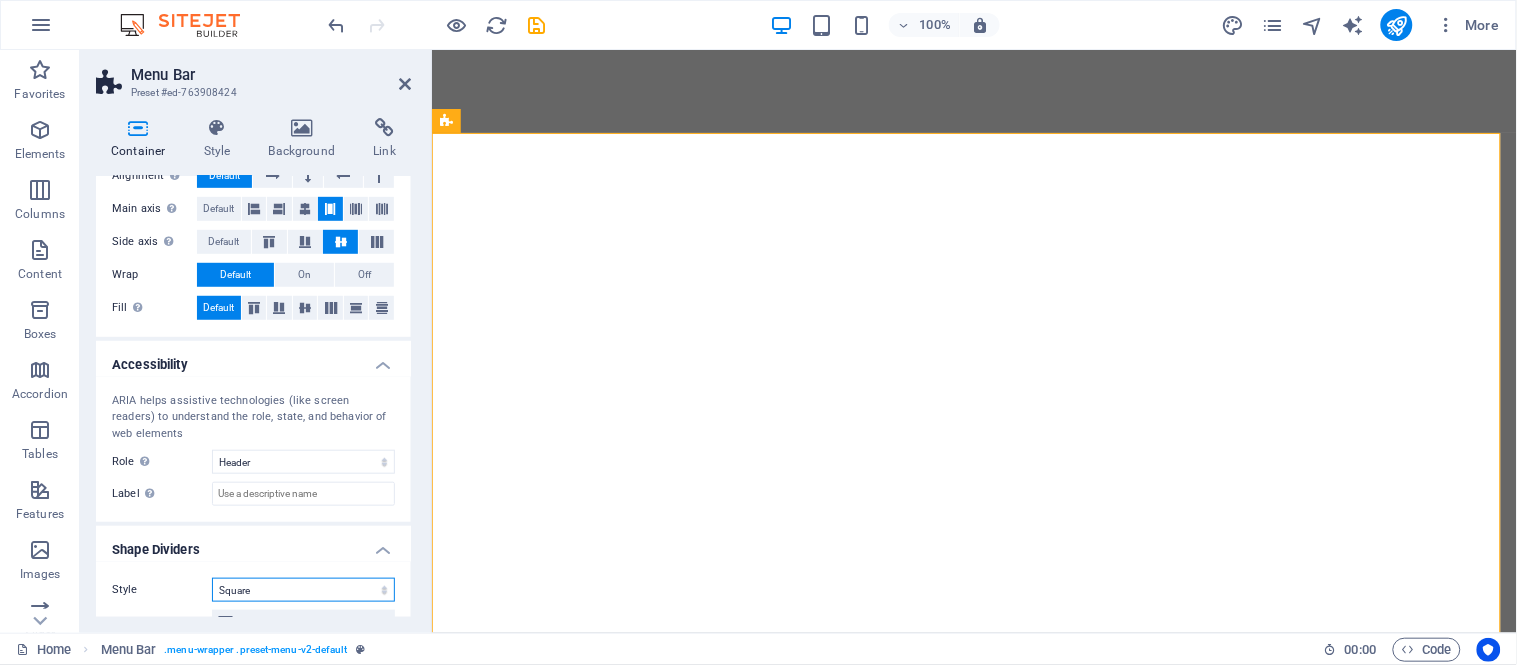 click on "None Triangle Square Diagonal Polygon 1 Polygon 2 Zigzag Multiple Zigzags Waves Multiple Waves Half Circle Circle Circle Shadow Blocks Hexagons Clouds Multiple Clouds Fan Pyramids Book Paint Drip Fire Shredded Paper Arrow" at bounding box center (303, 590) 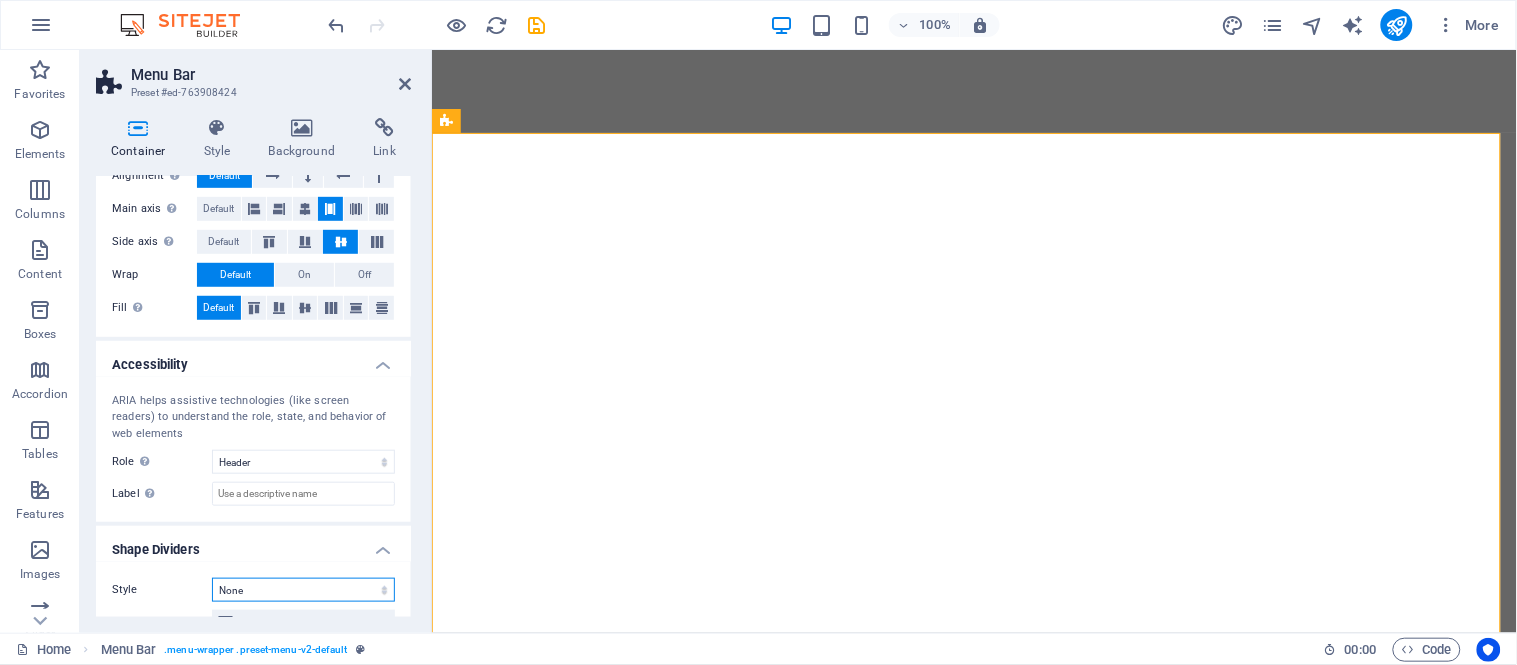 click on "None Triangle Square Diagonal Polygon 1 Polygon 2 Zigzag Multiple Zigzags Waves Multiple Waves Half Circle Circle Circle Shadow Blocks Hexagons Clouds Multiple Clouds Fan Pyramids Book Paint Drip Fire Shredded Paper Arrow" at bounding box center [303, 590] 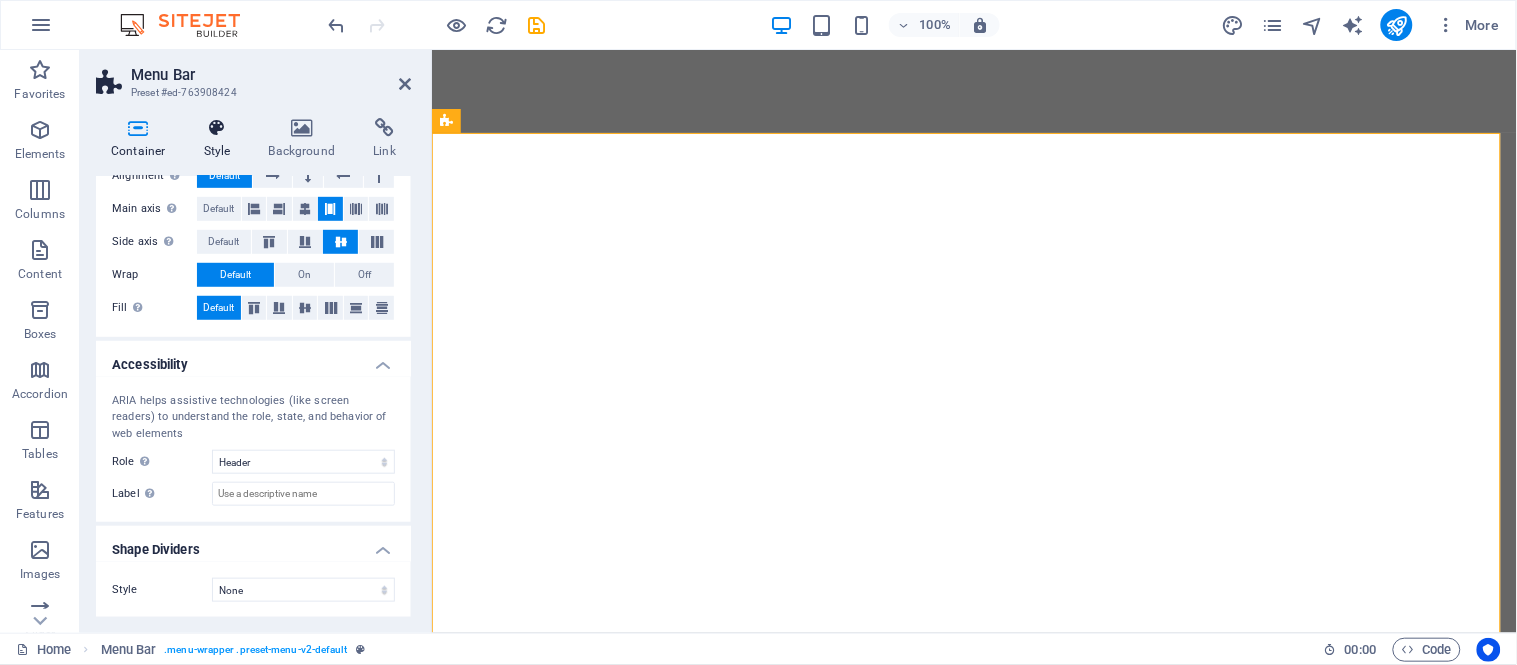 click on "Style" at bounding box center [221, 139] 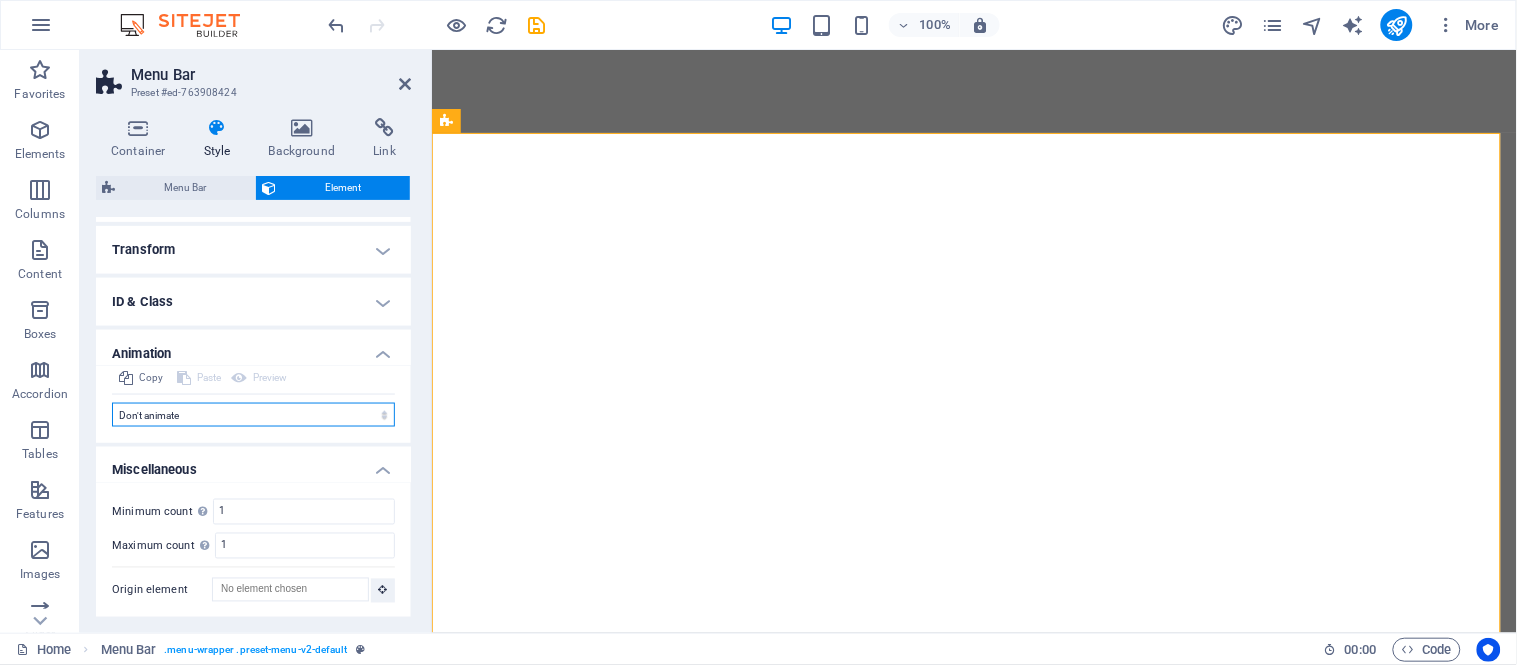 click on "Don't animate Show / Hide Slide up/down Zoom in/out Slide left to right Slide right to left Slide top to bottom Slide bottom to top Pulse Blink Open as overlay" at bounding box center (253, 415) 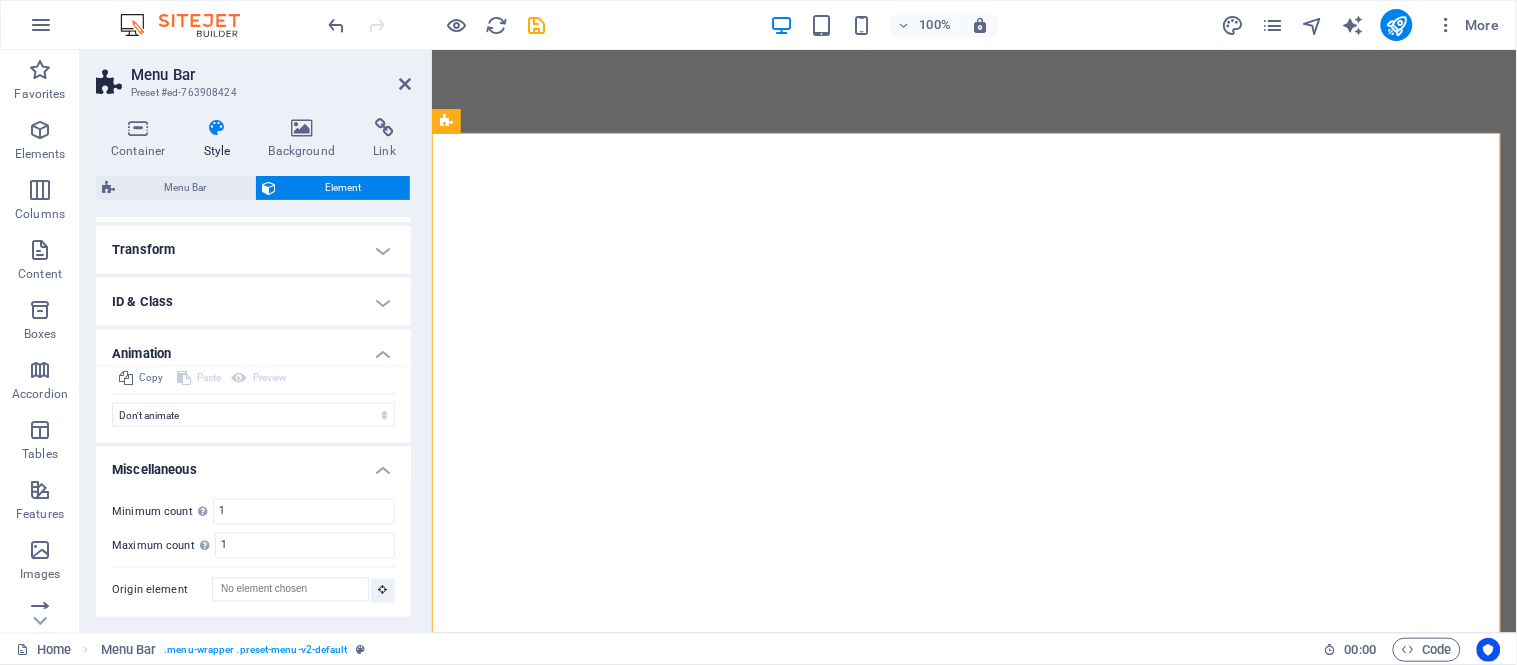 click on "ID & Class" at bounding box center [253, 302] 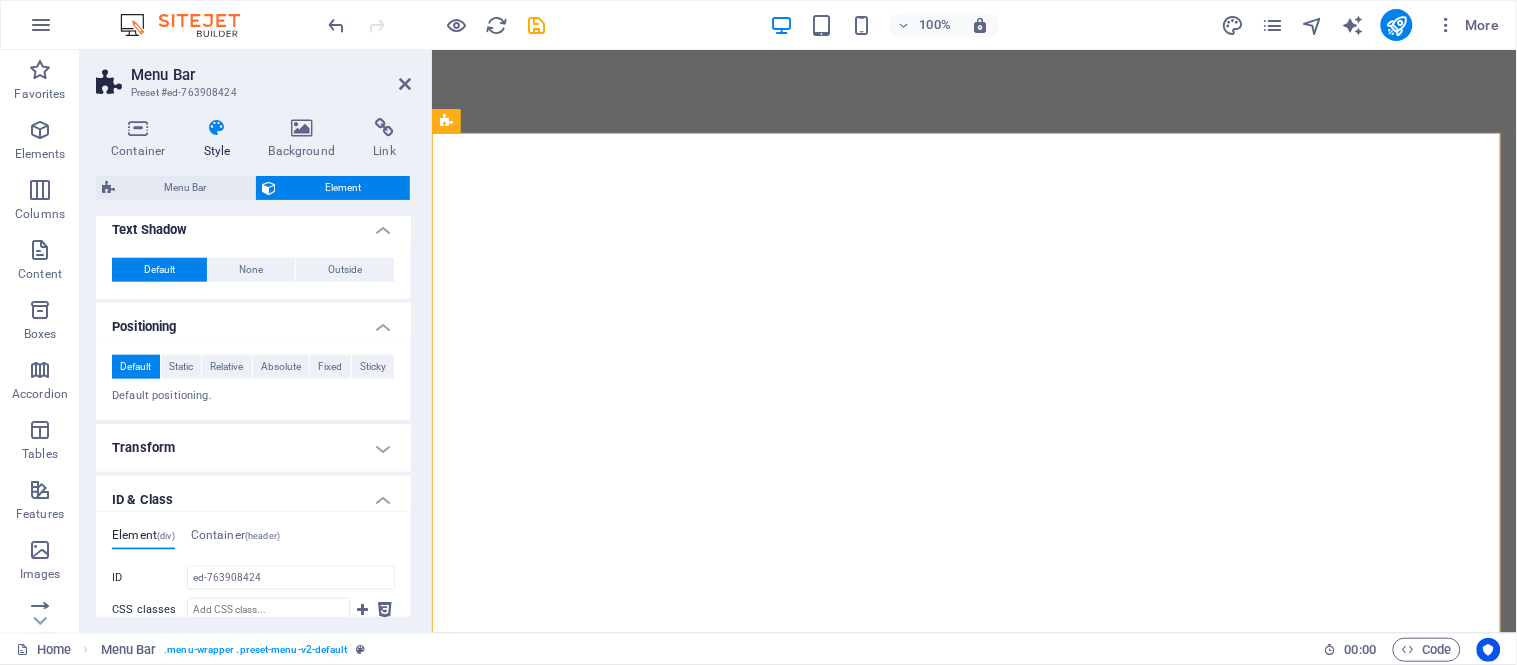 scroll, scrollTop: 515, scrollLeft: 0, axis: vertical 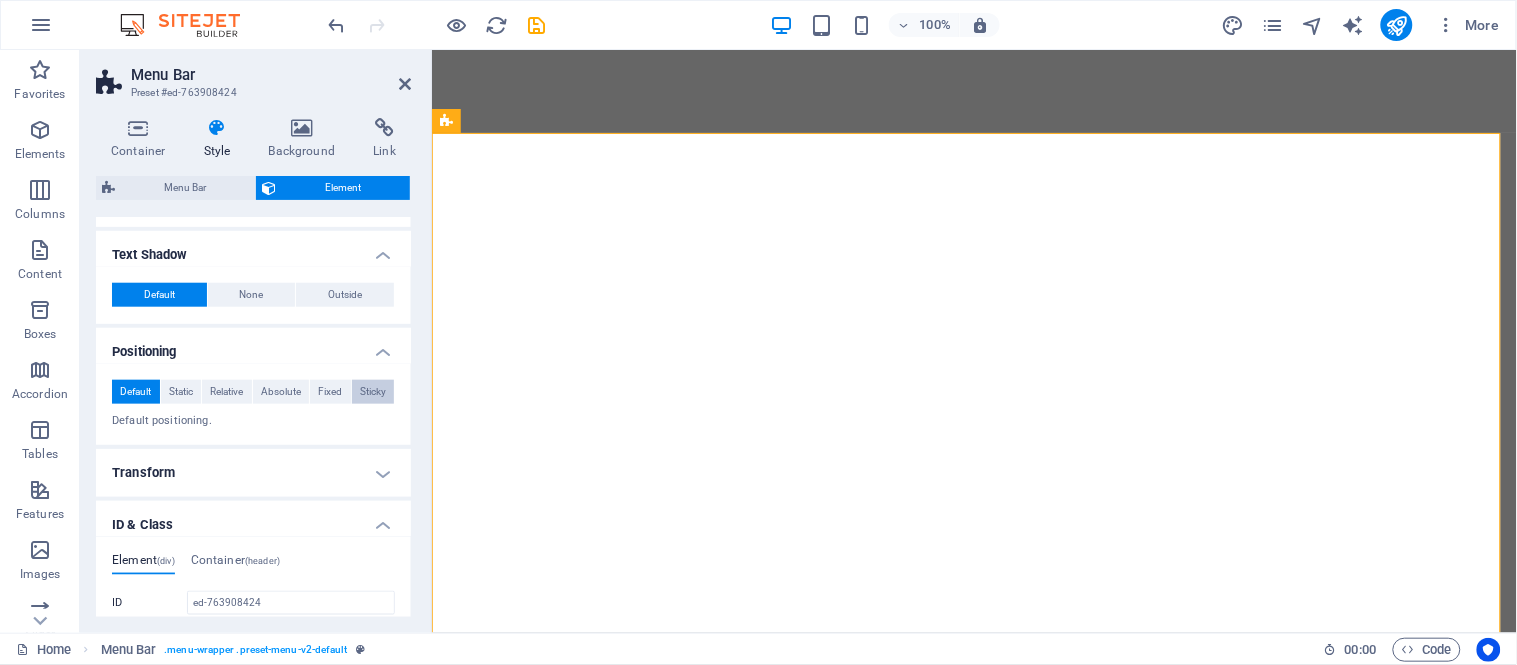 click on "Sticky" at bounding box center [373, 392] 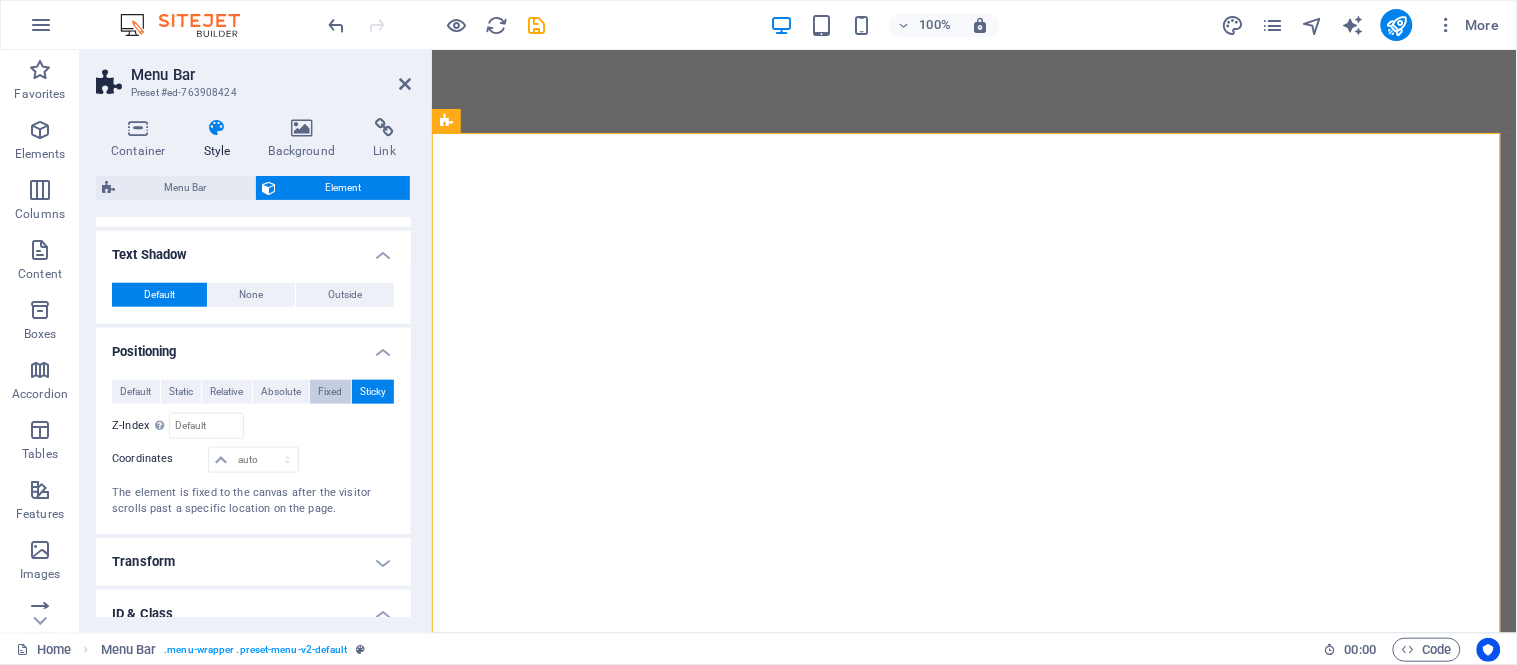 click on "Fixed" at bounding box center [330, 392] 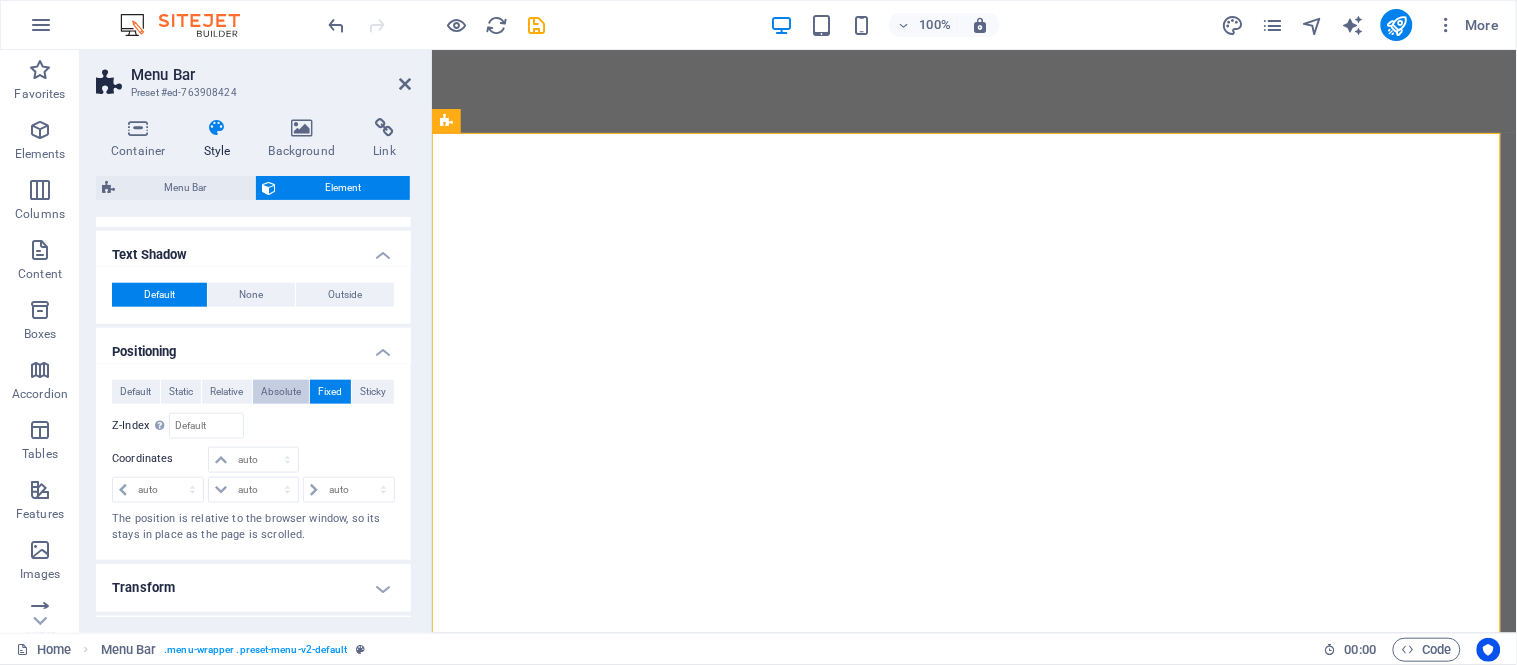 click on "Absolute" at bounding box center (281, 392) 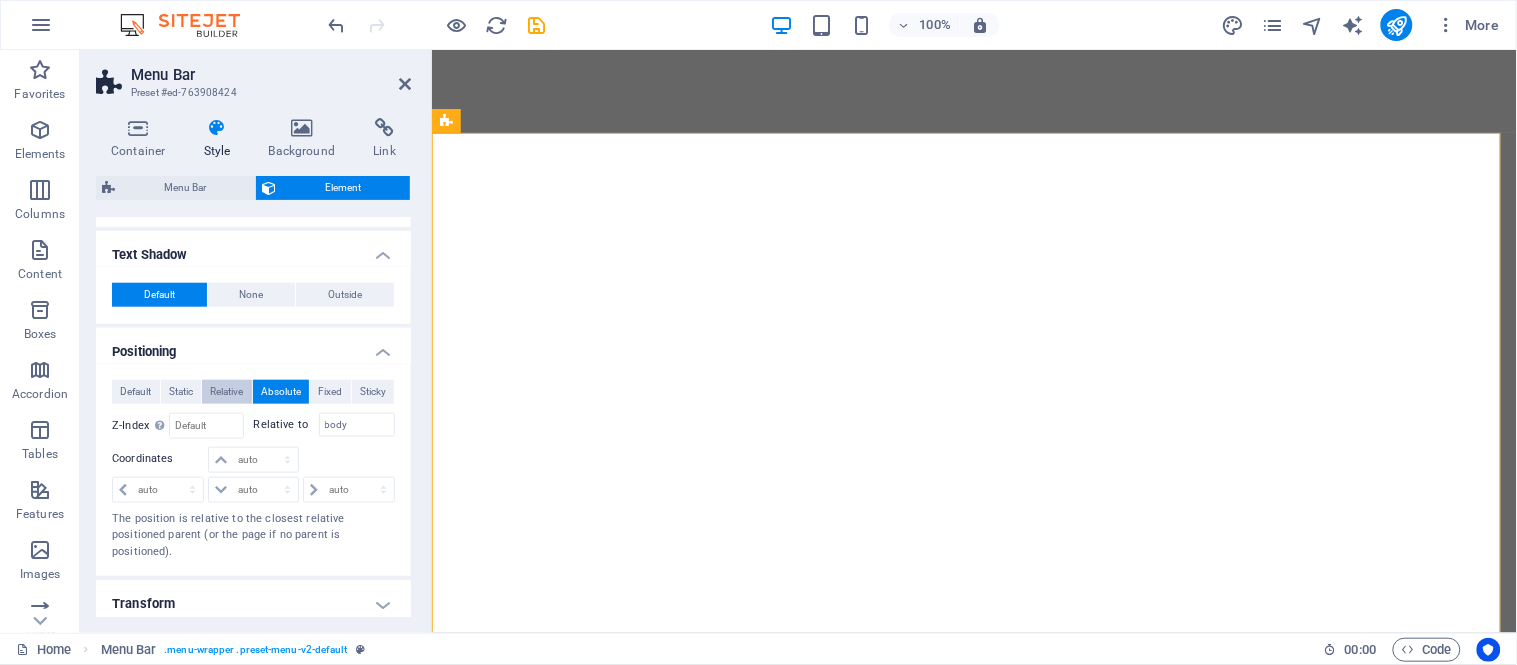 click on "Relative" at bounding box center (226, 392) 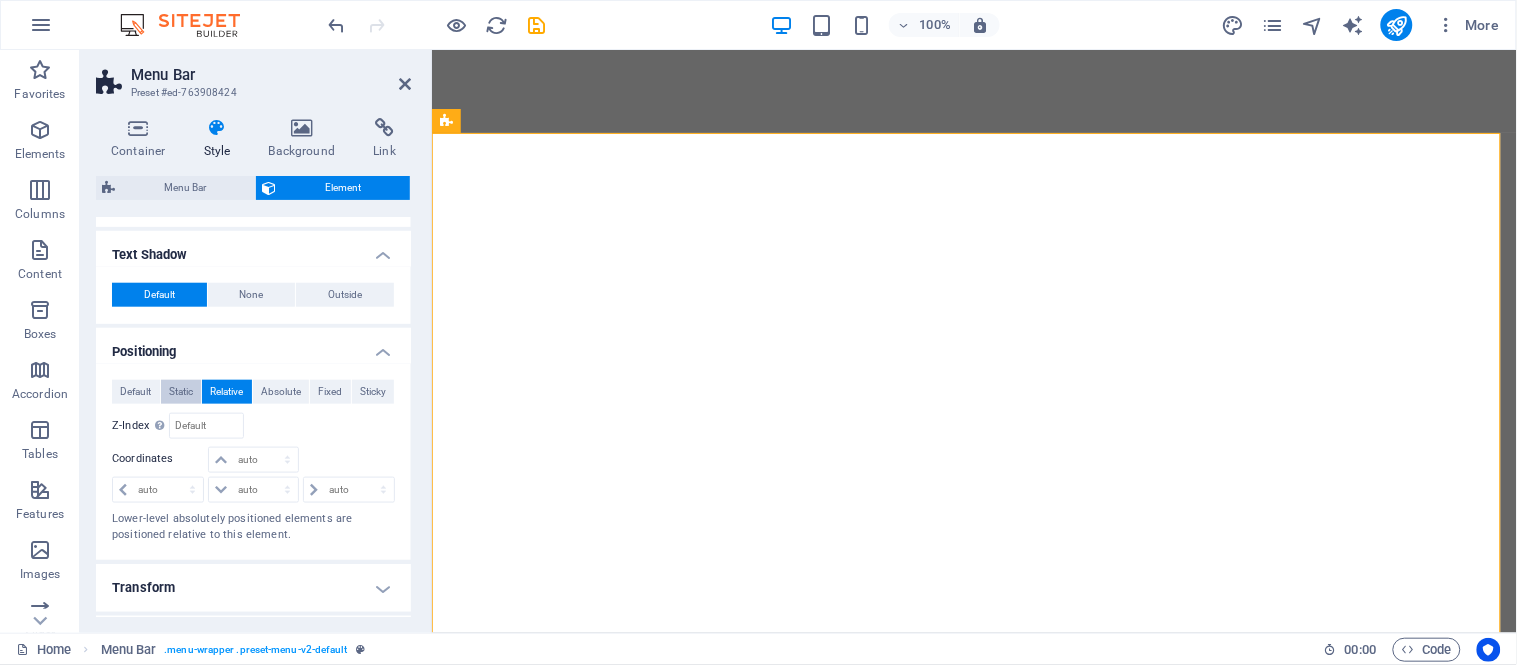 click on "Static" at bounding box center [181, 392] 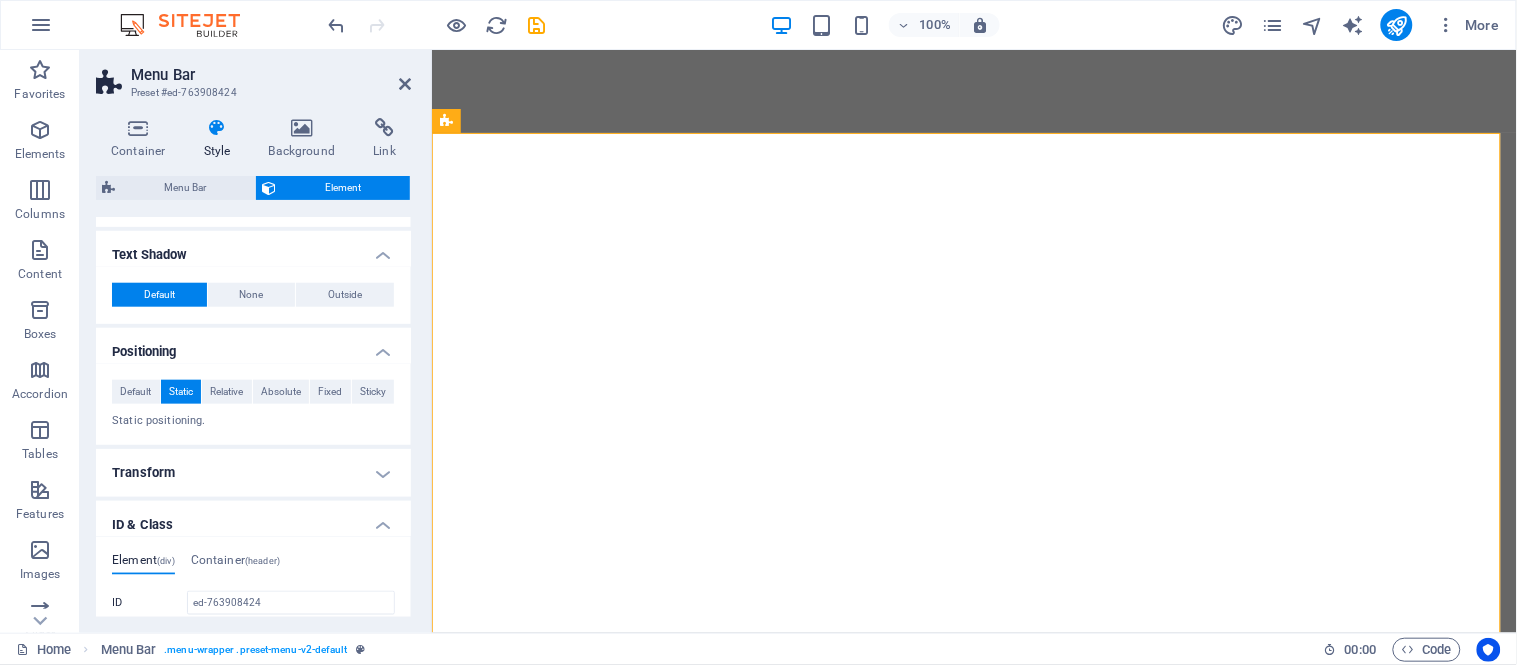 click on "Default None Outside Color X offset 0 px rem vh vw Y offset 0 px rem vh vw Blur 0 px rem % vh vw" at bounding box center [253, 295] 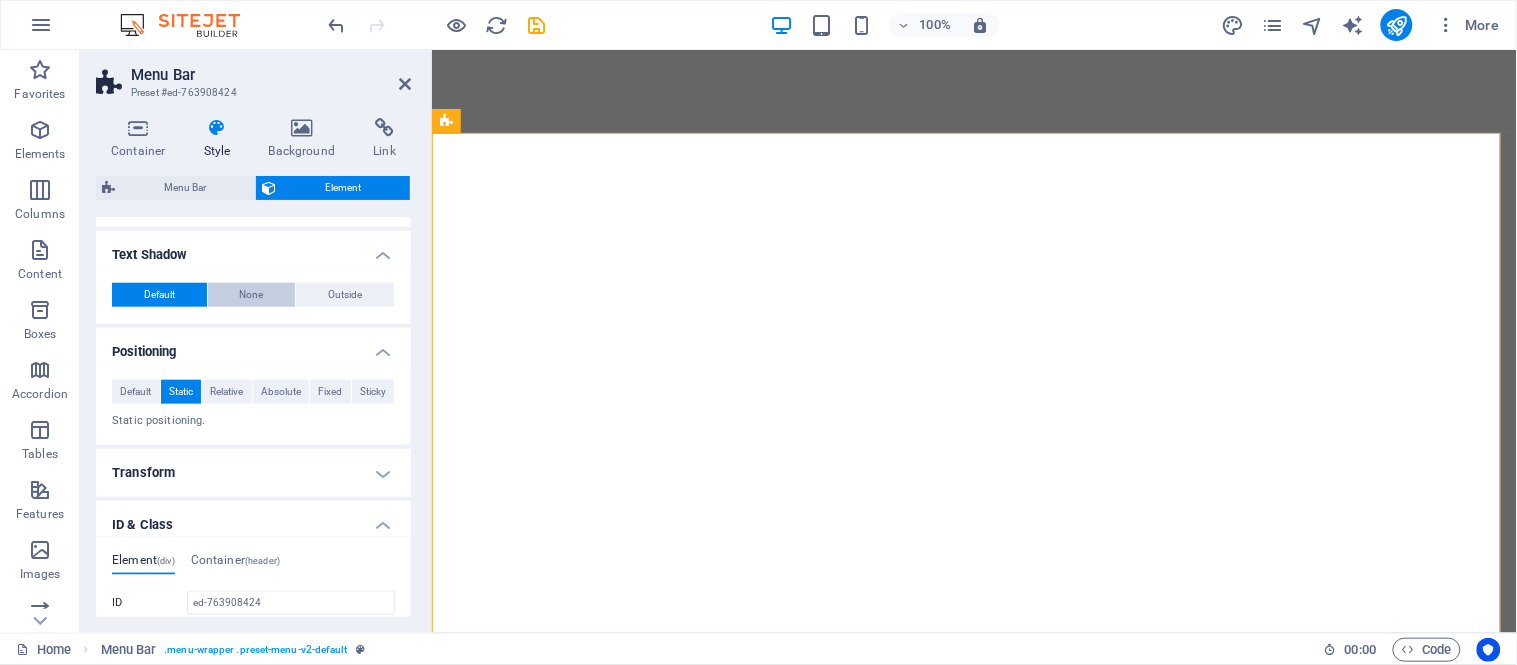 click on "None" at bounding box center (252, 295) 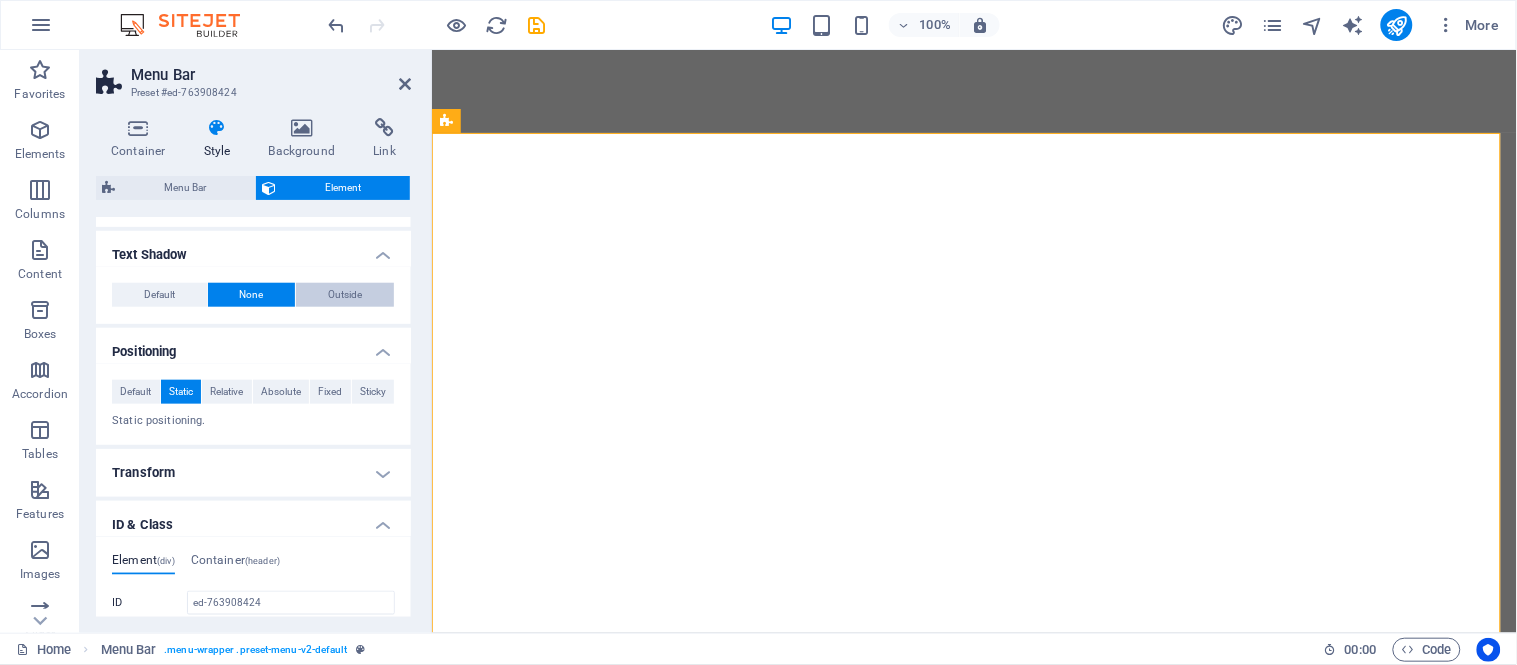 click on "Outside" at bounding box center (345, 295) 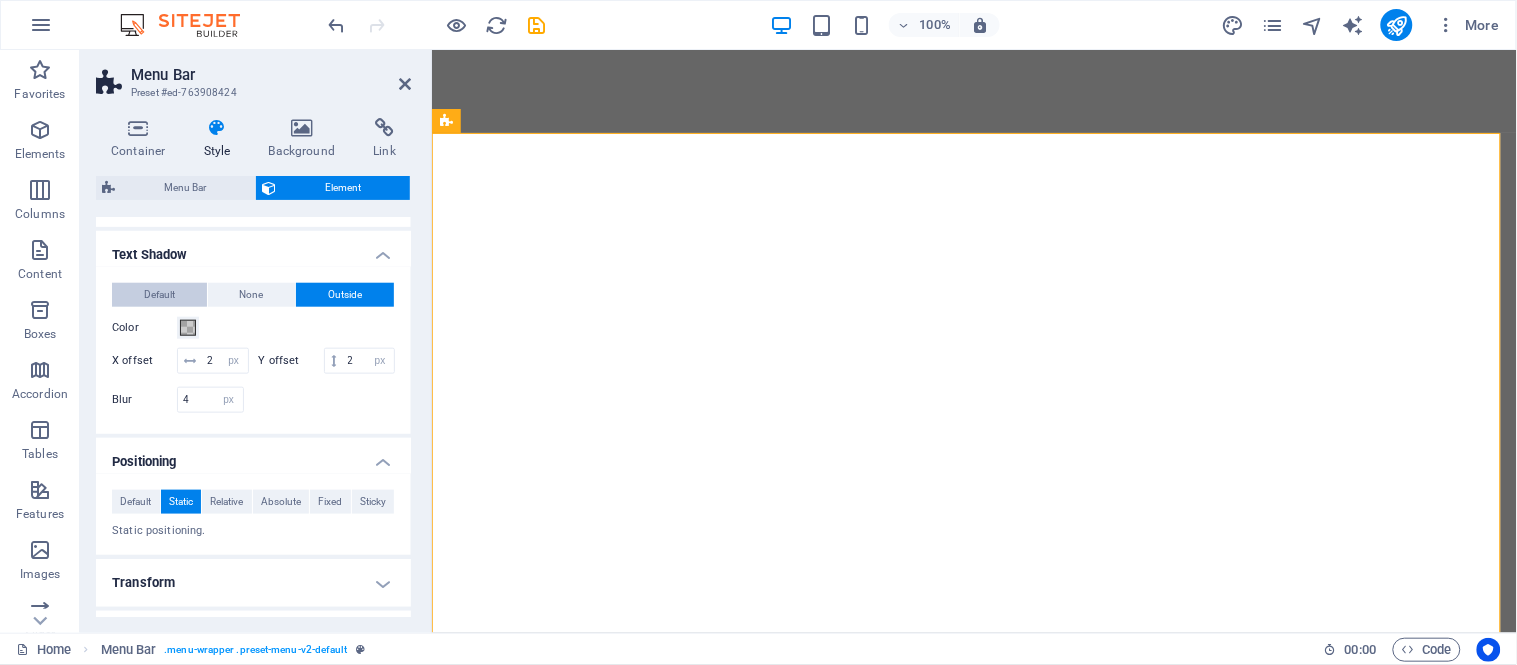 click on "Default" at bounding box center [159, 295] 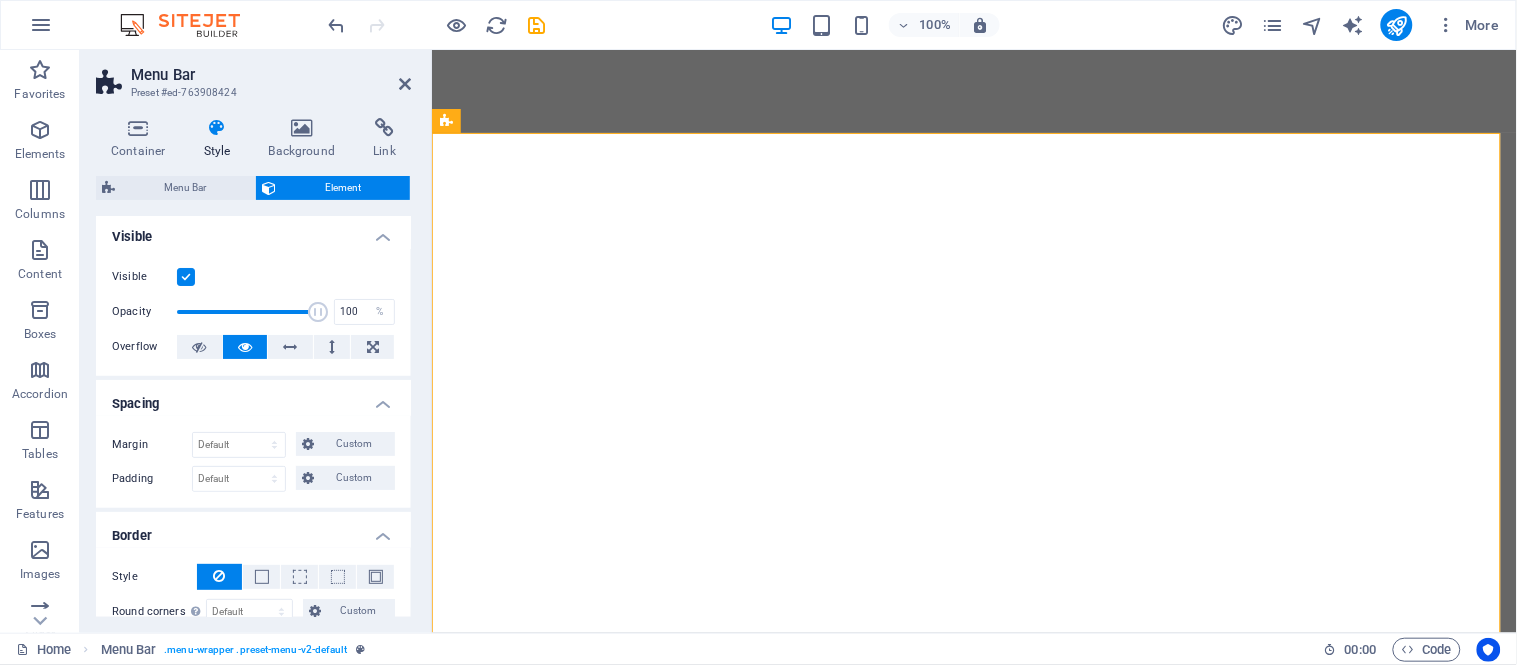 scroll, scrollTop: 0, scrollLeft: 0, axis: both 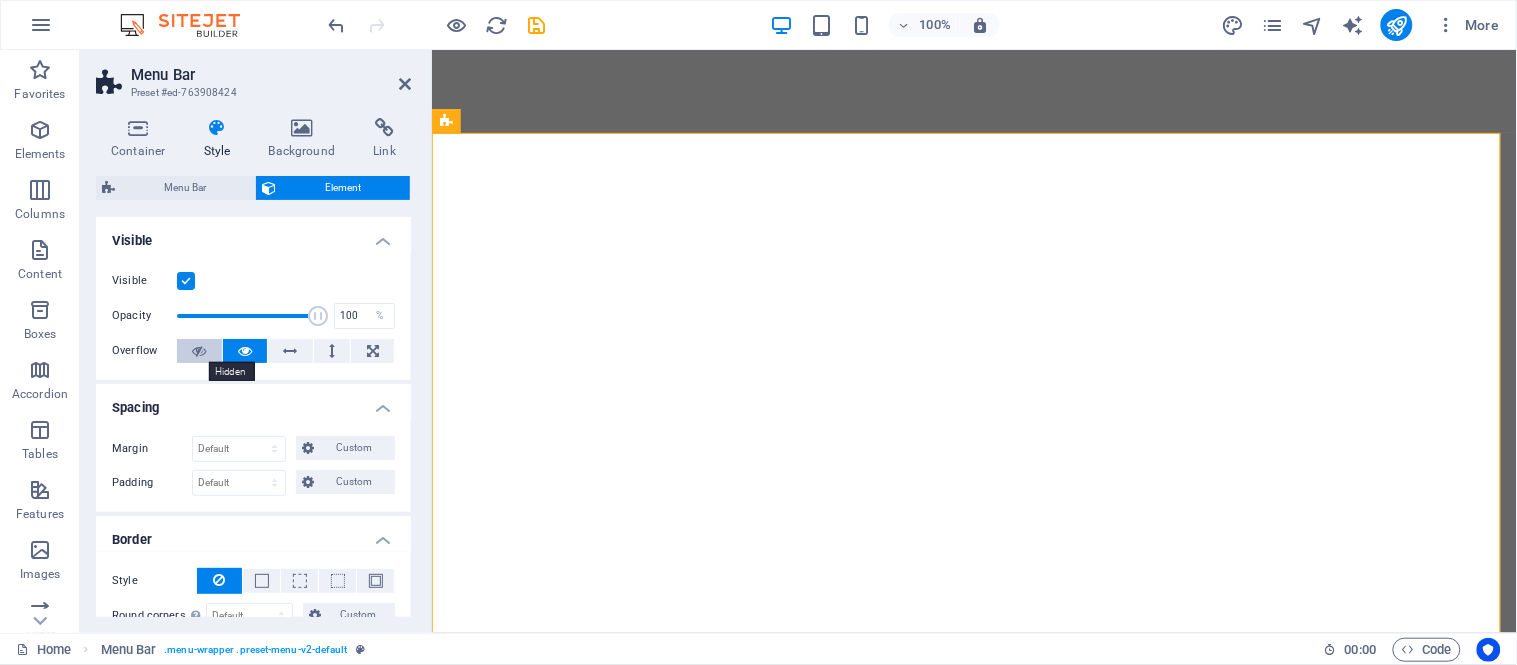 click at bounding box center (199, 351) 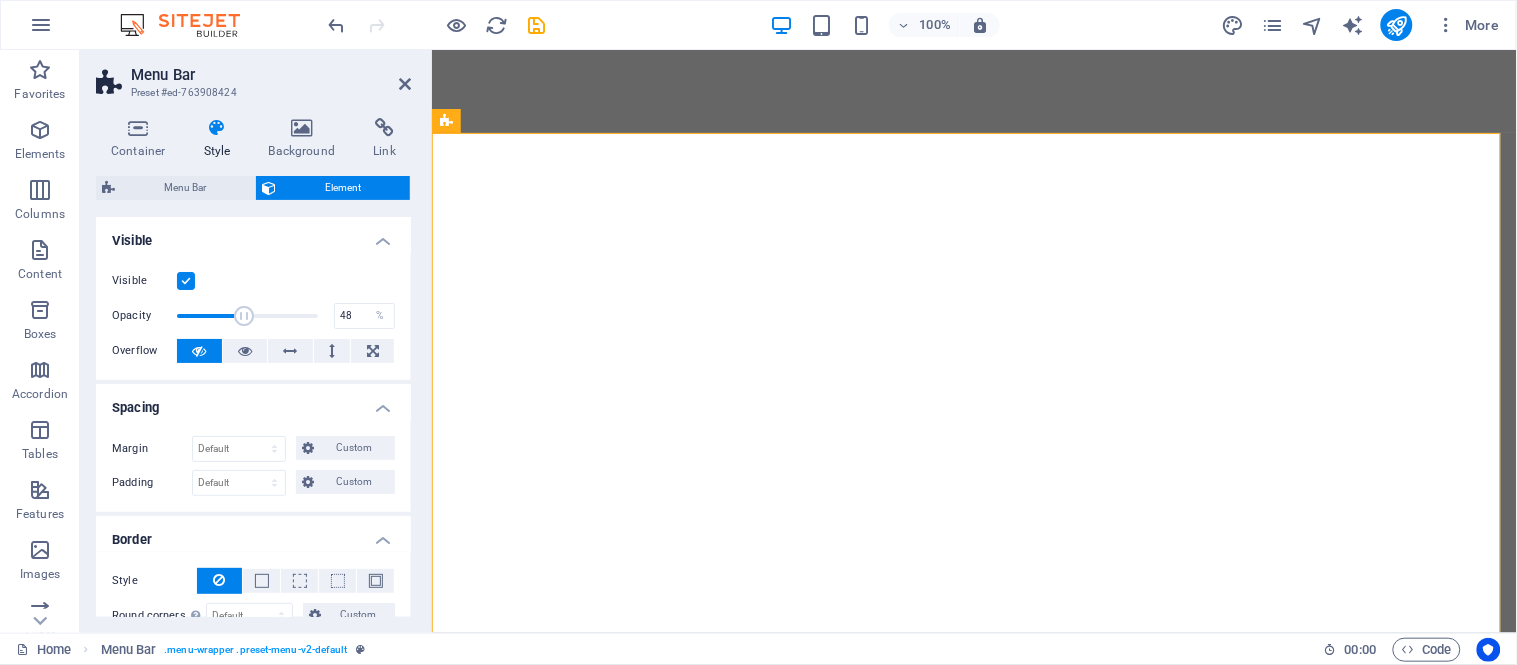 click at bounding box center [247, 316] 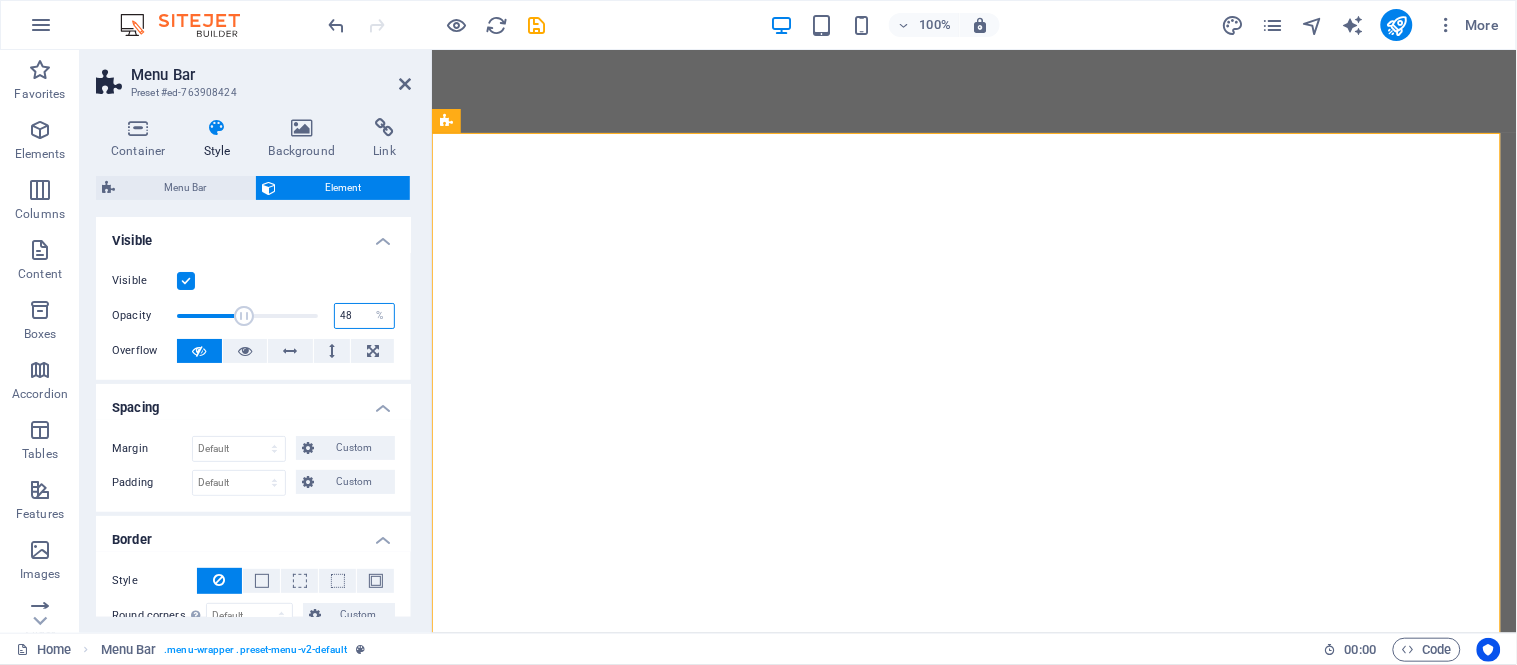 click on "48" at bounding box center [364, 316] 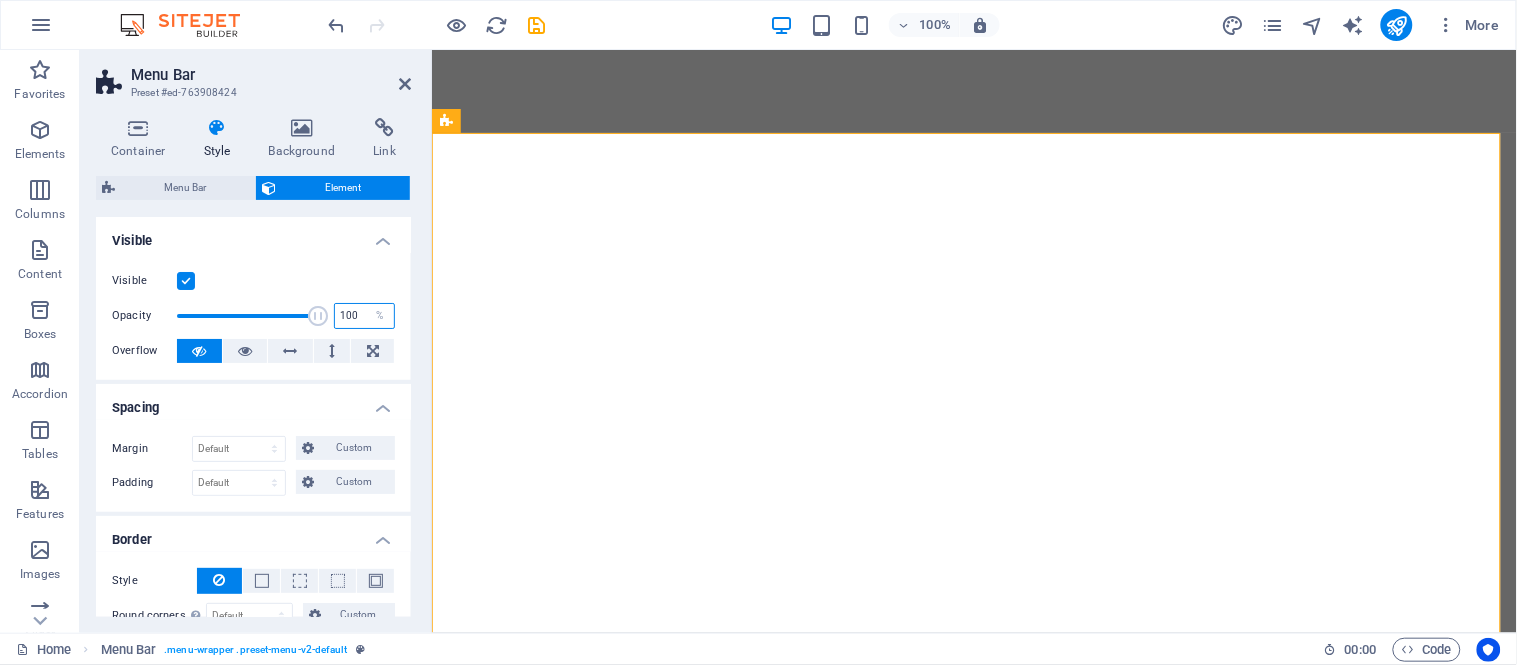 type on "100" 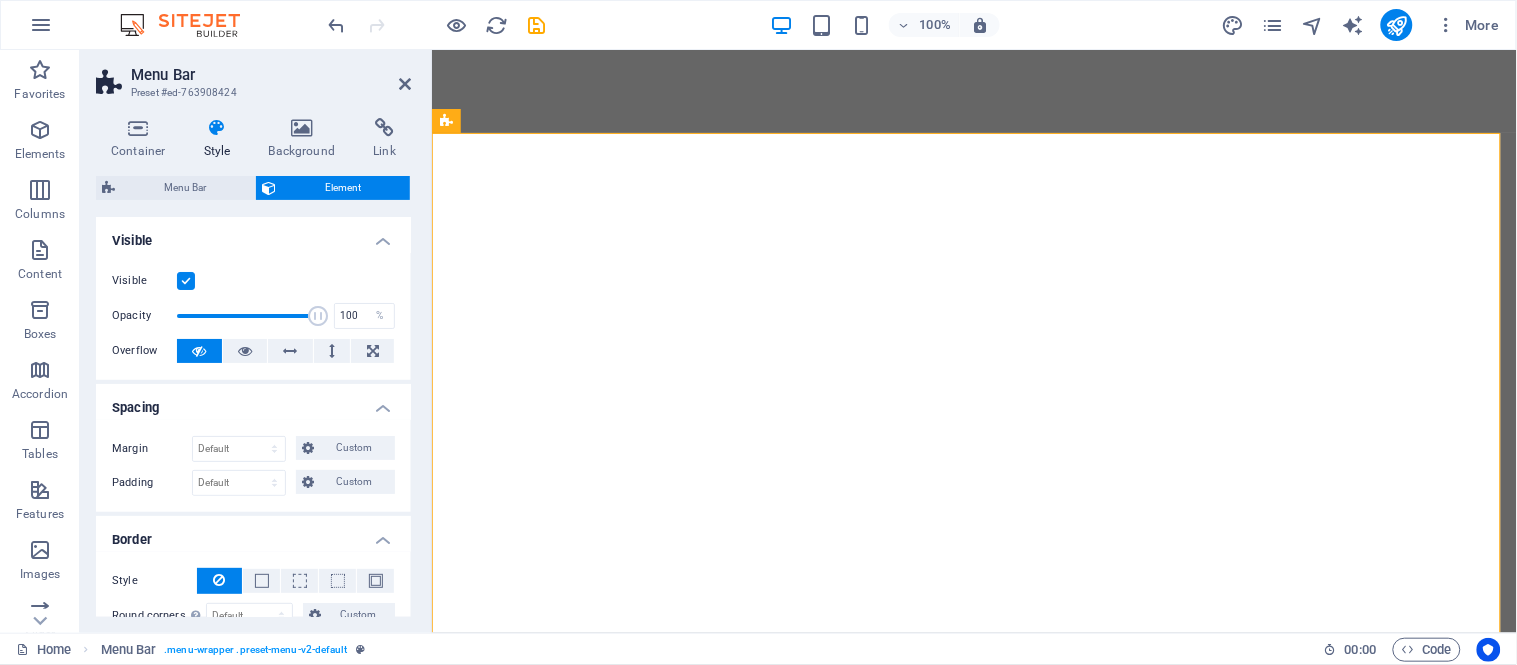 click at bounding box center (186, 281) 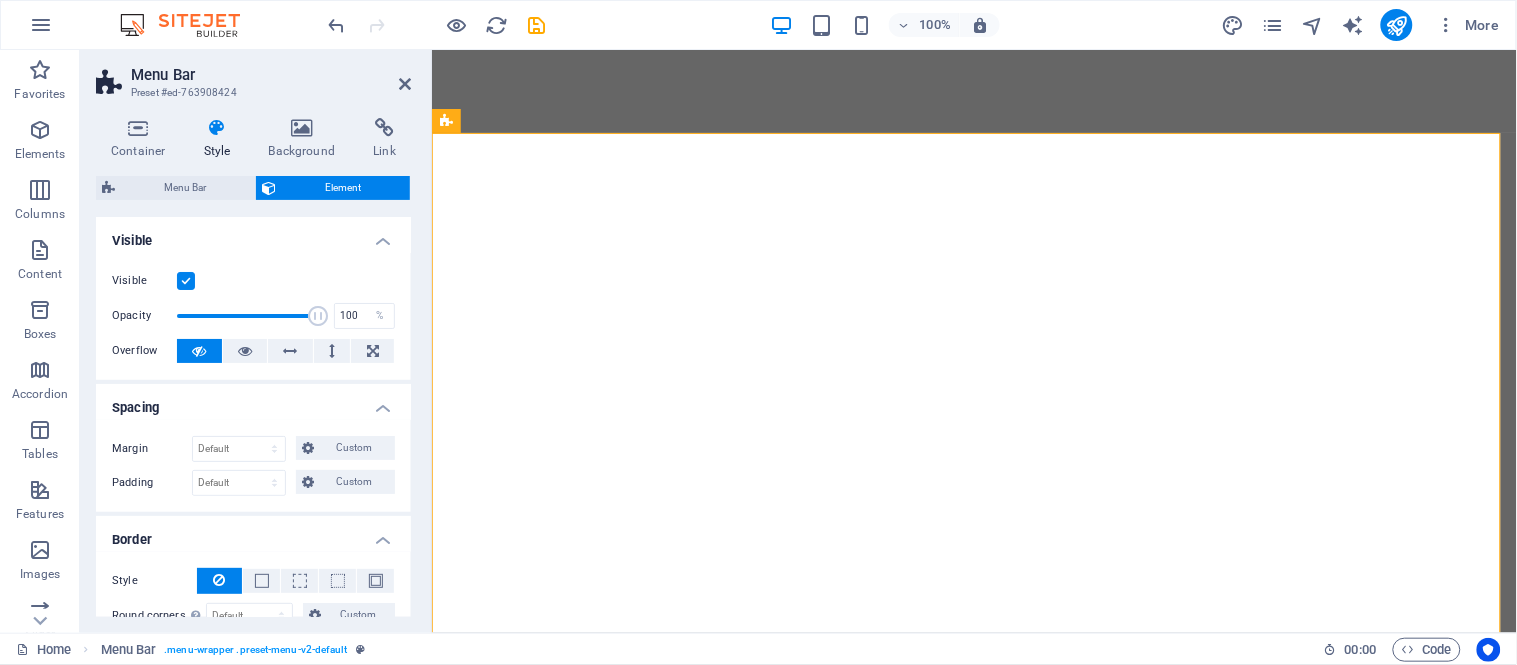 click on "Visible" at bounding box center [0, 0] 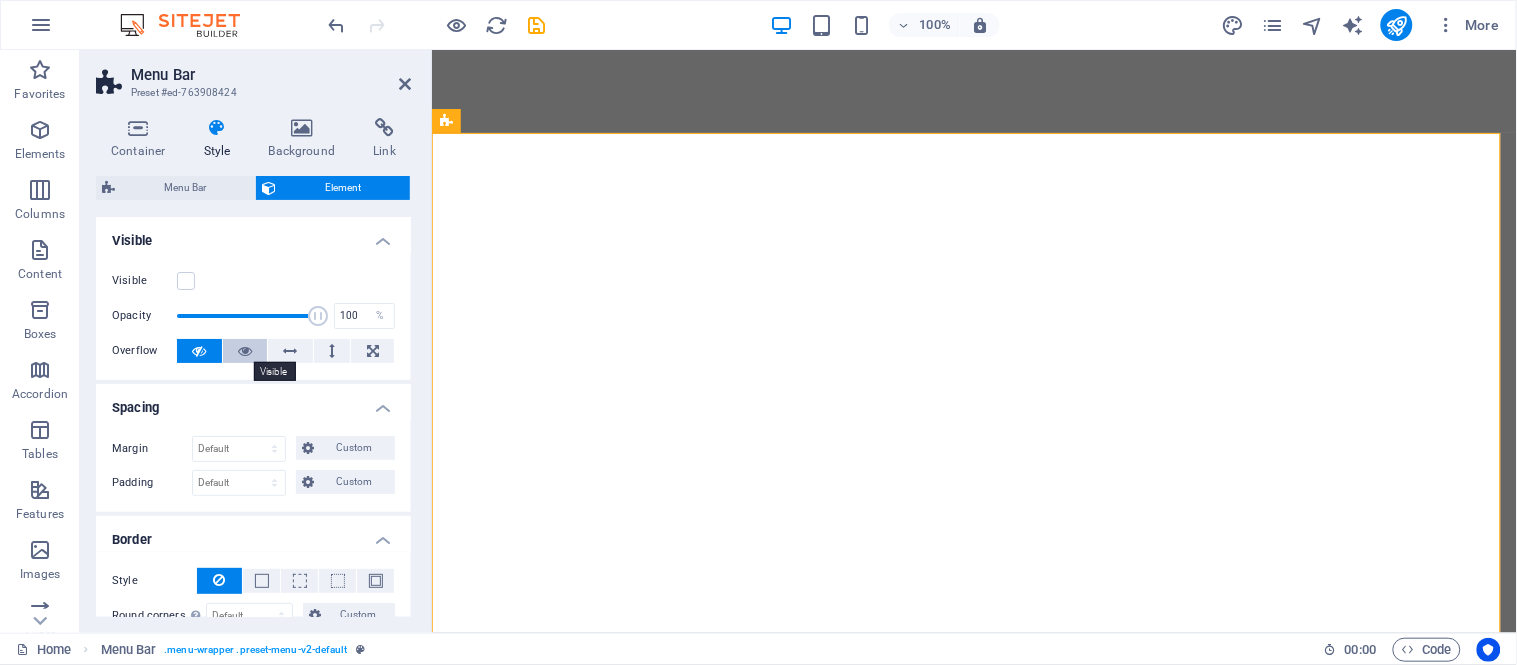 click at bounding box center [245, 351] 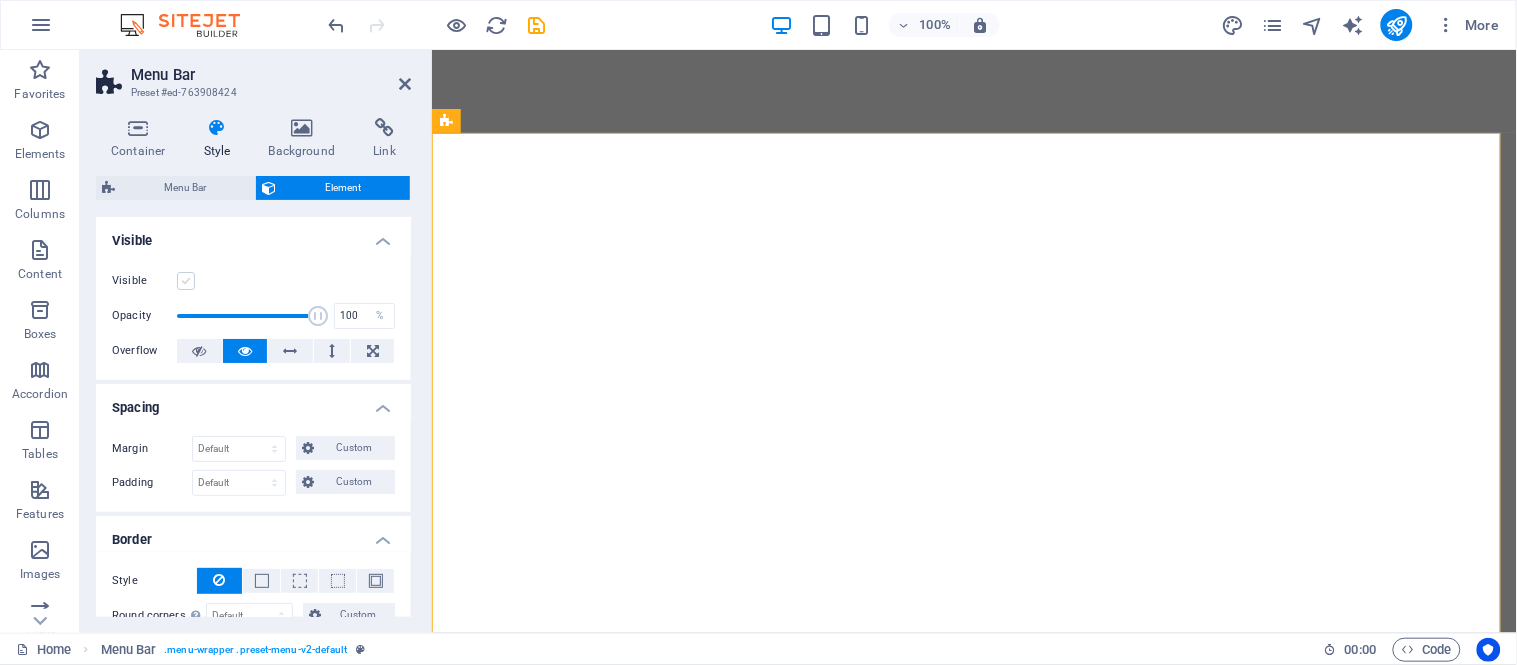 click at bounding box center [186, 281] 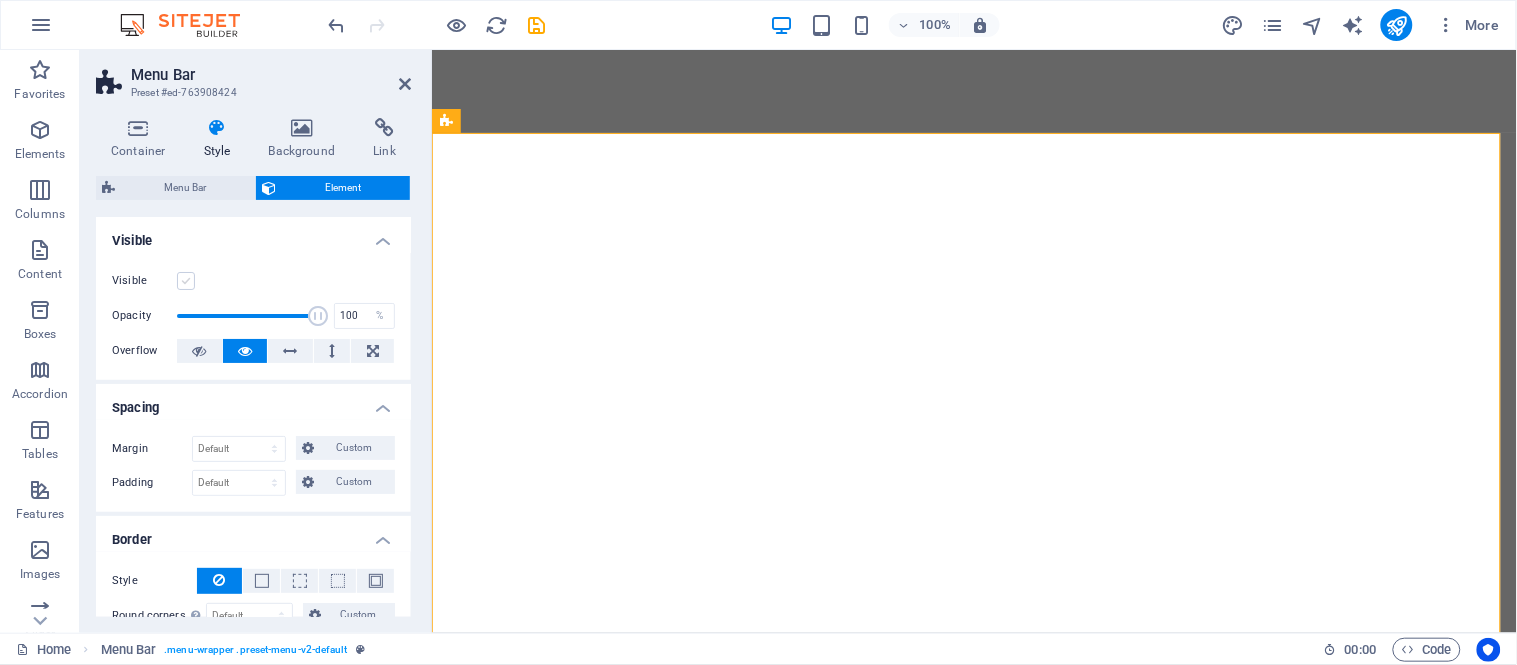 click on "Visible" at bounding box center (0, 0) 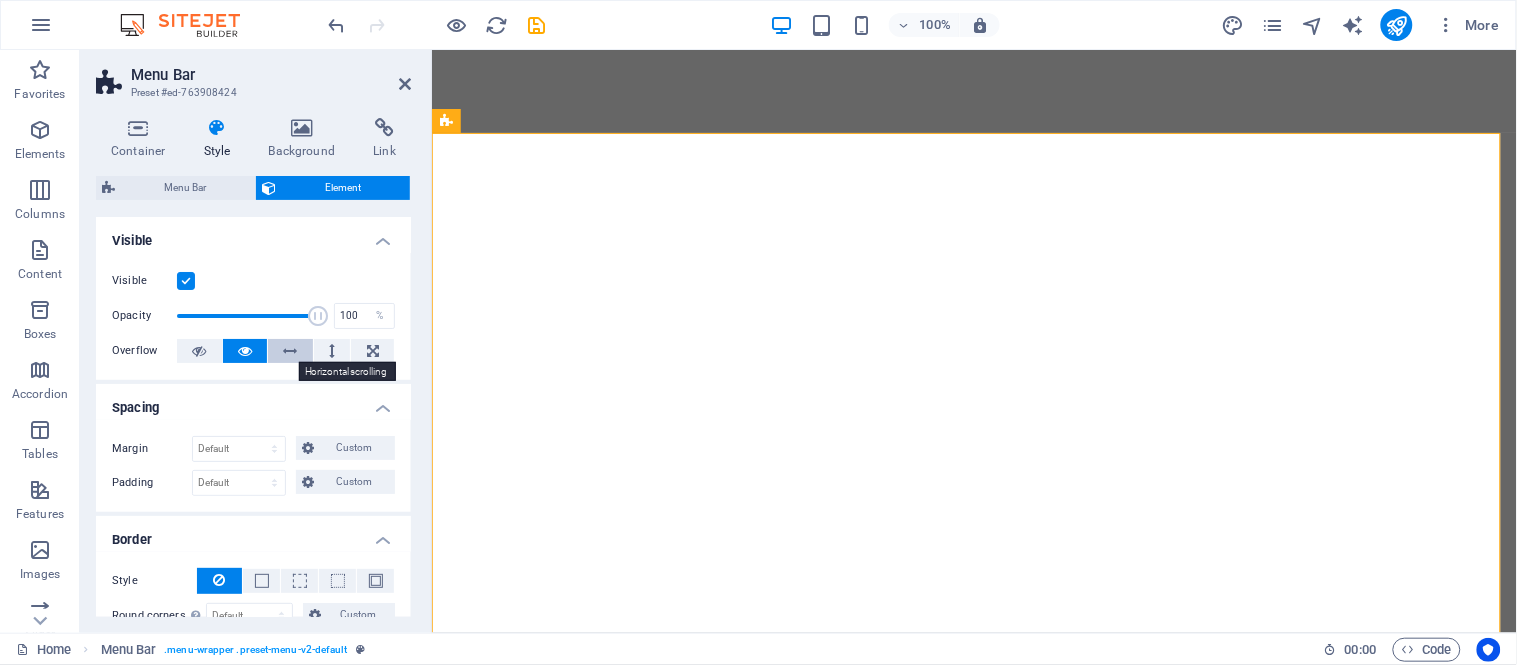 click at bounding box center [290, 351] 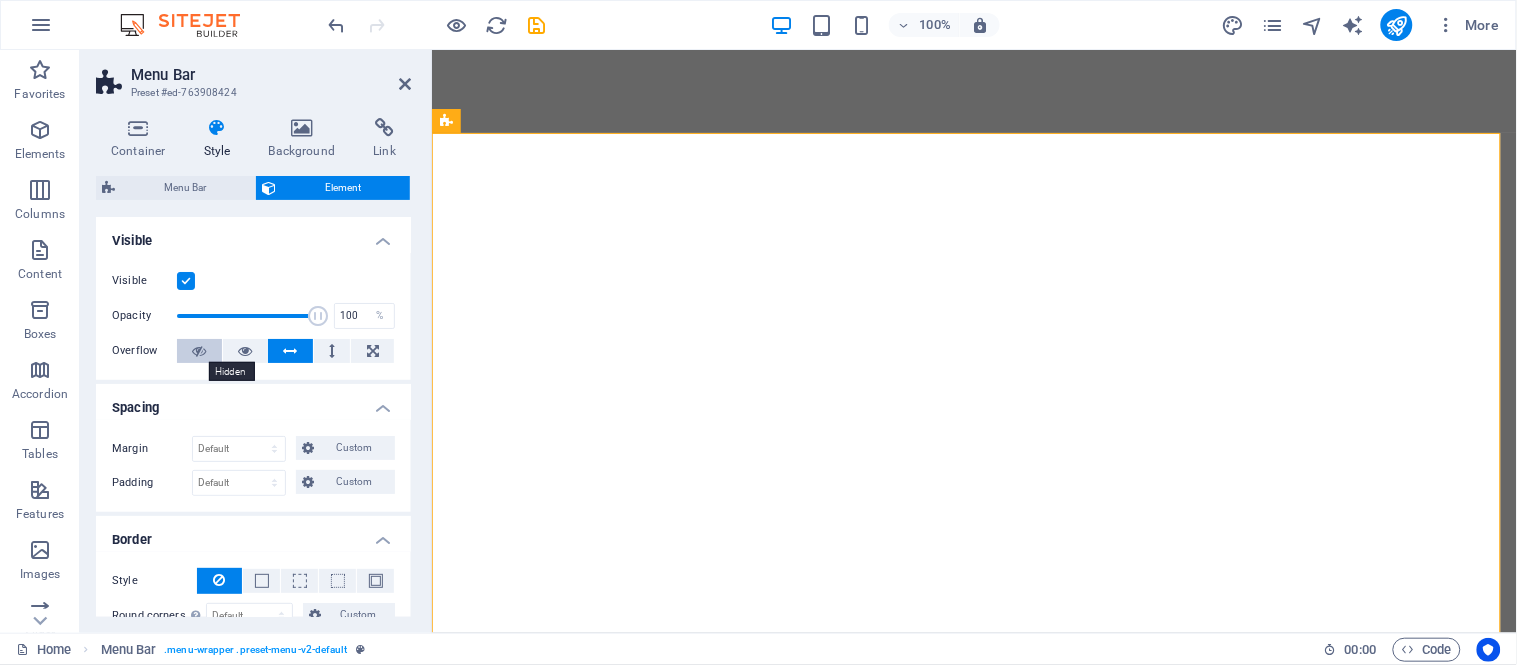 click at bounding box center [199, 351] 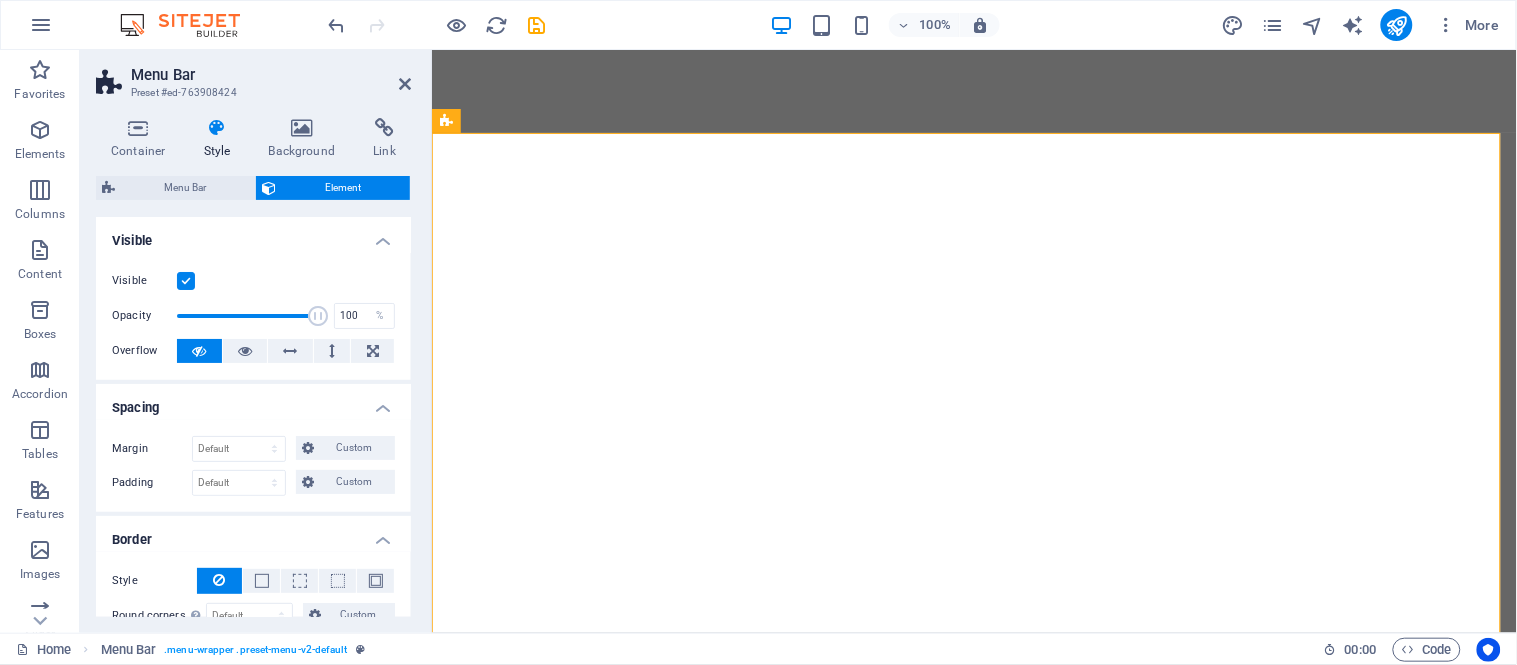 click at bounding box center (186, 281) 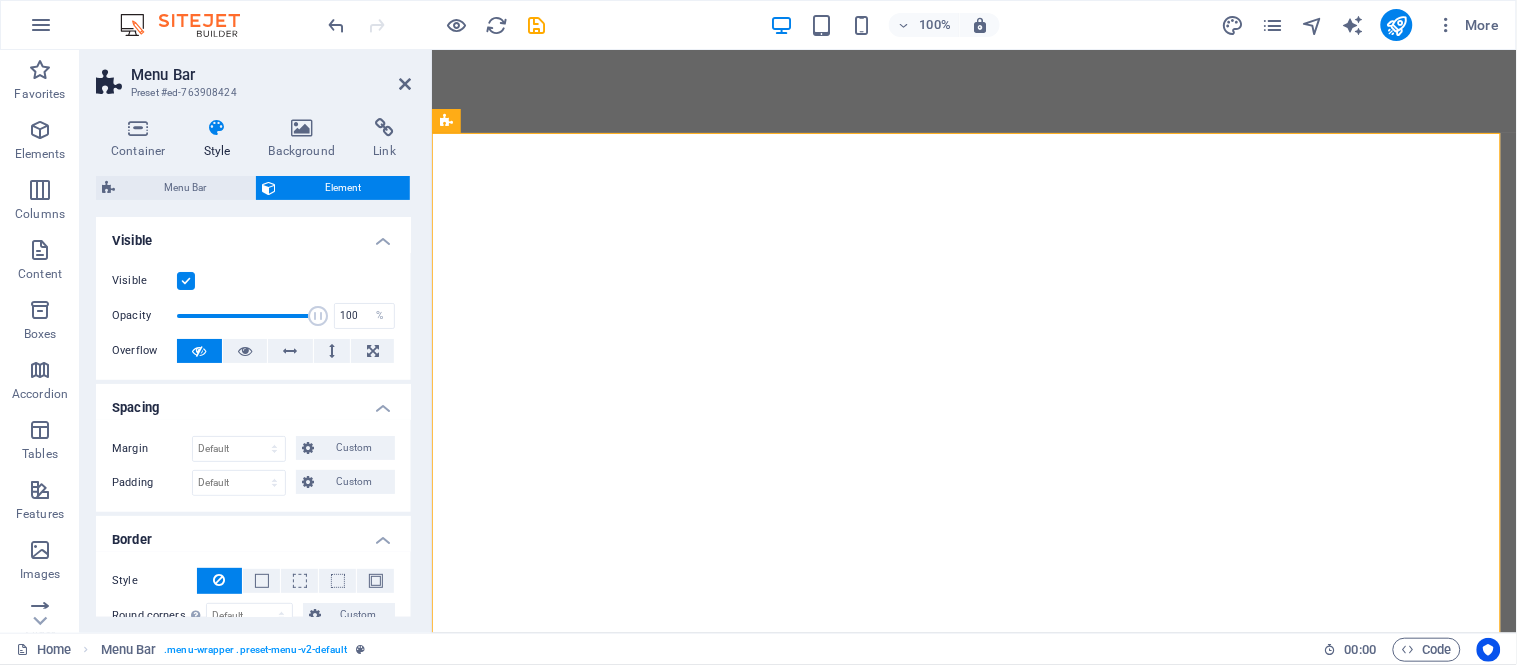 click on "Visible" at bounding box center [0, 0] 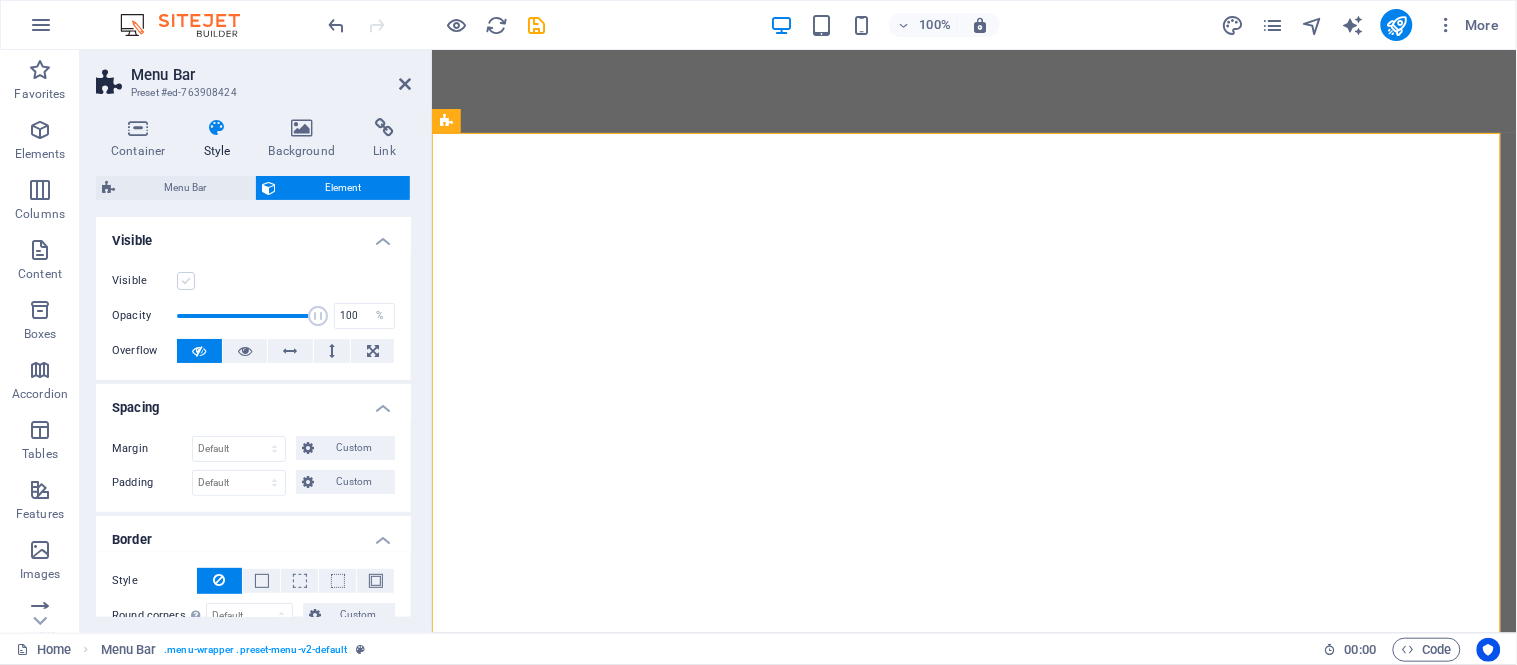 click at bounding box center [186, 281] 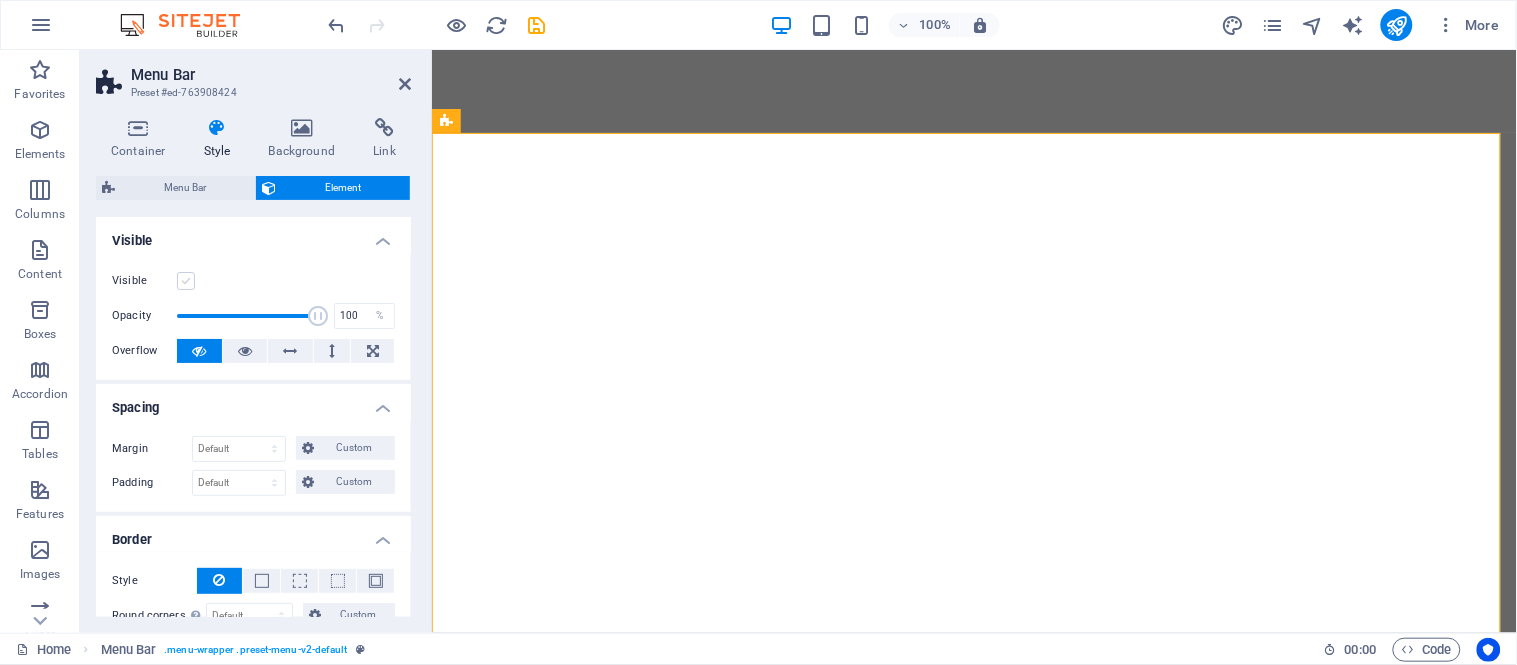 click on "Visible" at bounding box center (0, 0) 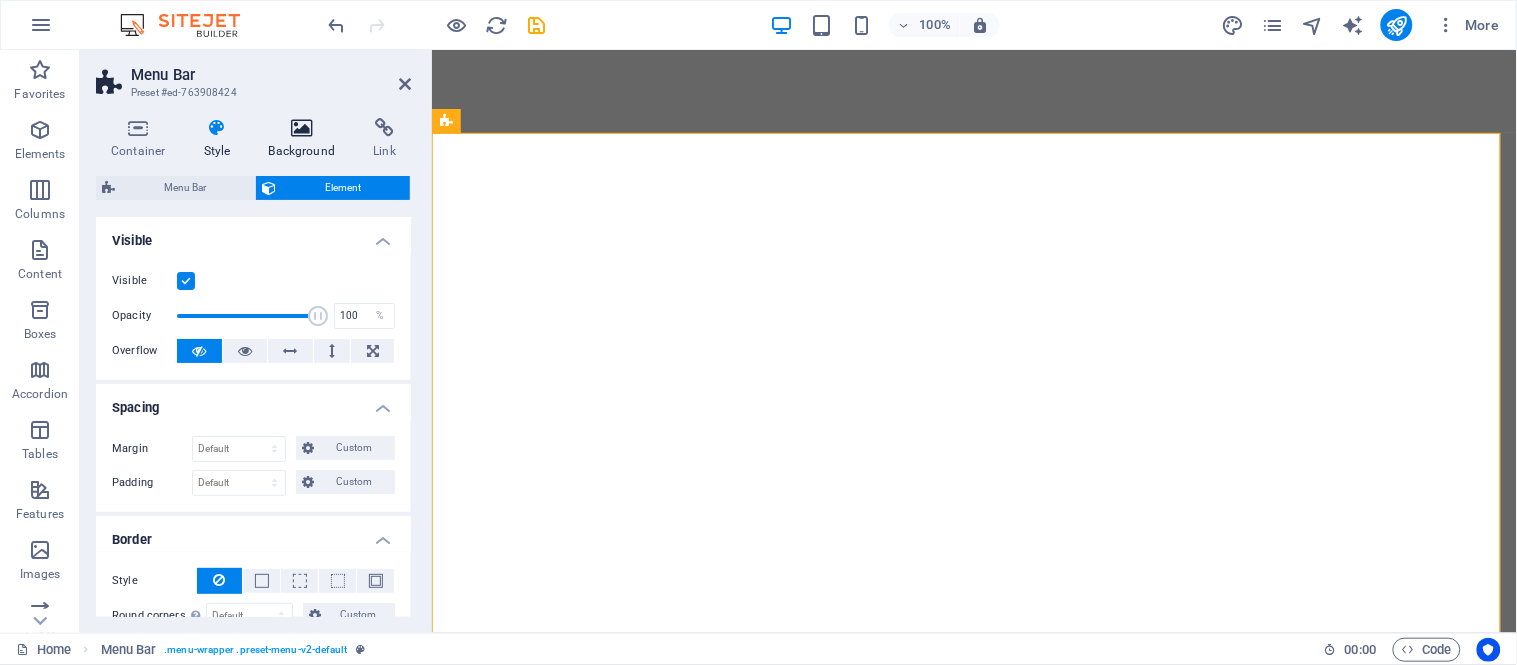 click on "Background" at bounding box center [306, 139] 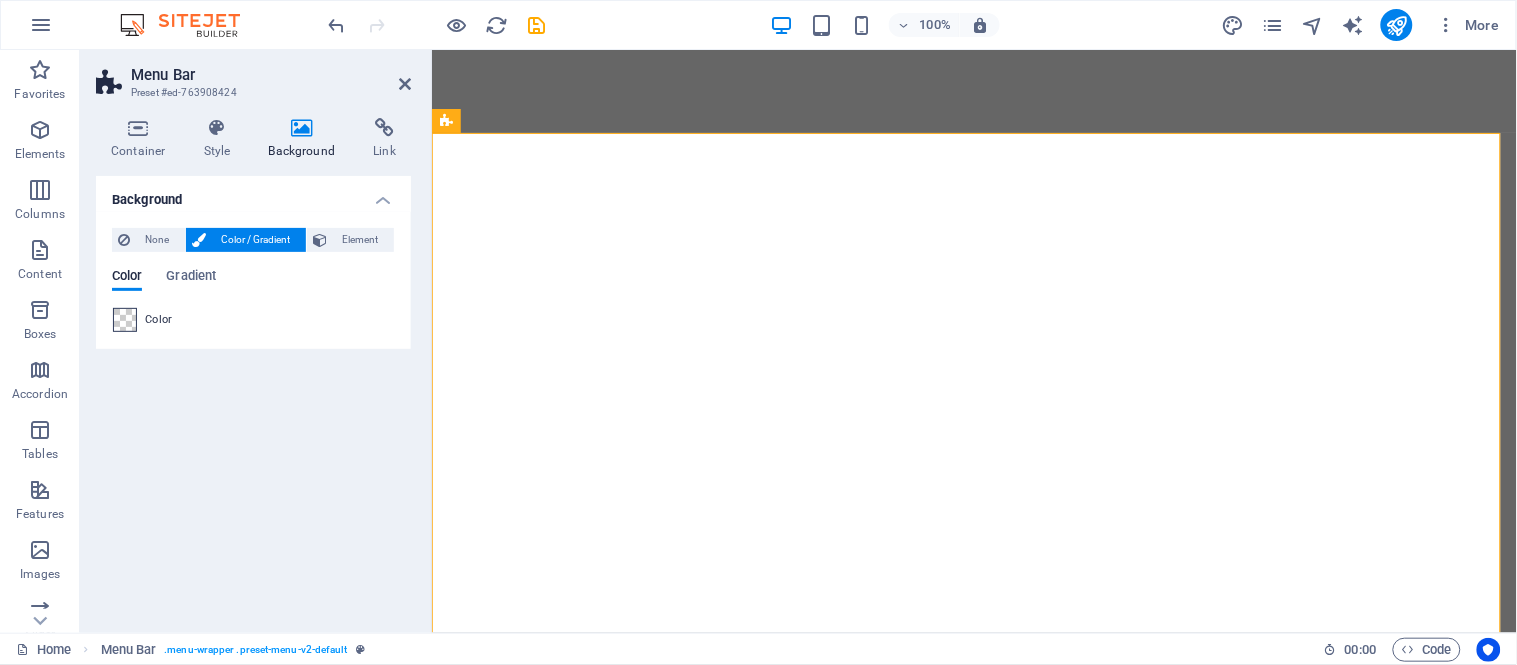click at bounding box center (125, 320) 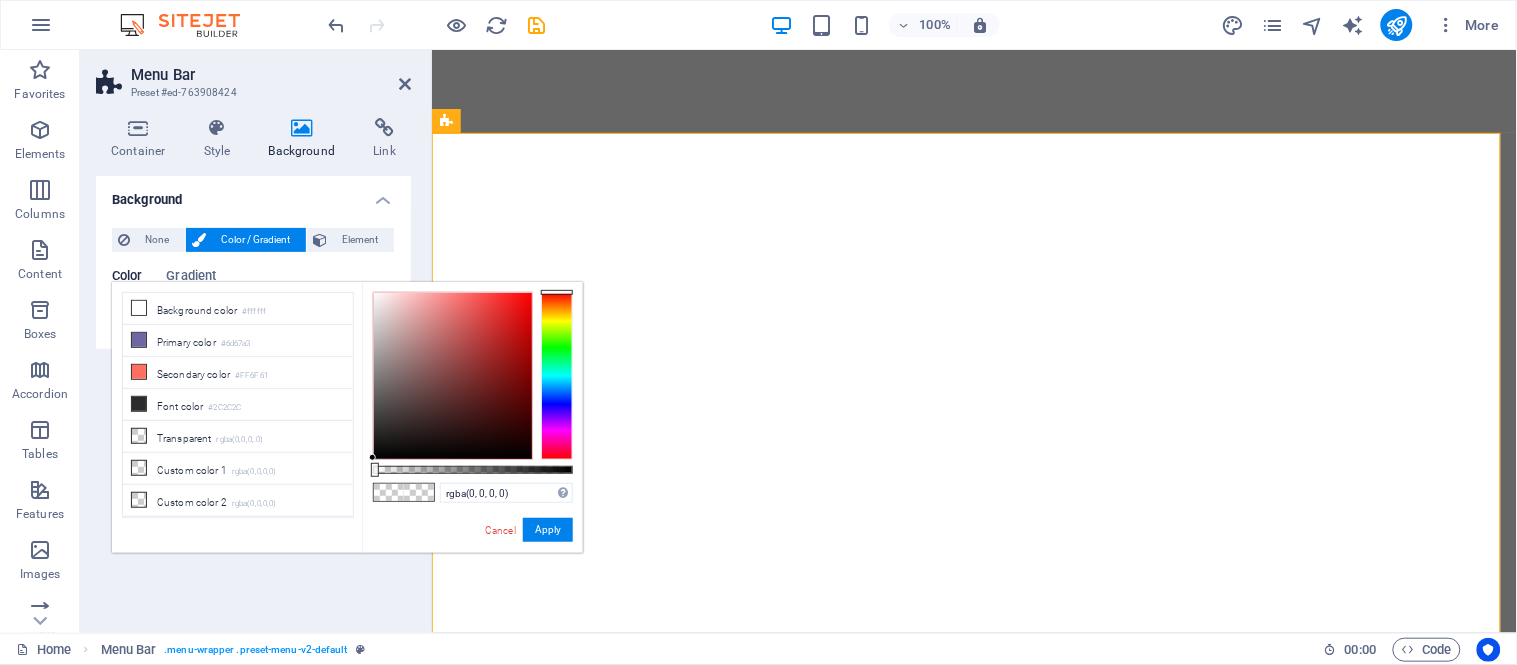 click at bounding box center (139, 308) 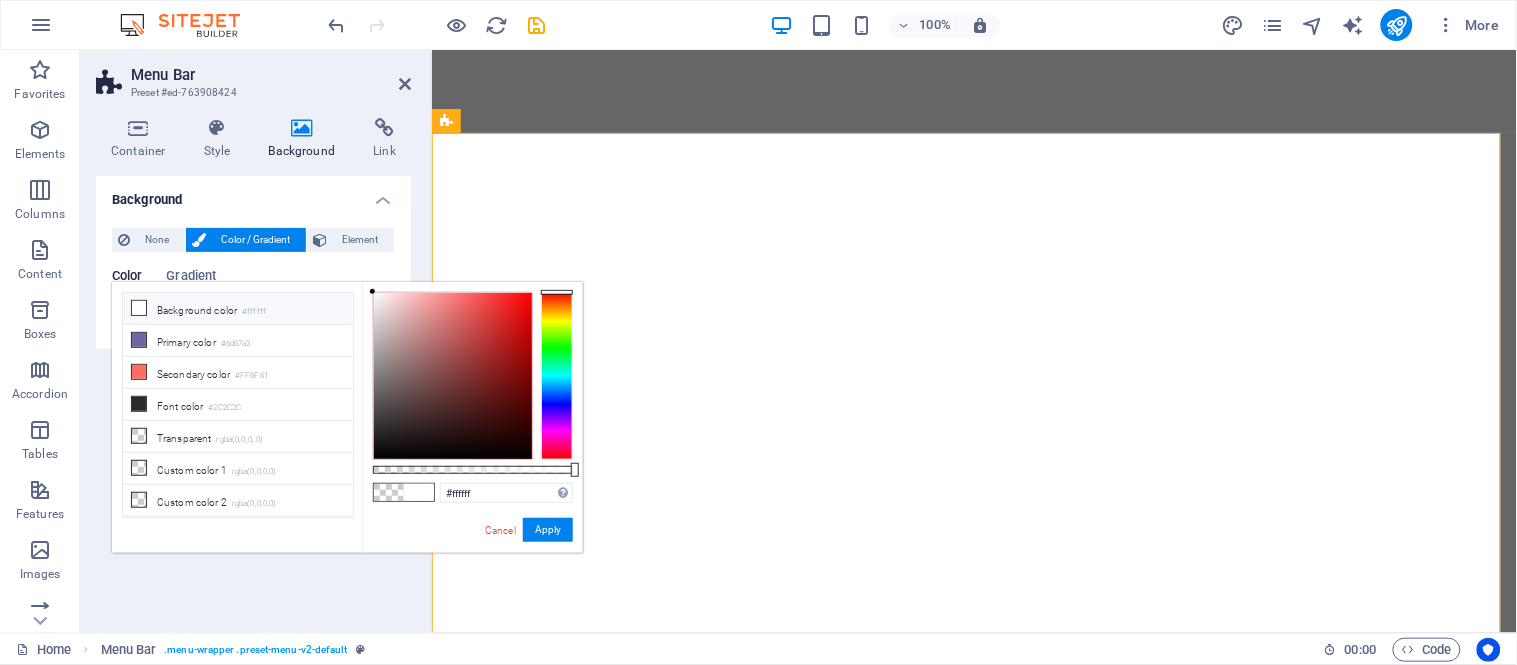 click at bounding box center (139, 308) 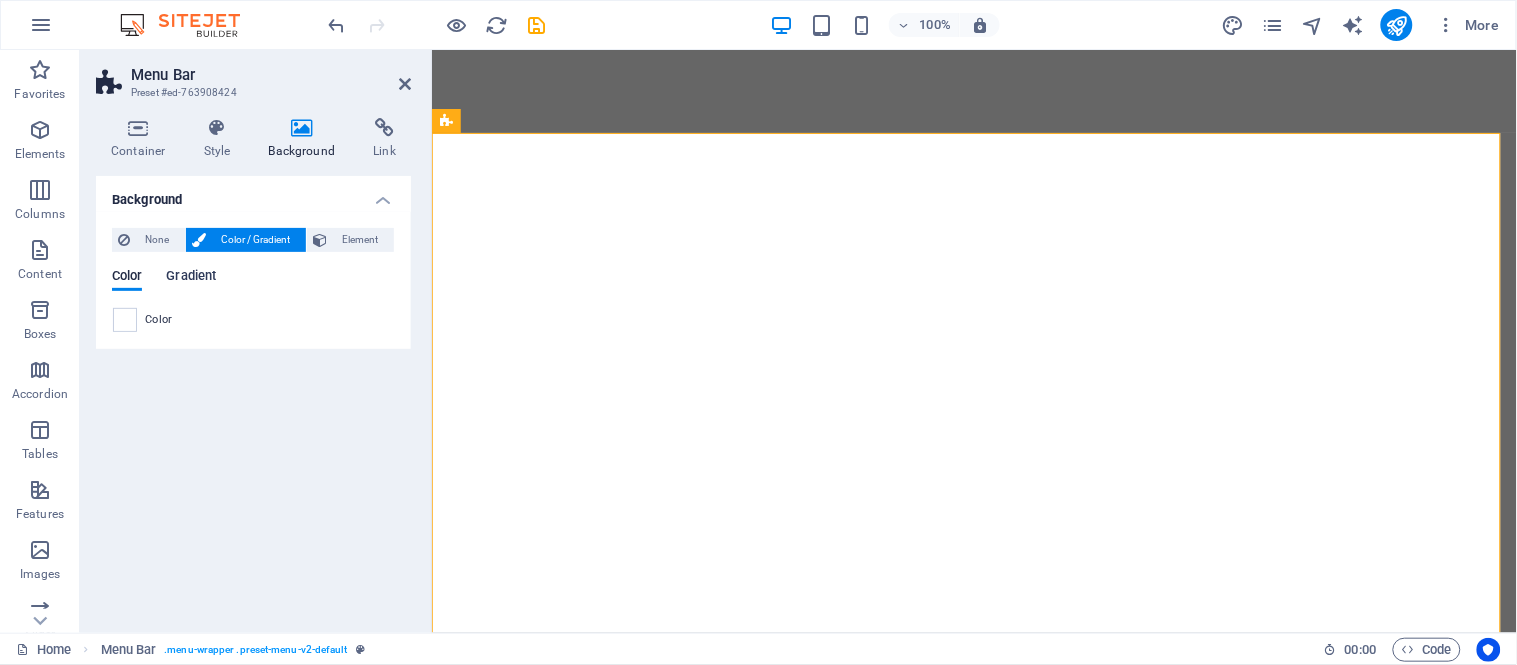 click on "Gradient" at bounding box center [191, 278] 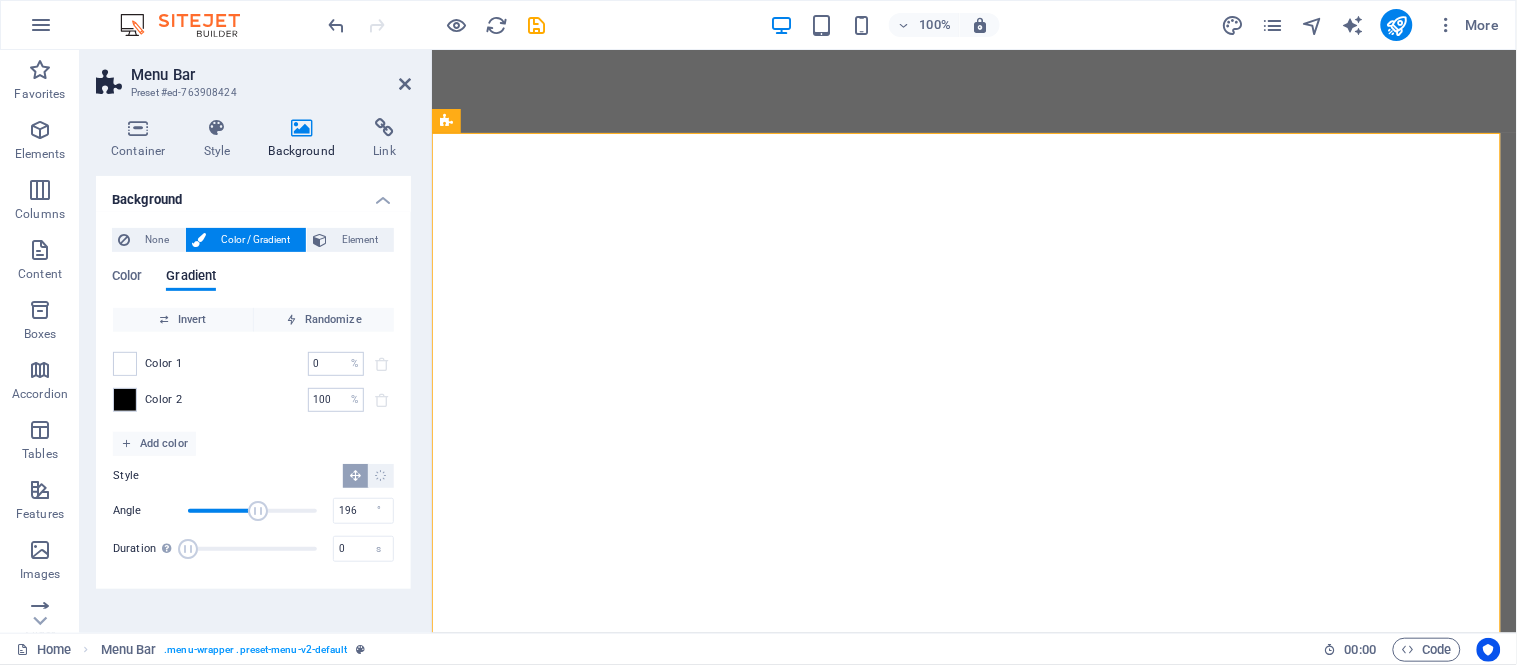 click at bounding box center (252, 511) 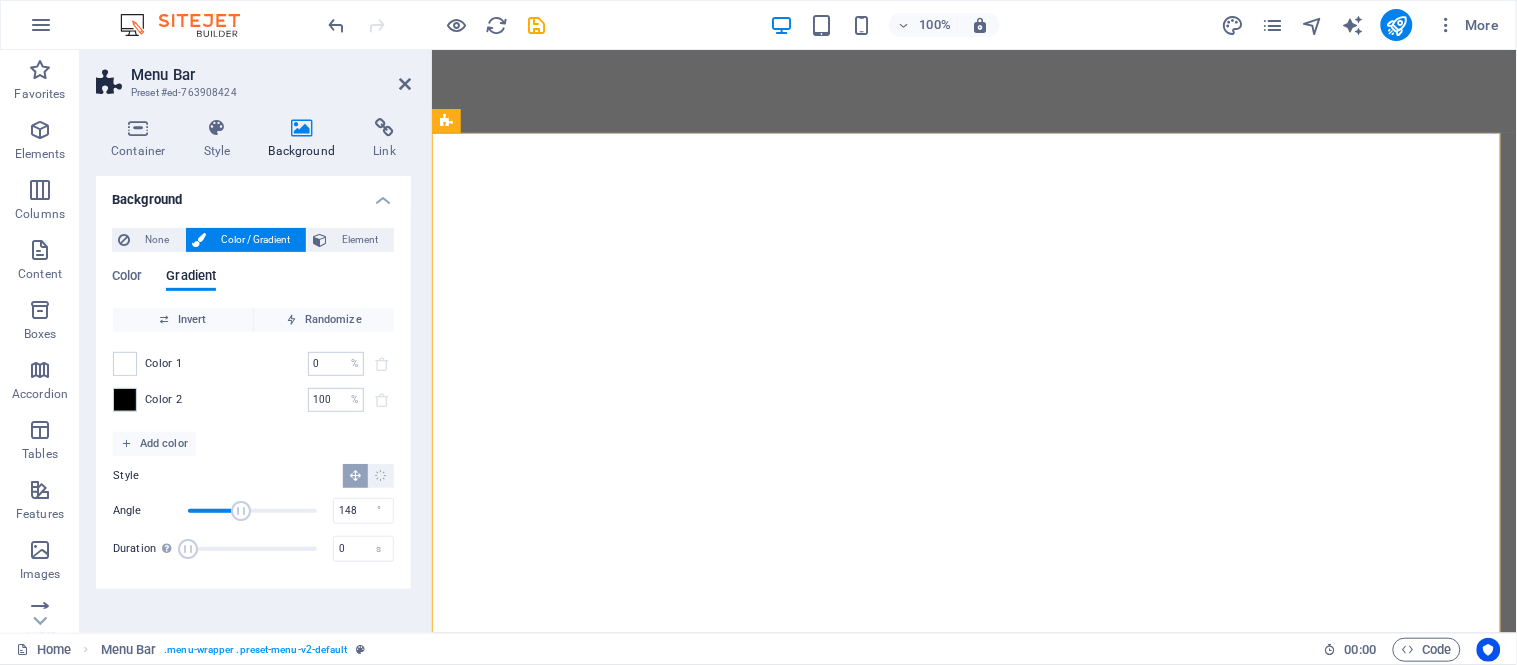 click at bounding box center (252, 511) 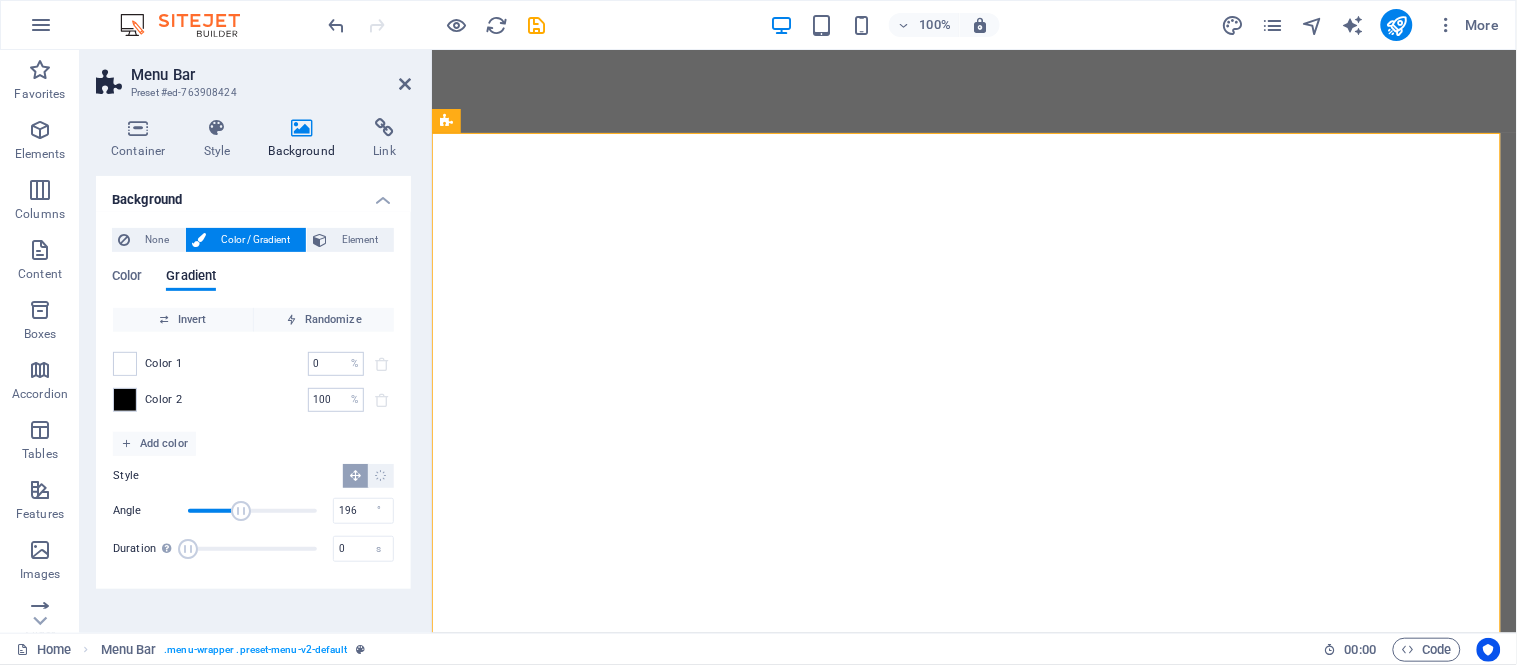 click at bounding box center (252, 511) 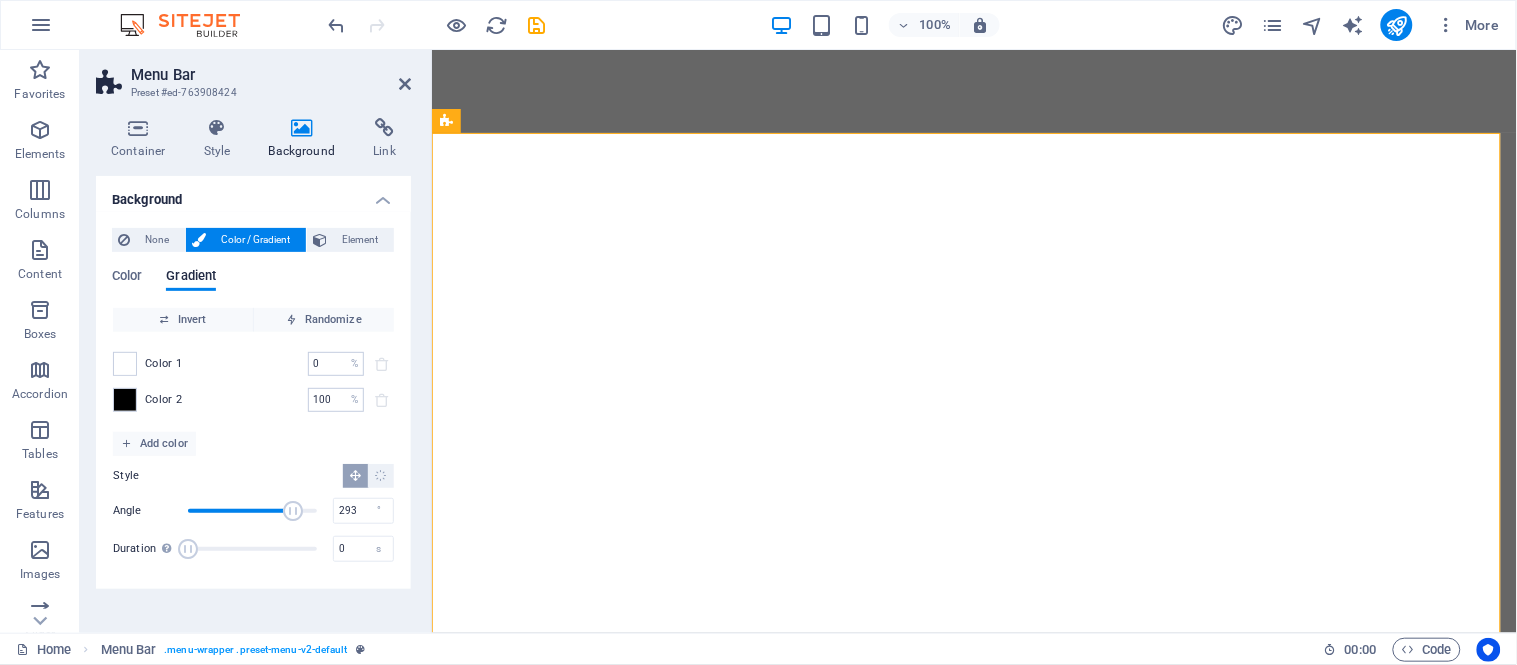 click at bounding box center [252, 511] 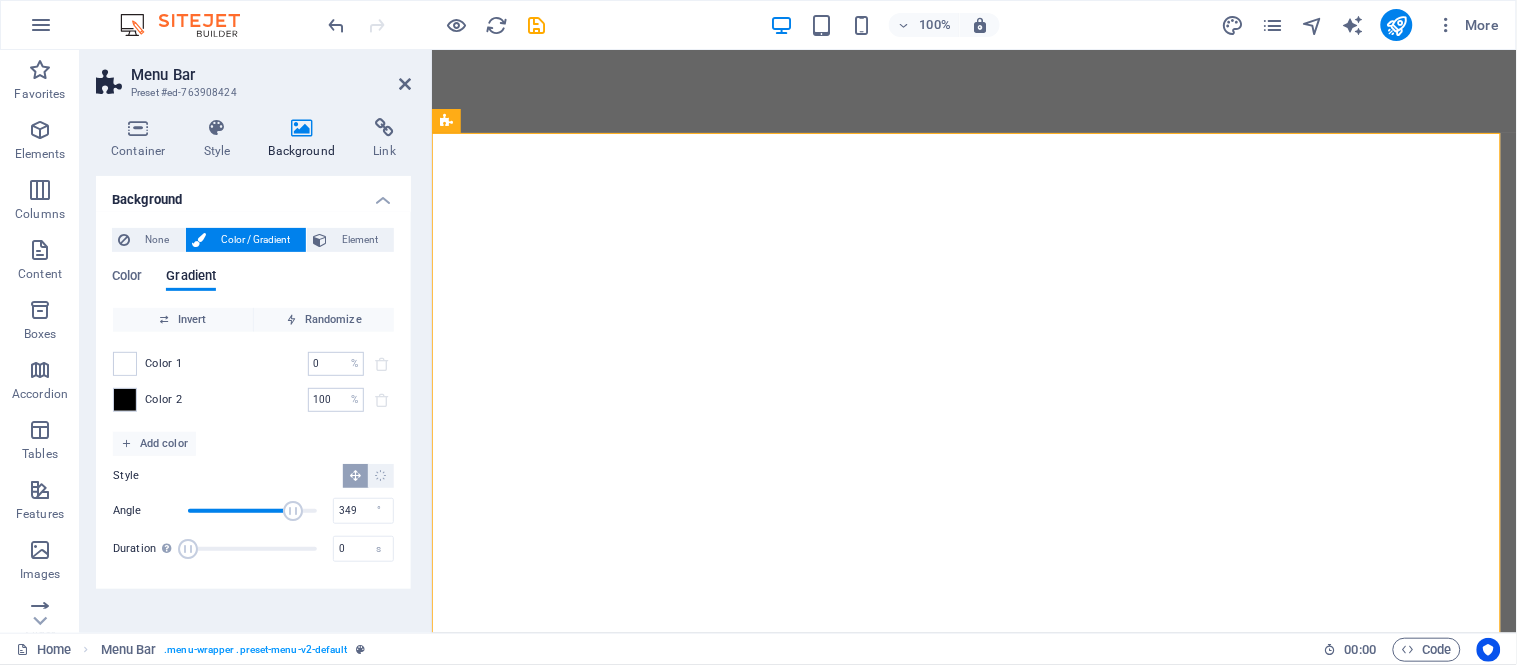 click at bounding box center (252, 511) 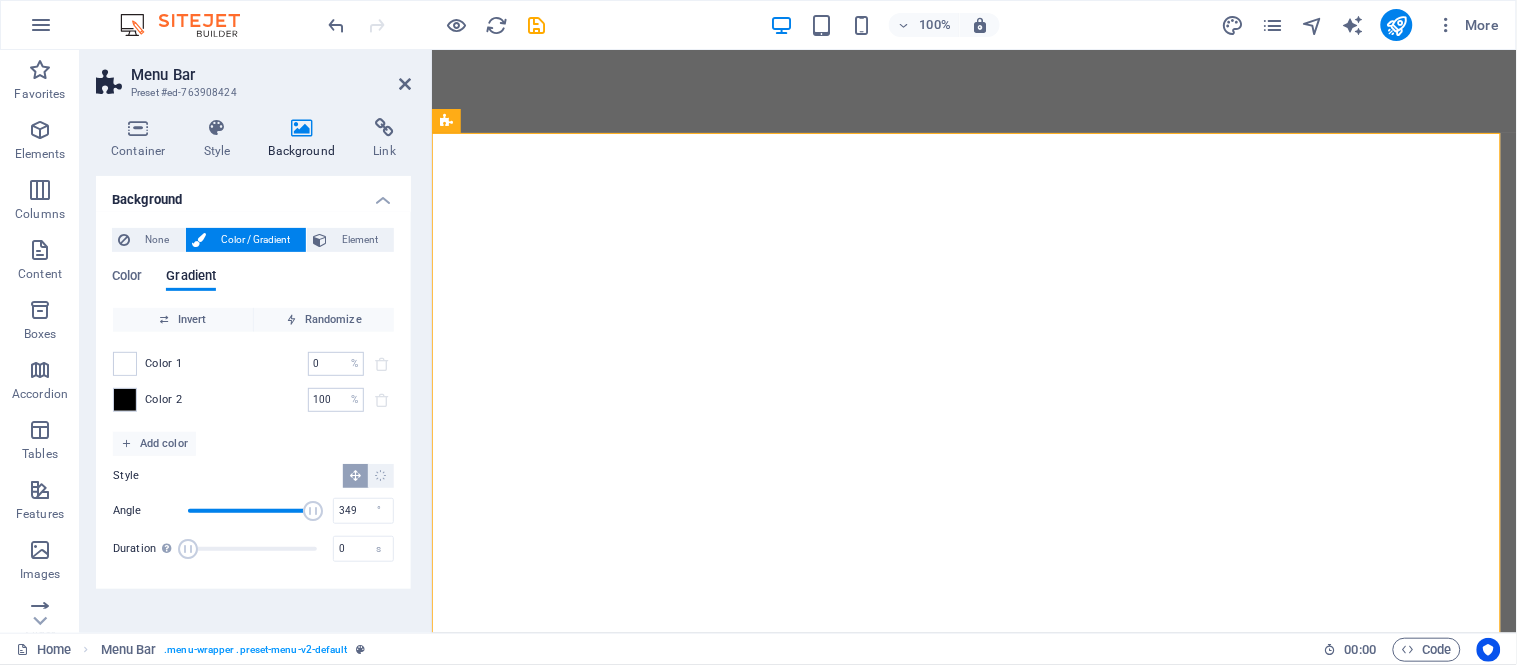 click on "Angle 349 °" at bounding box center (253, 511) 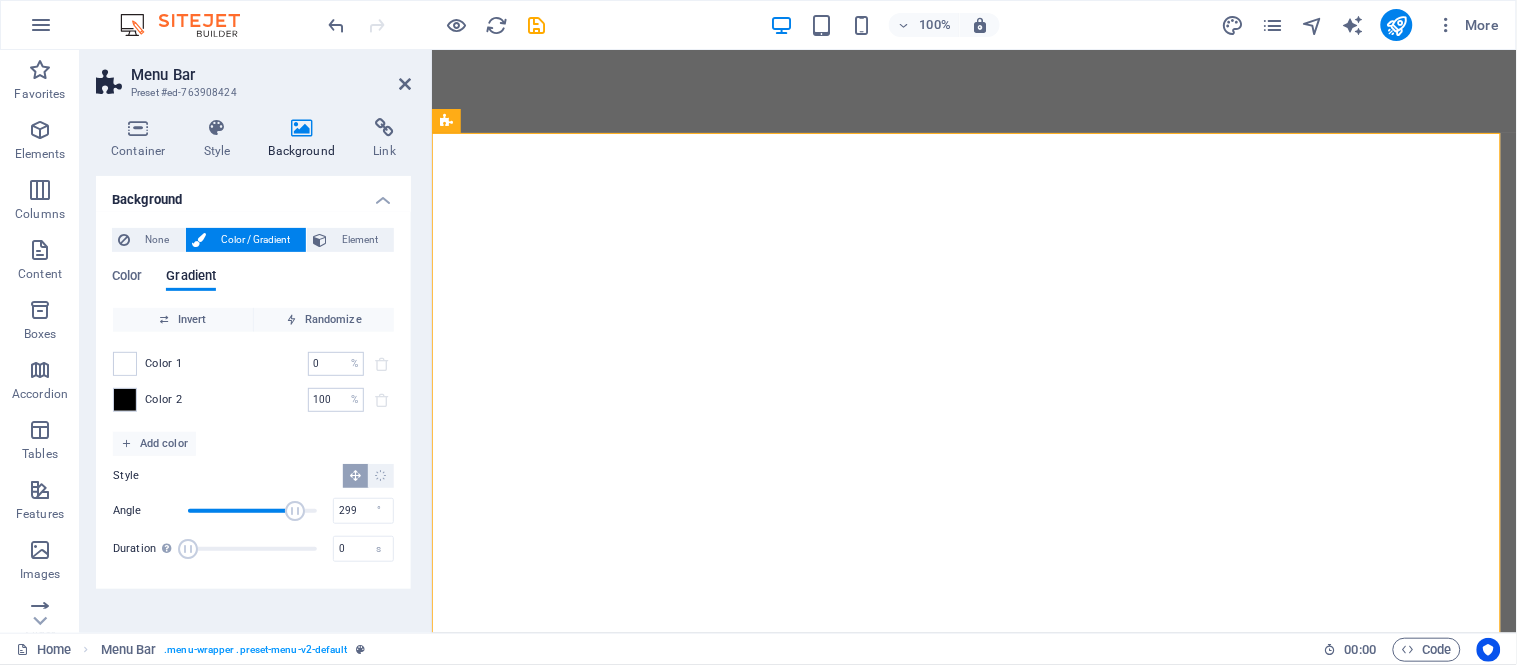 click at bounding box center [252, 511] 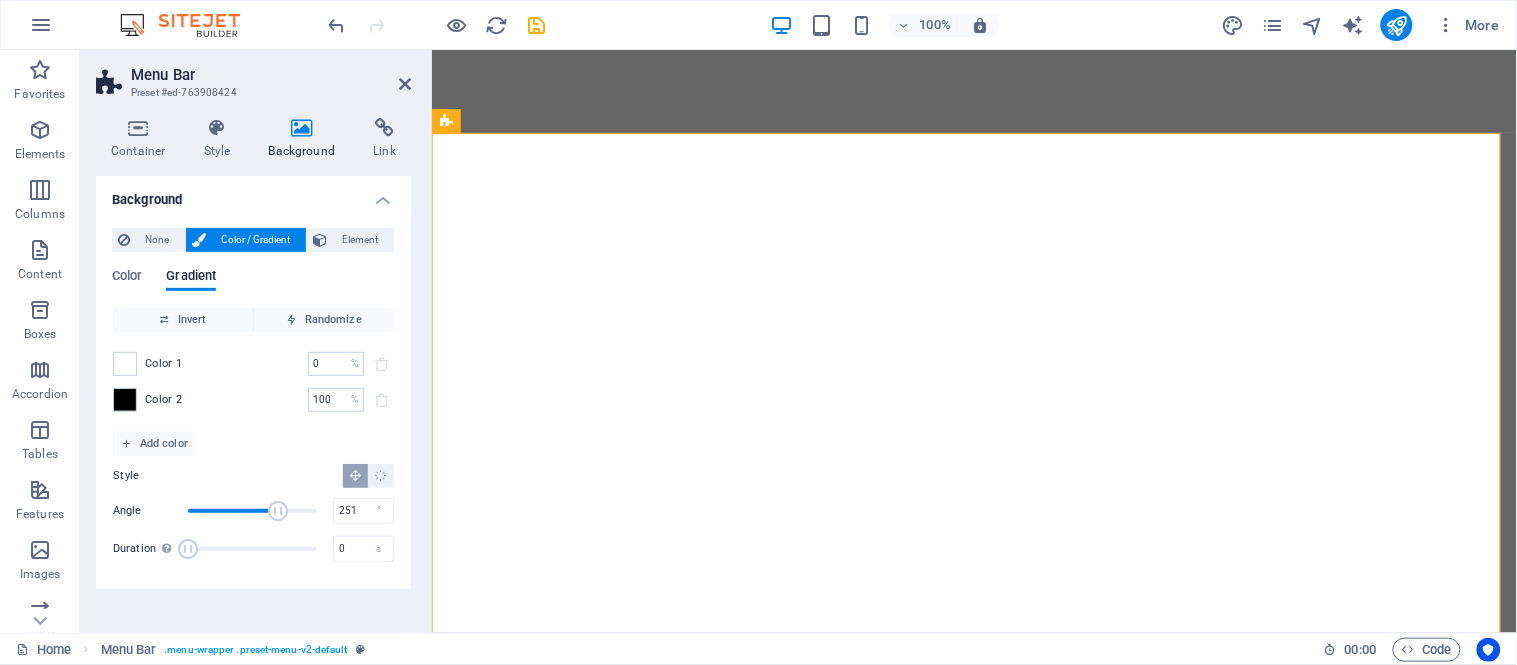 click at bounding box center [252, 511] 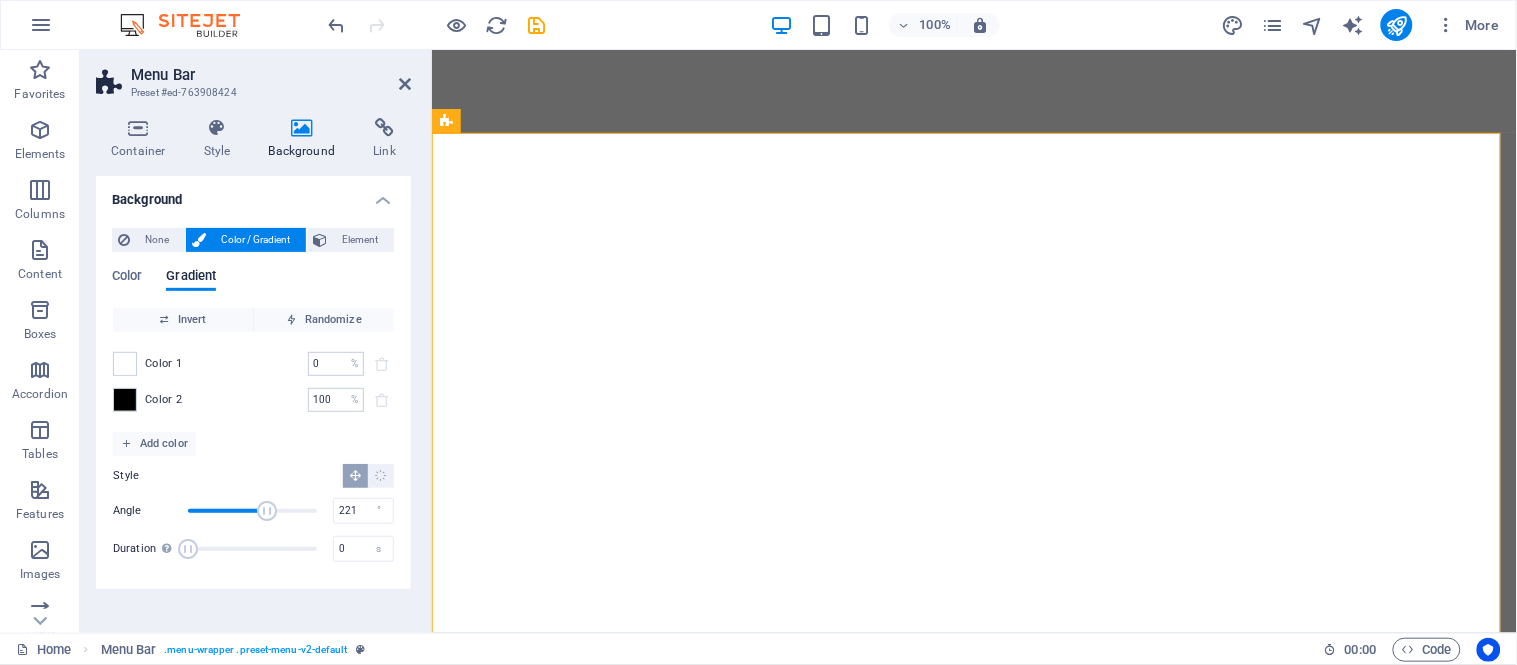 click at bounding box center [267, 511] 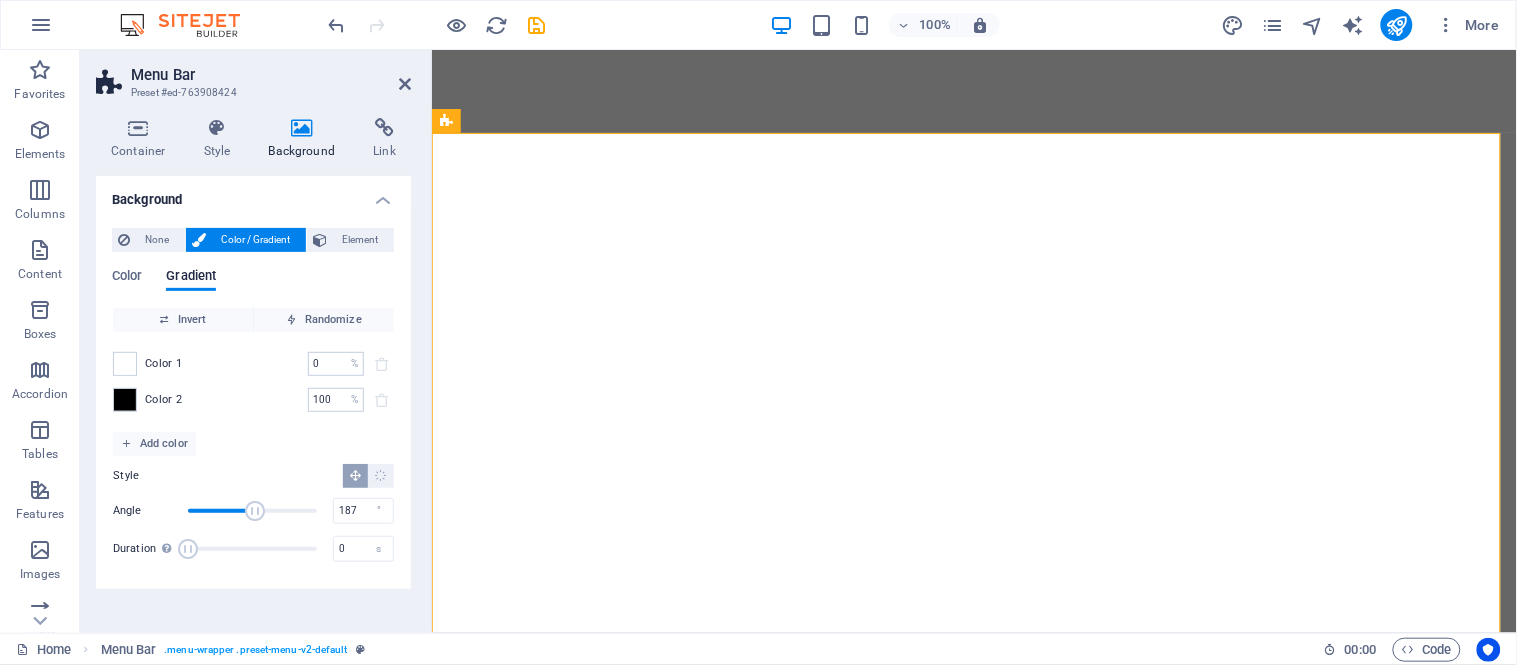 click at bounding box center (255, 511) 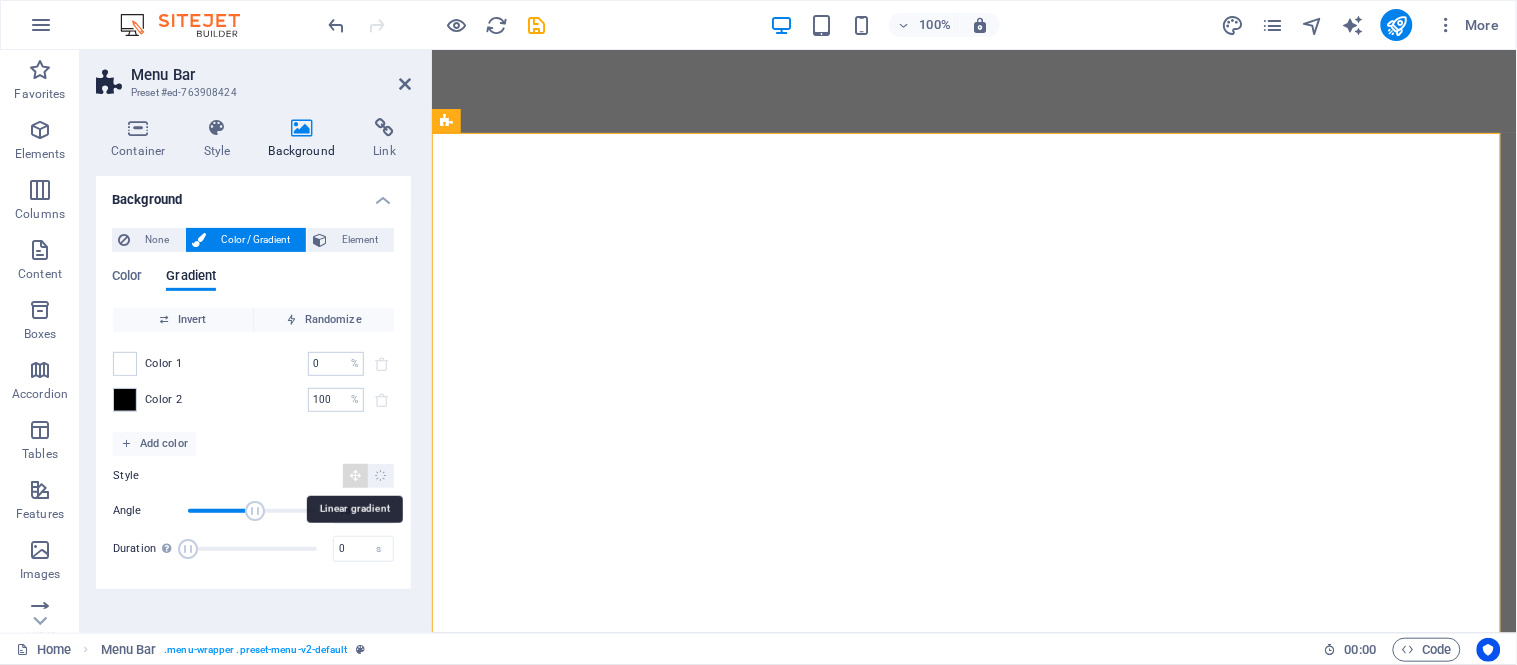 click at bounding box center (355, 475) 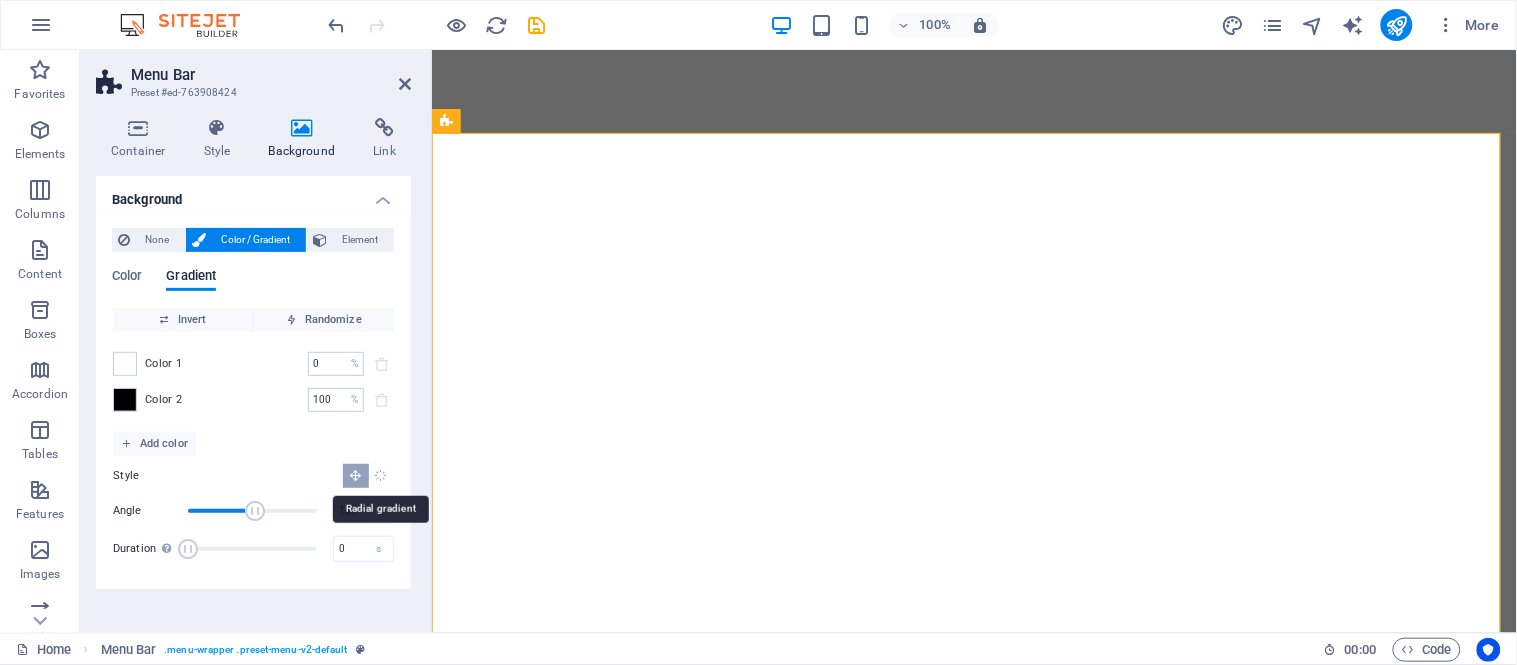 click at bounding box center (381, 475) 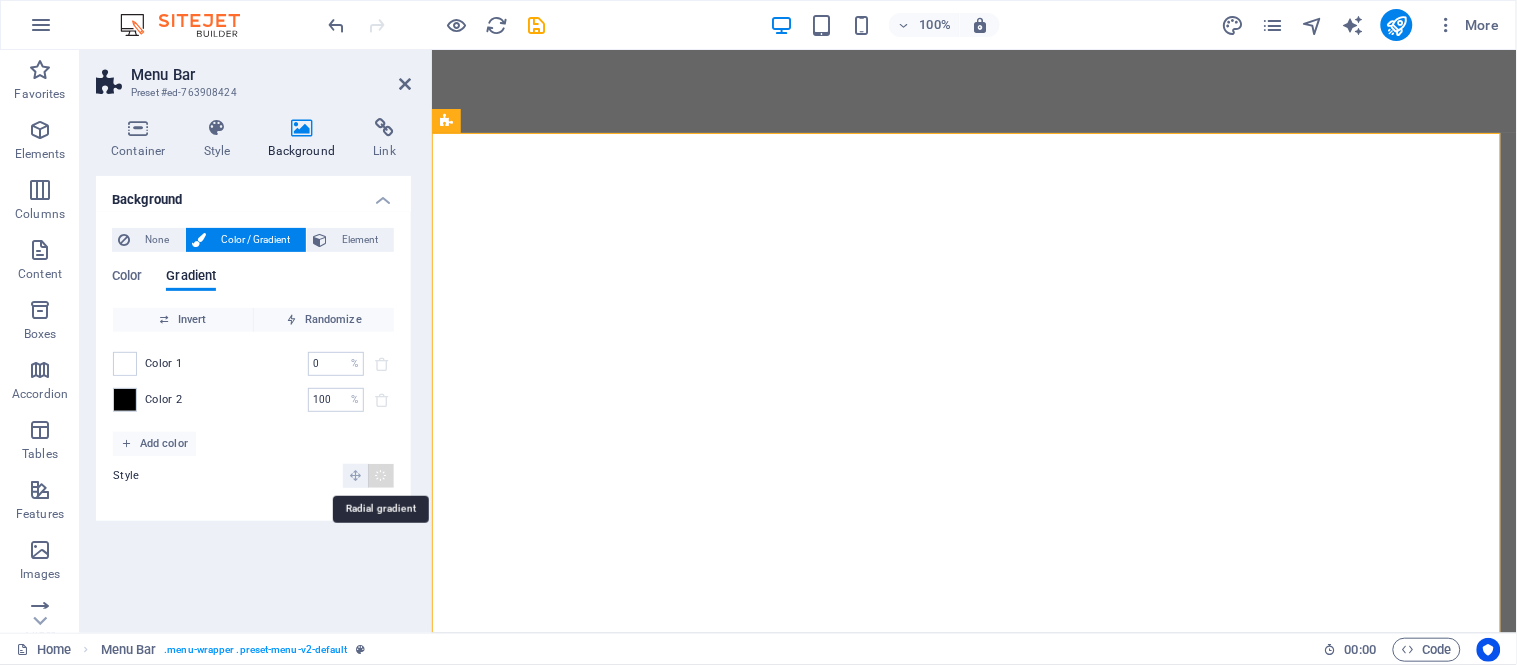 click at bounding box center (381, 475) 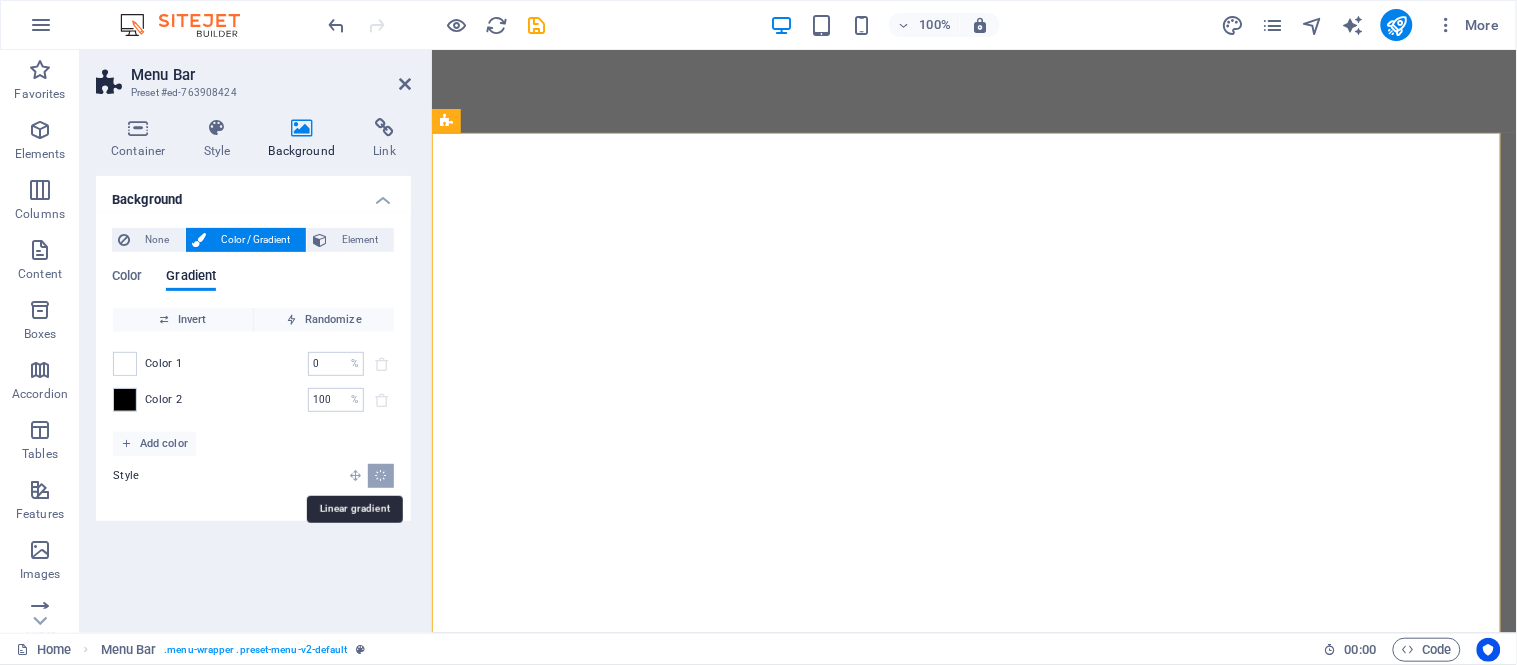 click at bounding box center (355, 475) 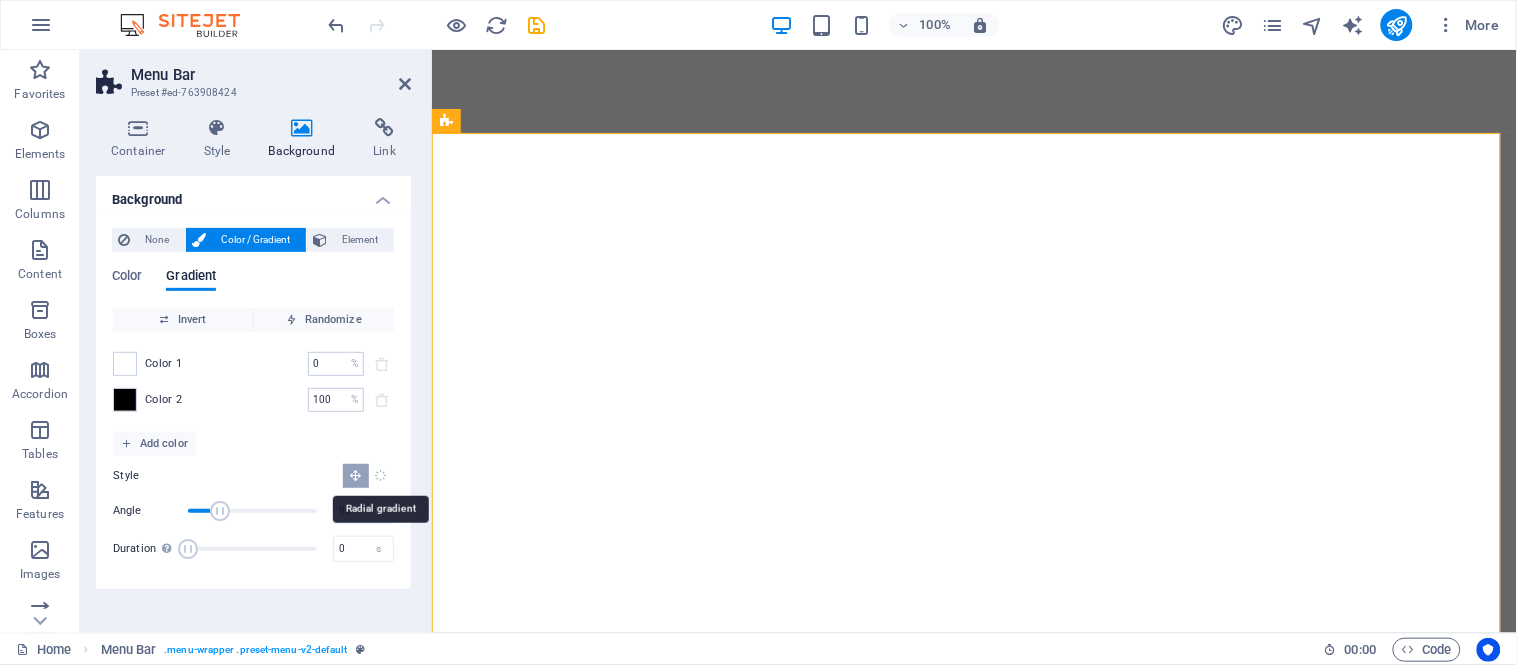 click at bounding box center [381, 475] 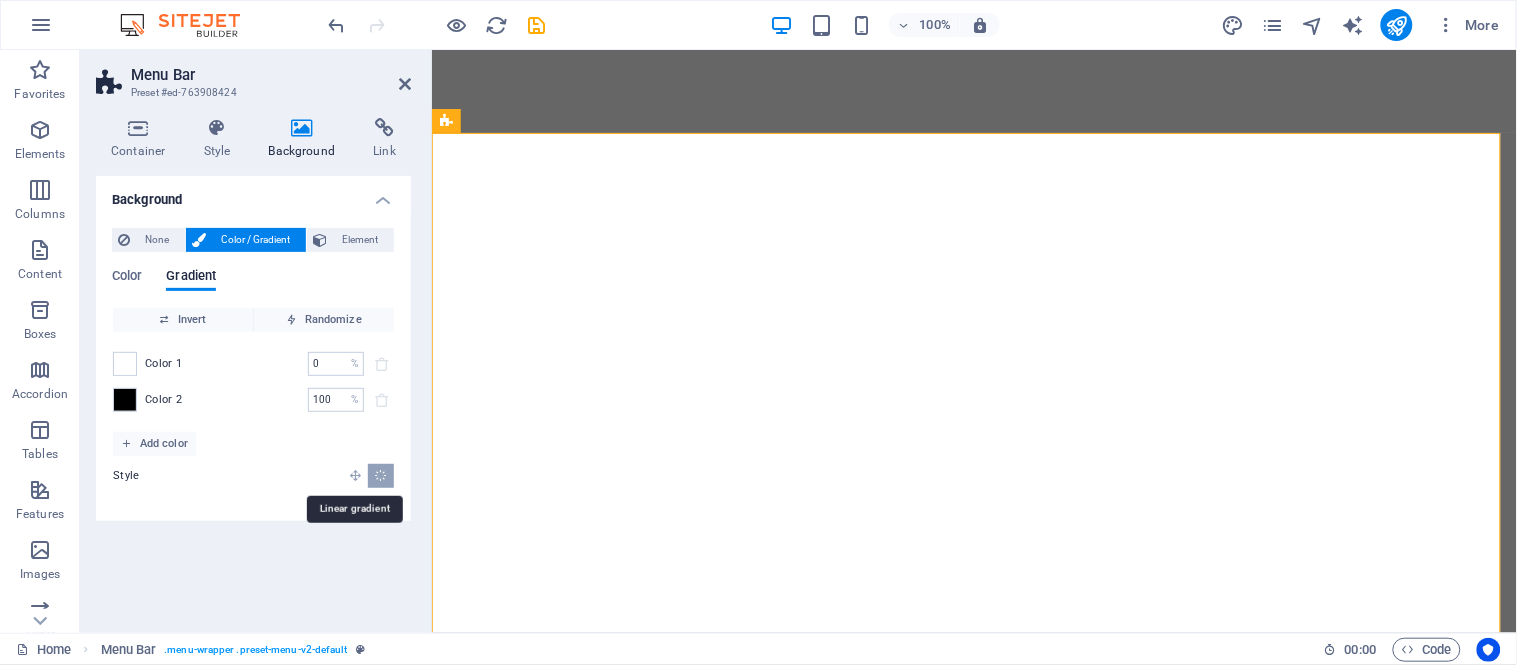click at bounding box center [355, 475] 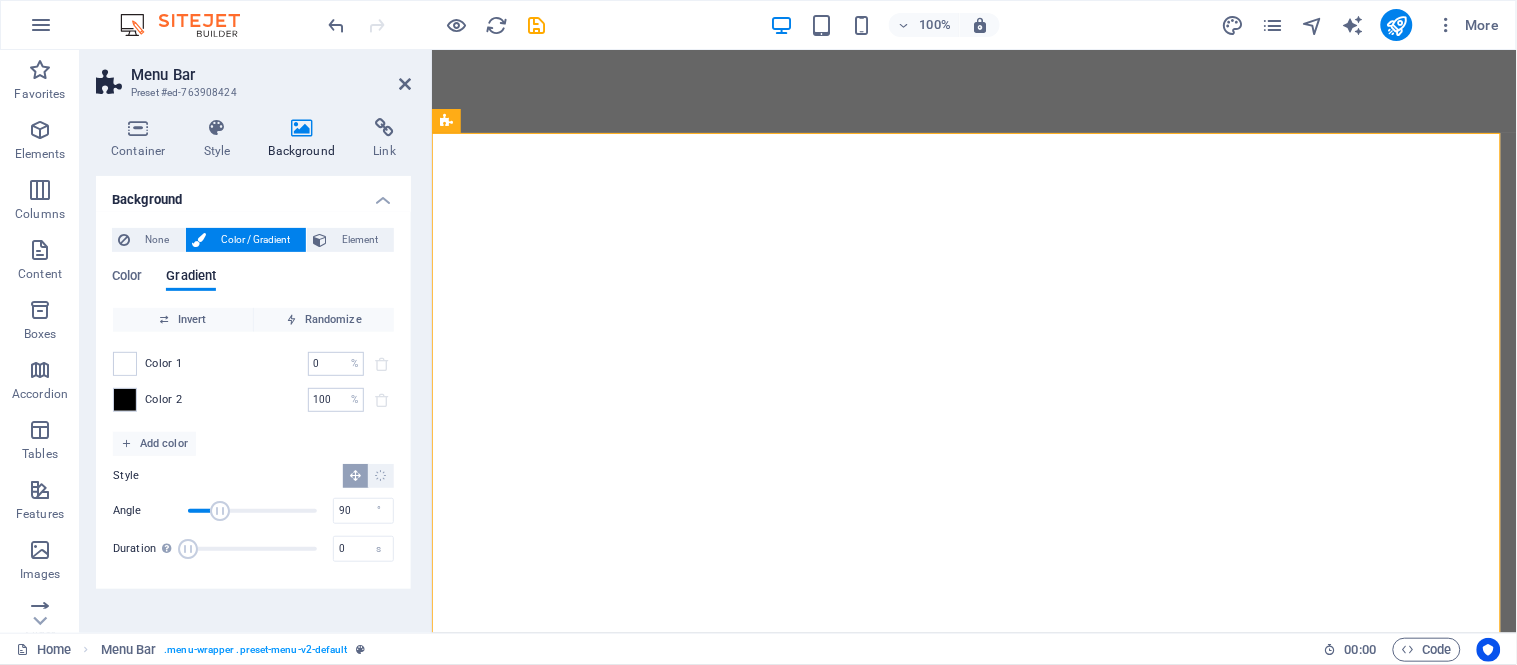 type on "14" 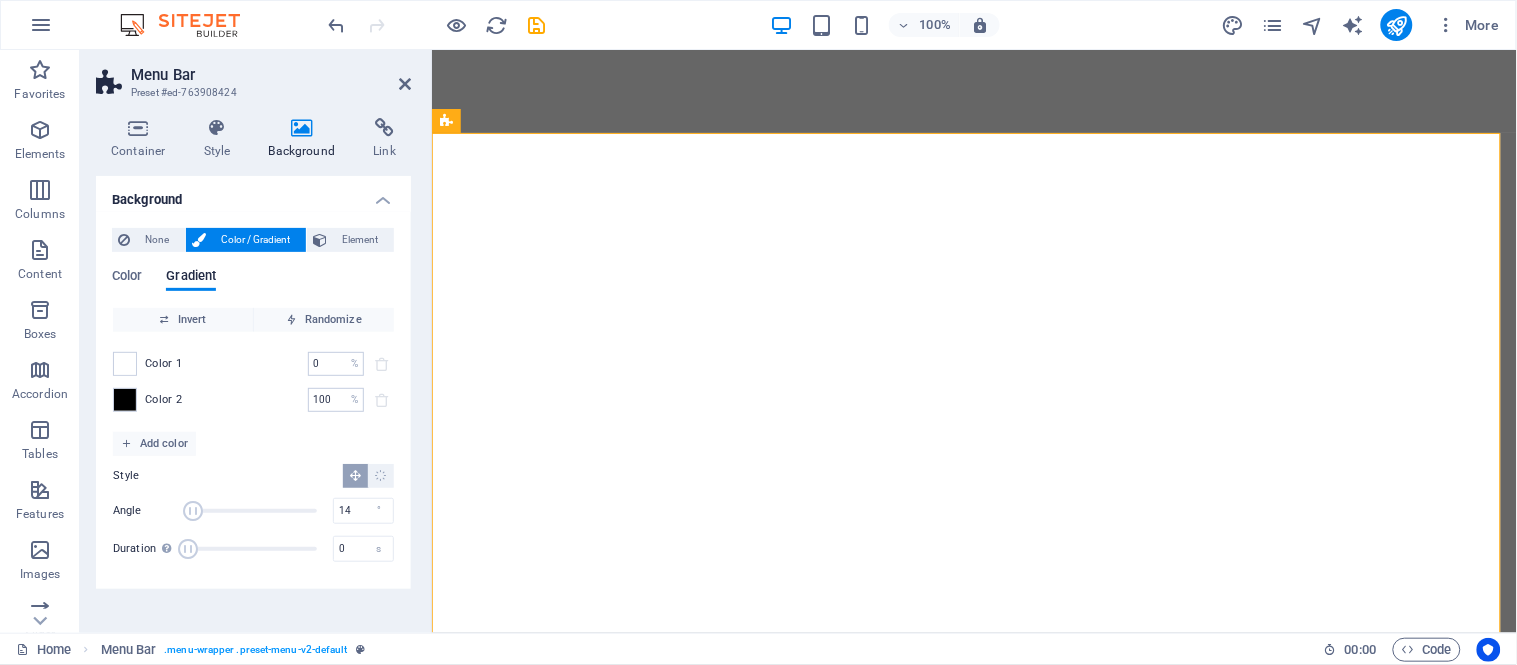 click at bounding box center (252, 511) 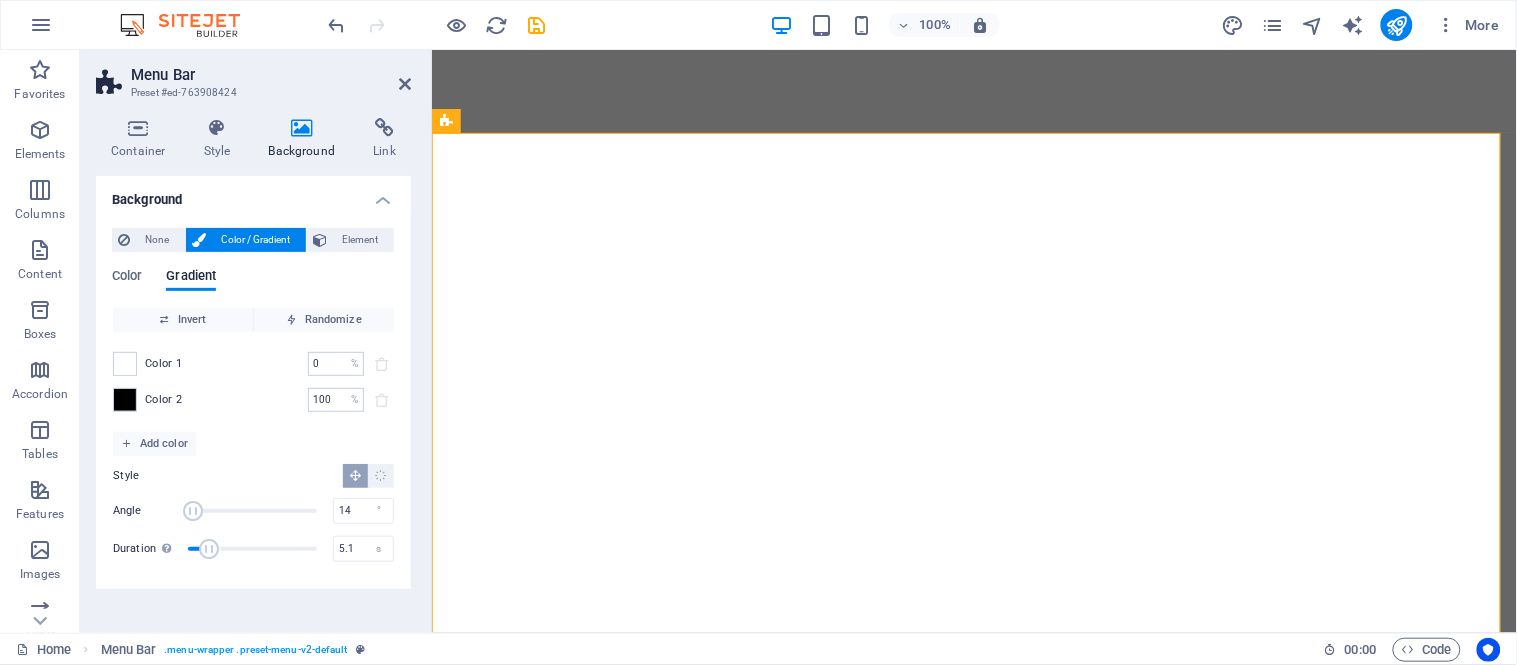 click at bounding box center [252, 549] 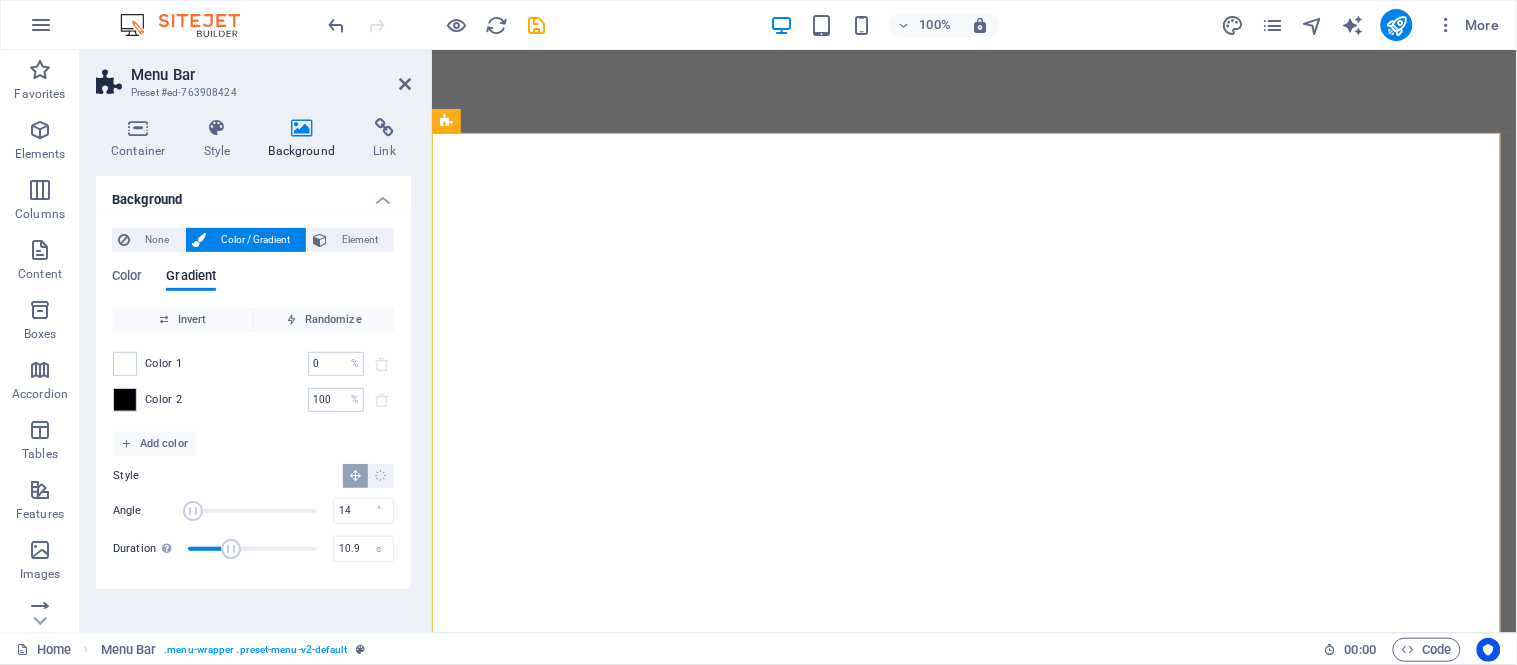 click at bounding box center [252, 549] 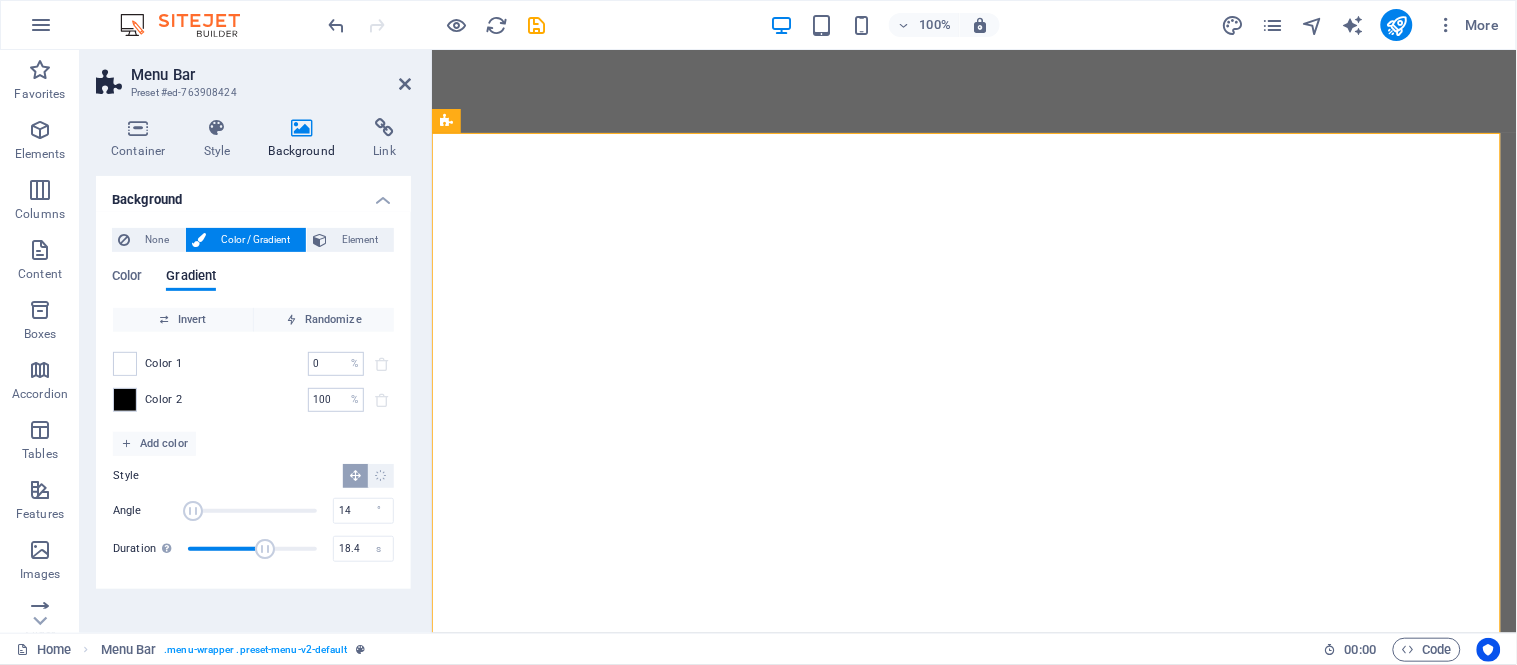 click at bounding box center (252, 549) 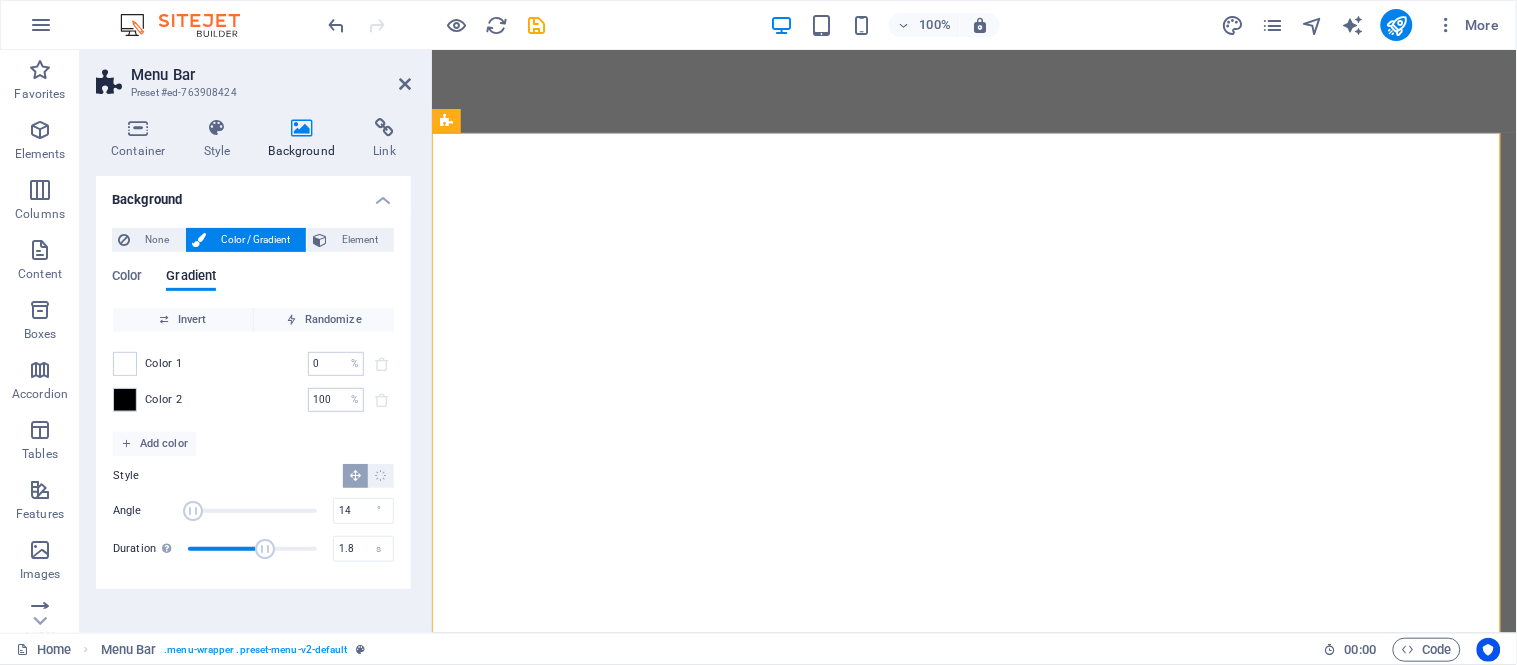 click at bounding box center (252, 549) 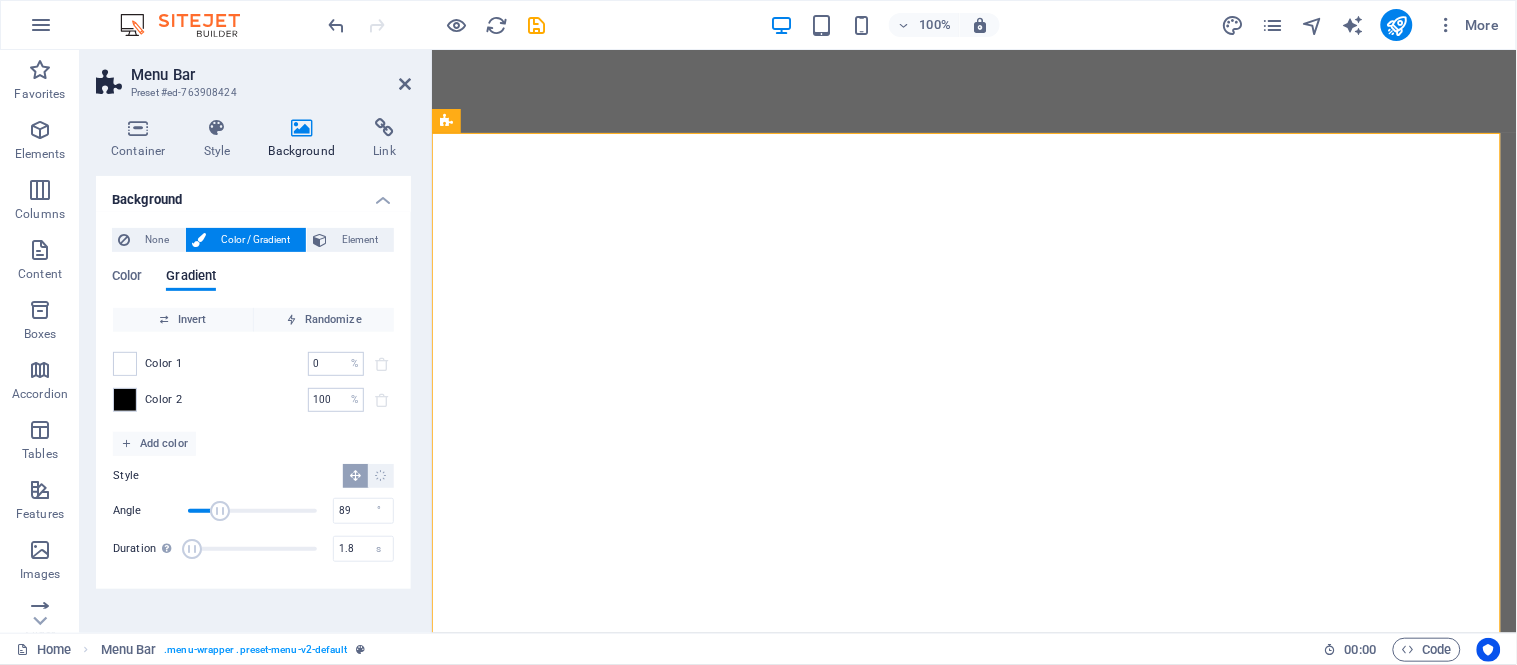 click at bounding box center (252, 511) 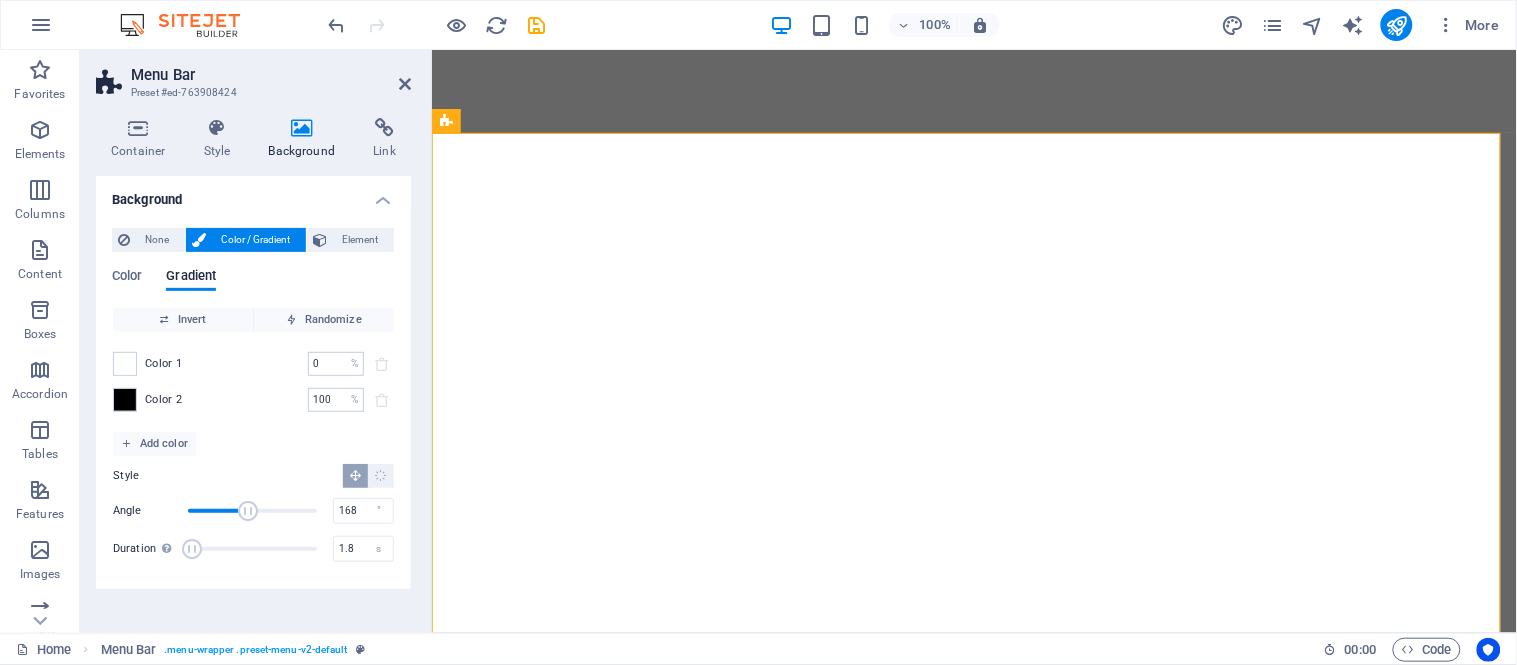click at bounding box center (252, 511) 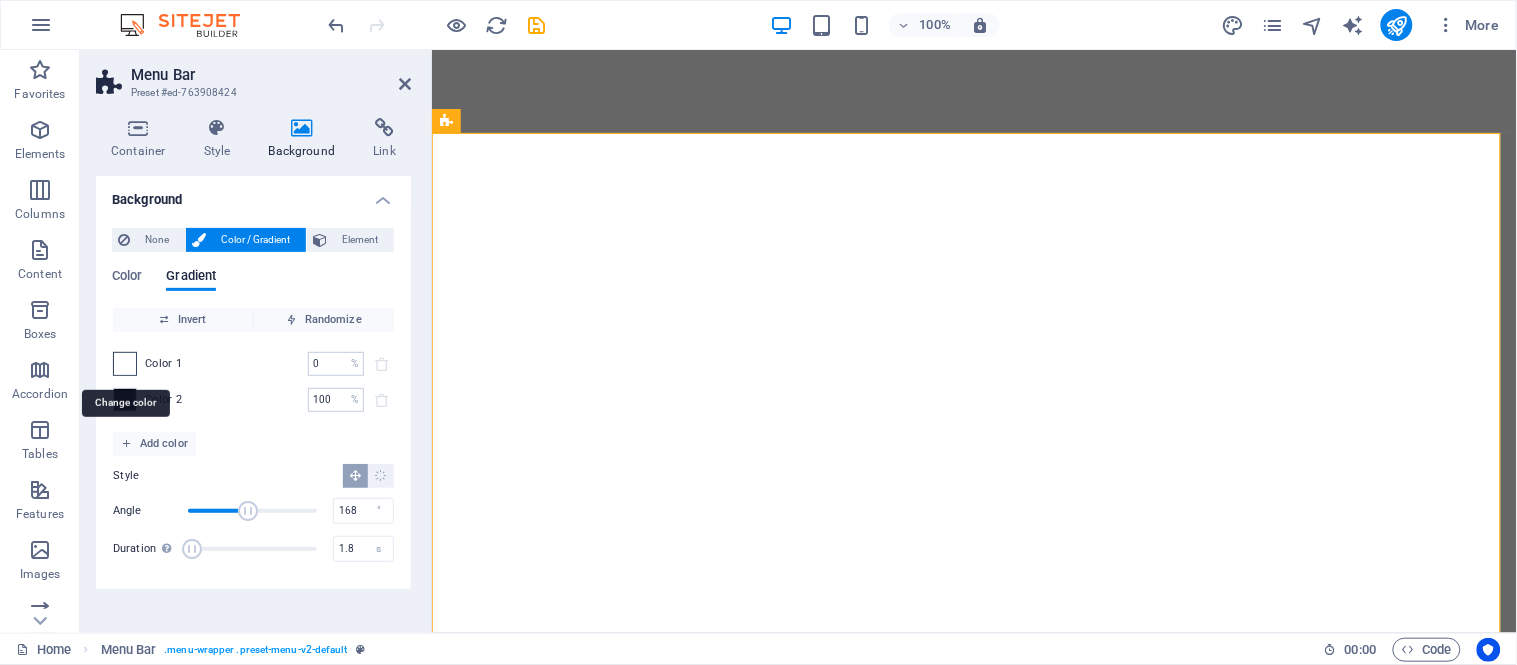 click at bounding box center [125, 364] 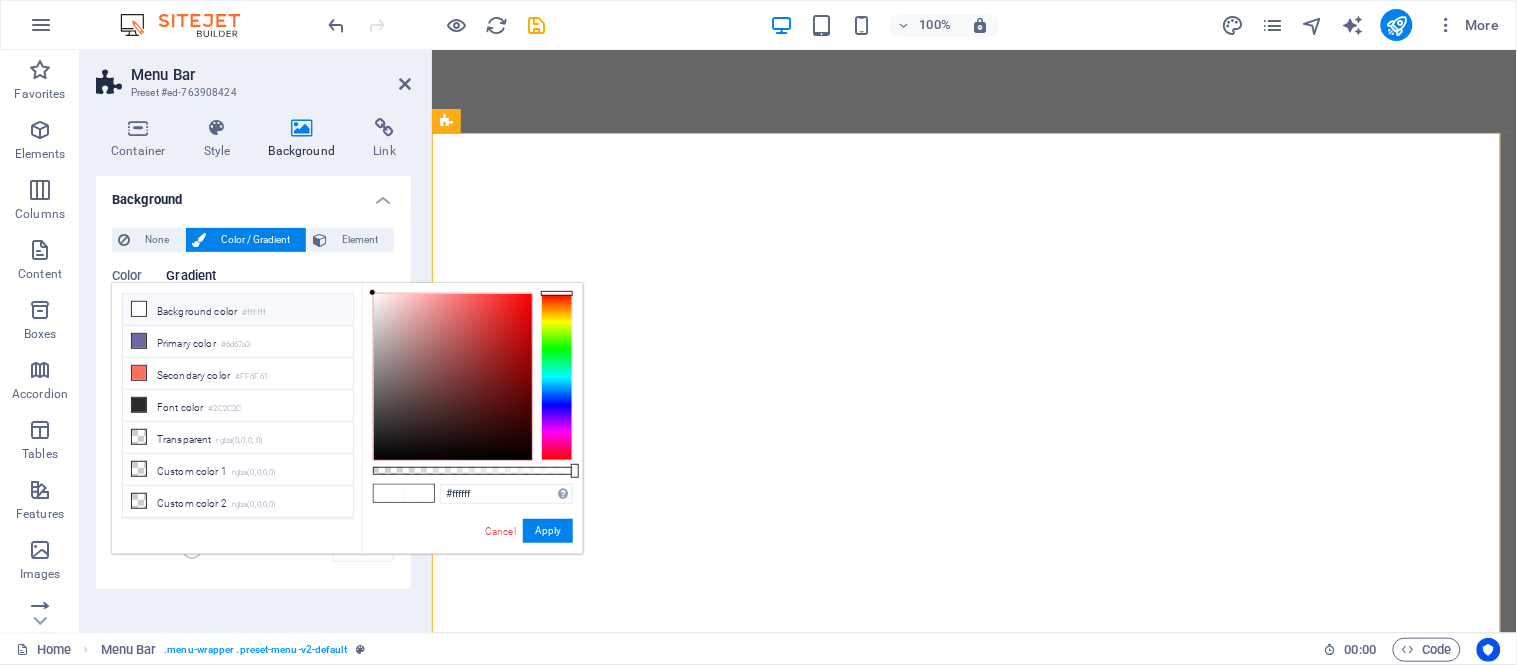 click on "Color / Gradient" at bounding box center (256, 240) 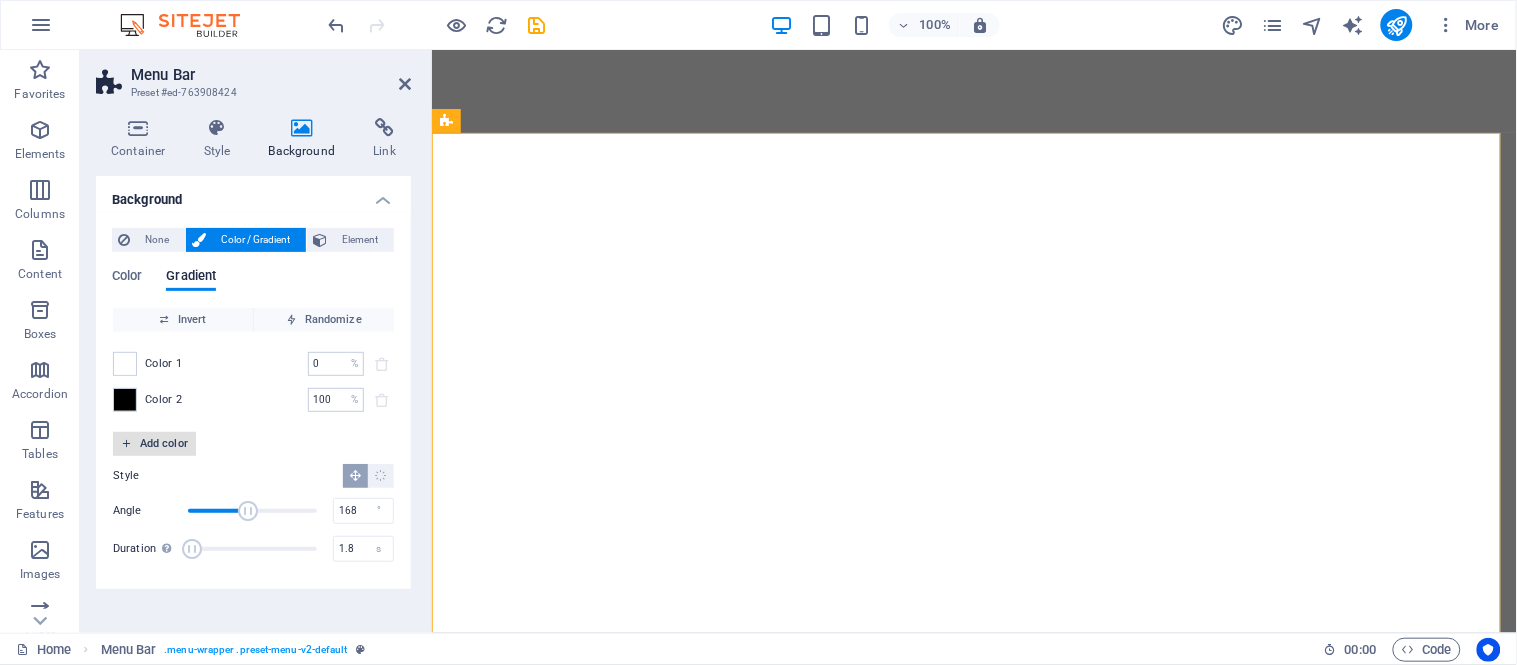 click at bounding box center (126, 443) 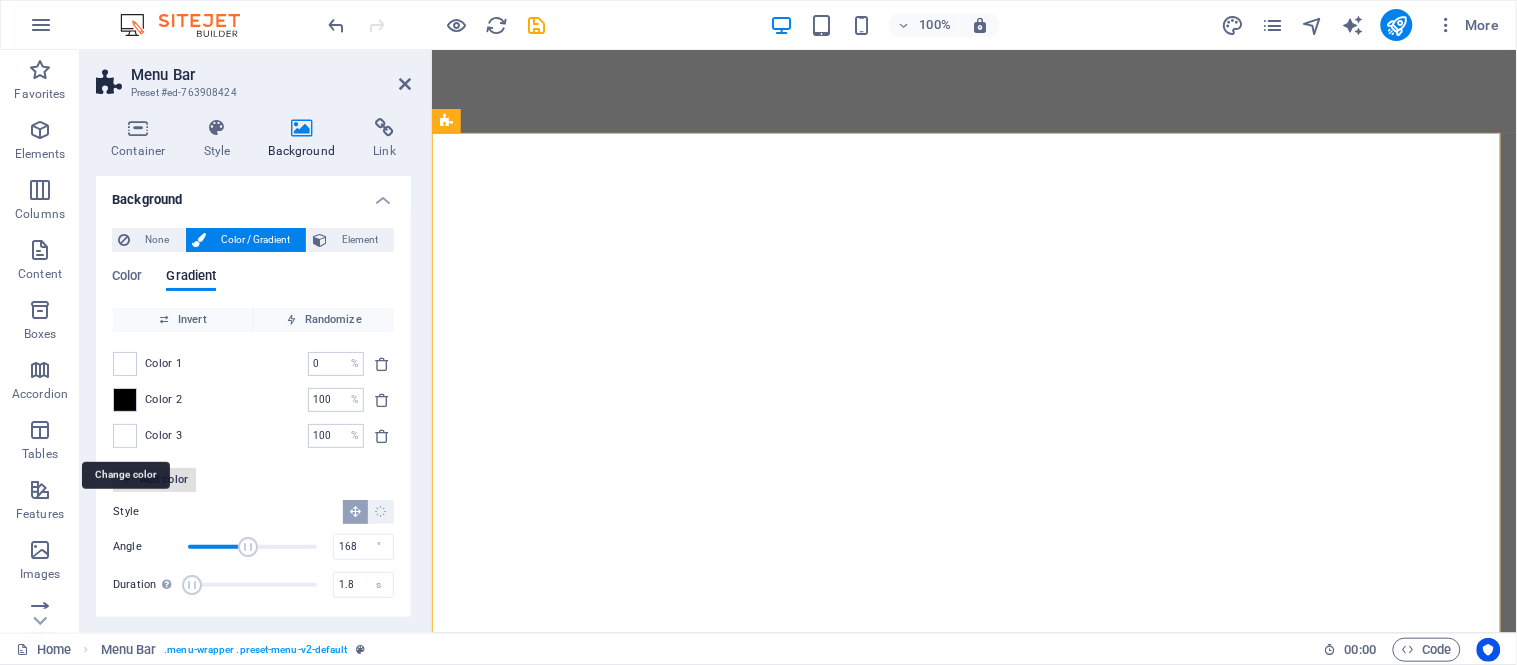 click at bounding box center (125, 436) 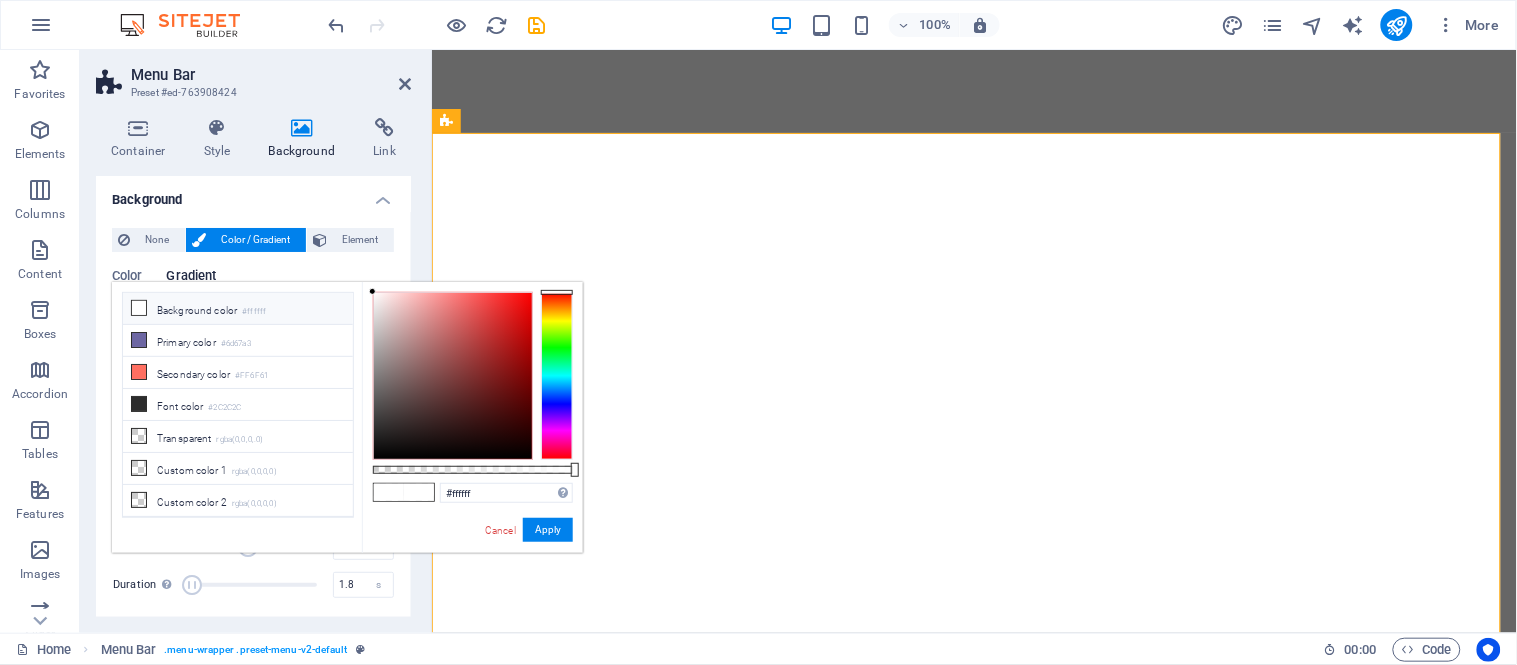 click on "Background color
#ffffff" at bounding box center [238, 309] 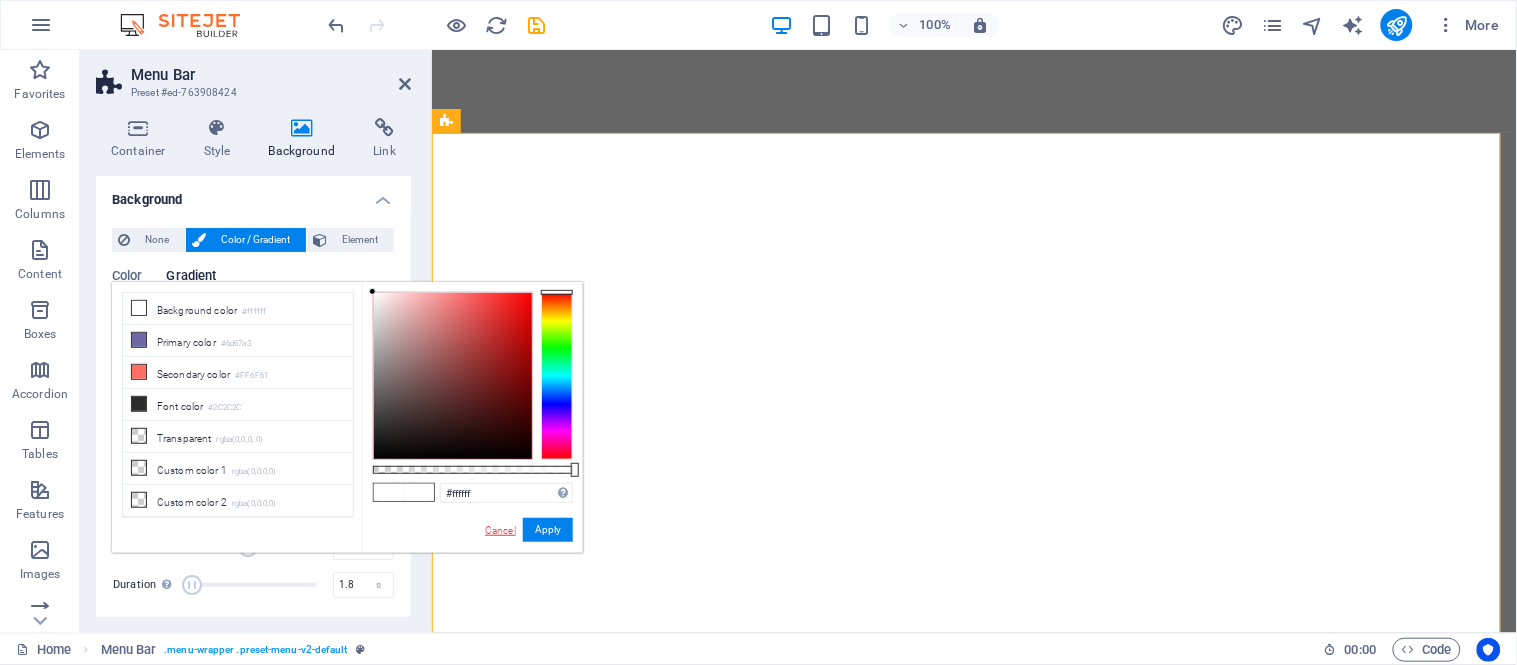 click on "Cancel" at bounding box center [500, 530] 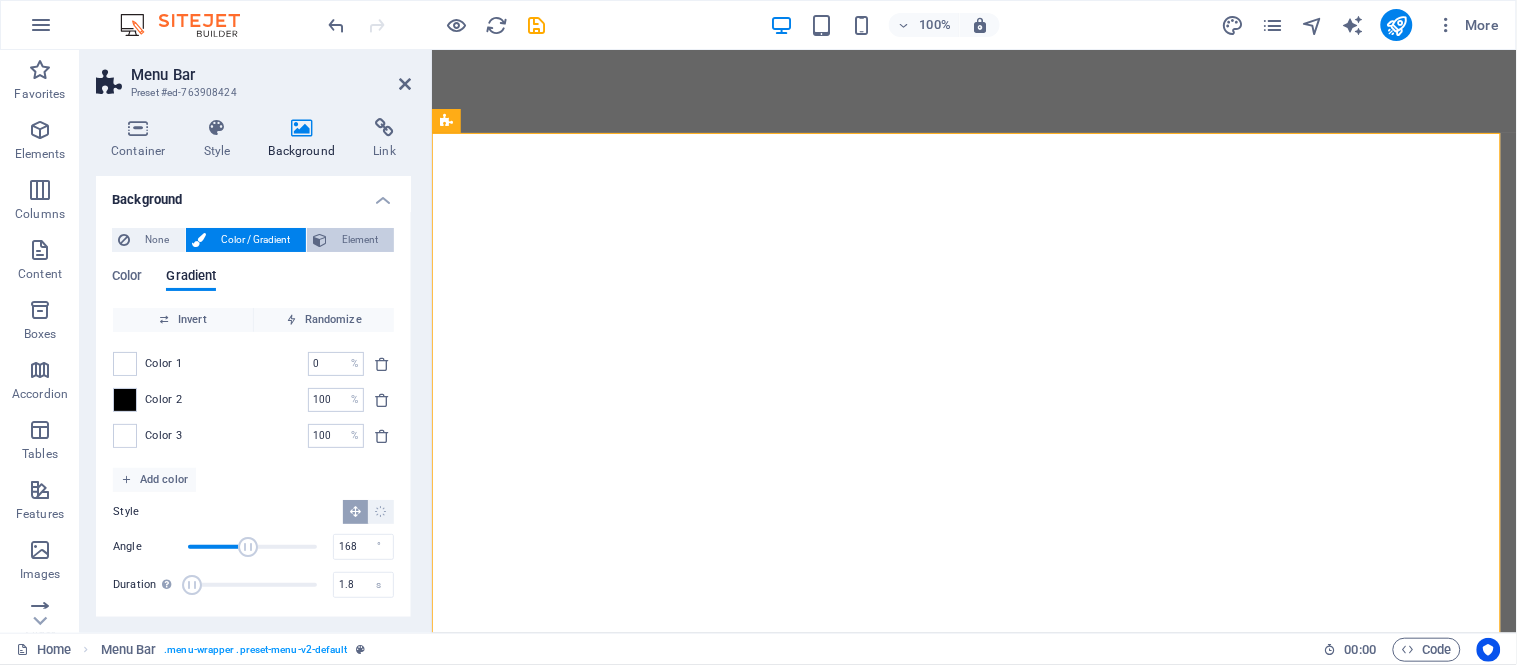 click on "Element" at bounding box center [360, 240] 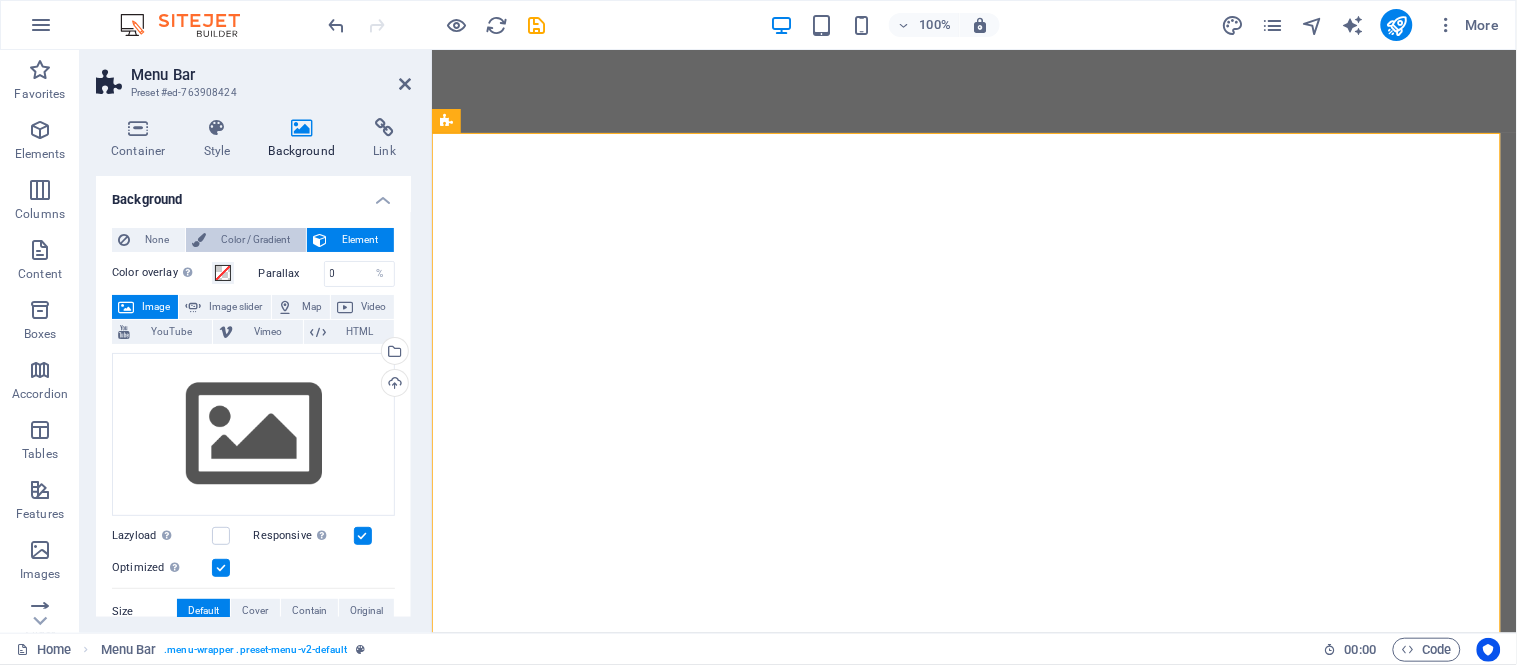 click on "Color / Gradient" at bounding box center [256, 240] 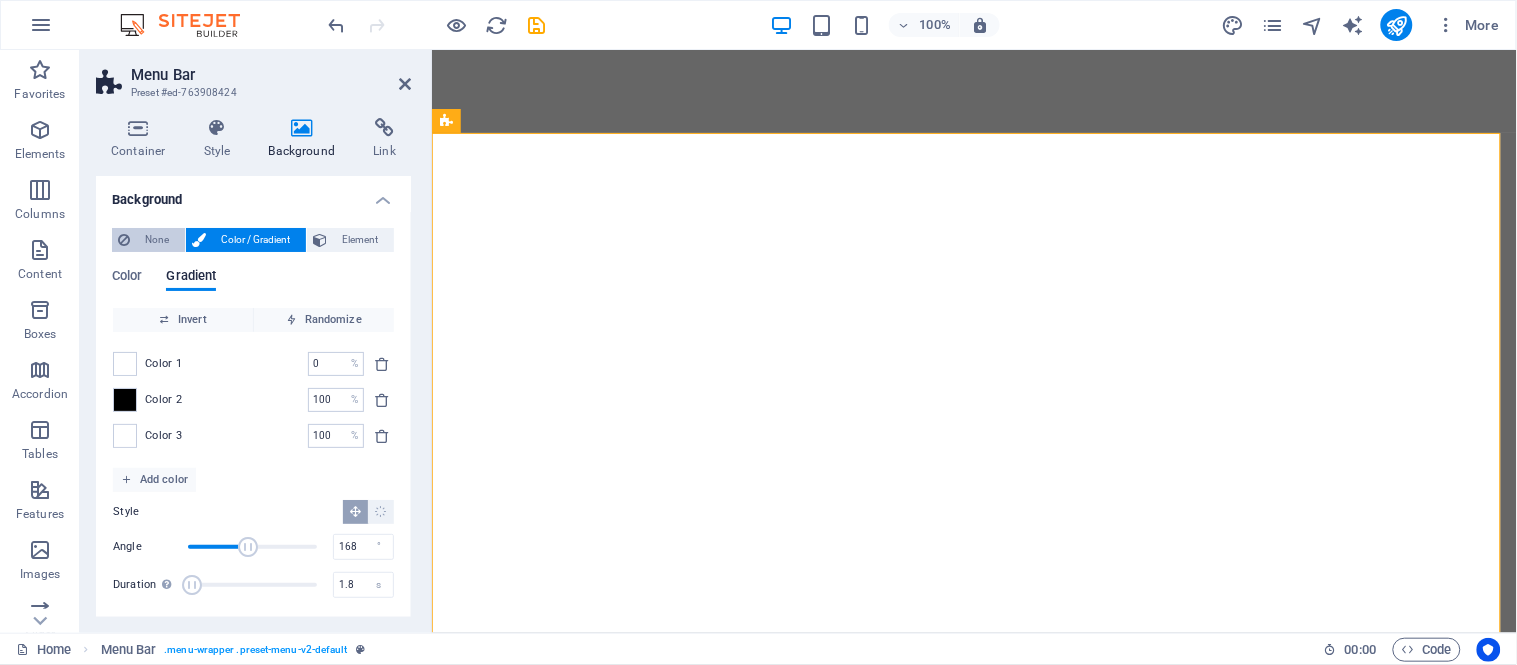 click on "None" at bounding box center (157, 240) 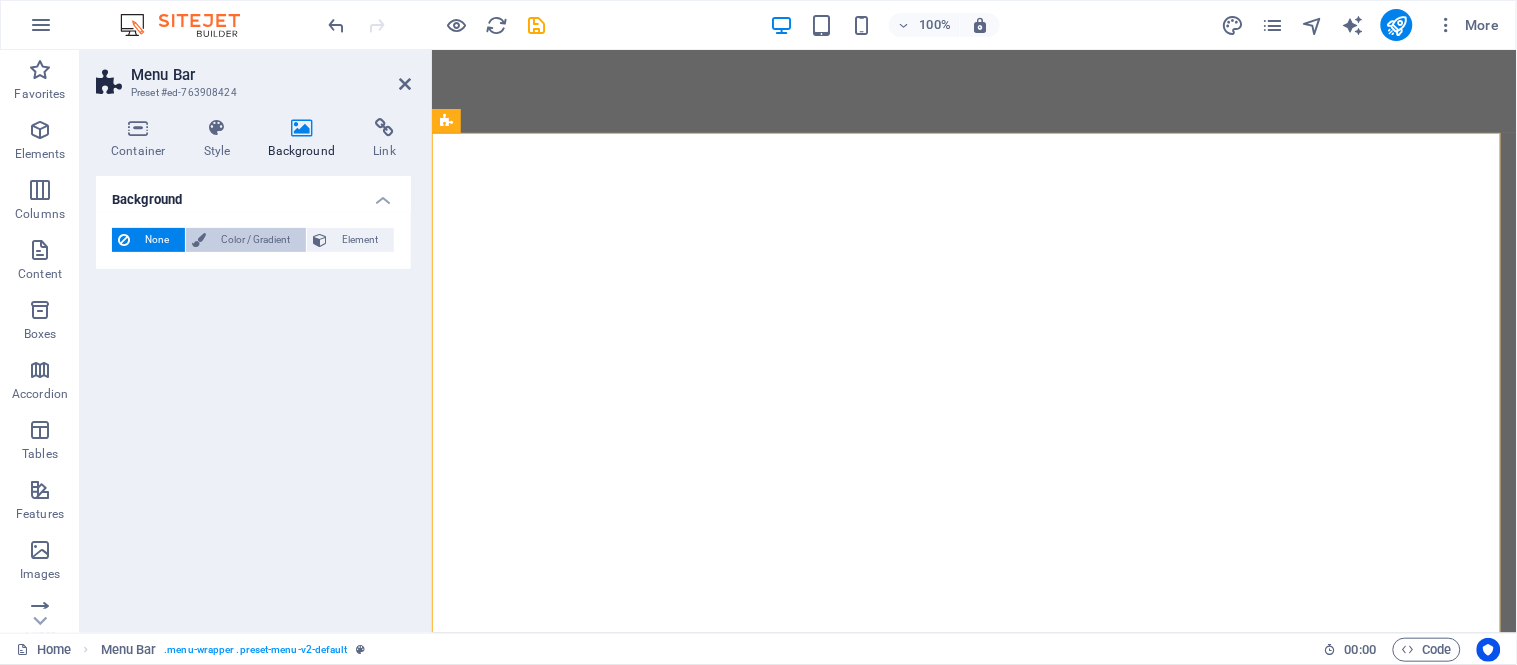 click on "Color / Gradient" at bounding box center [256, 240] 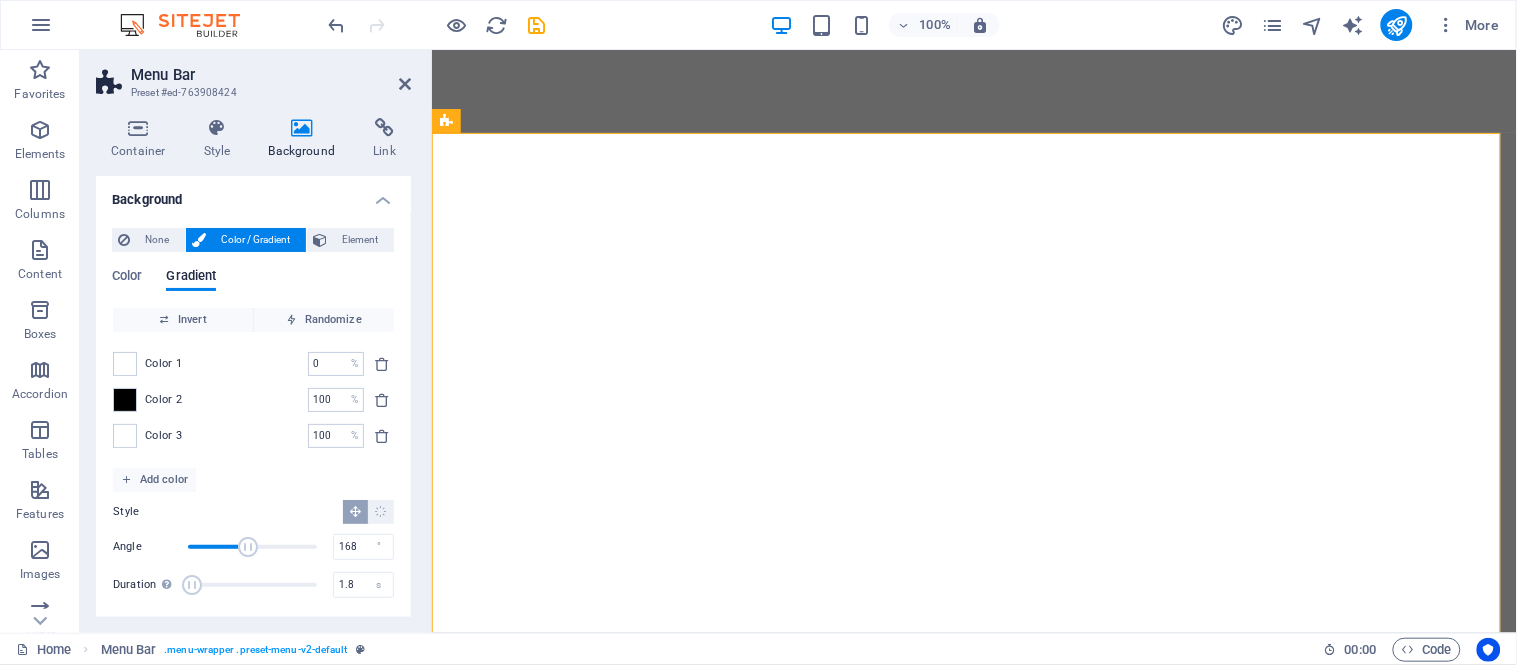 type on "5" 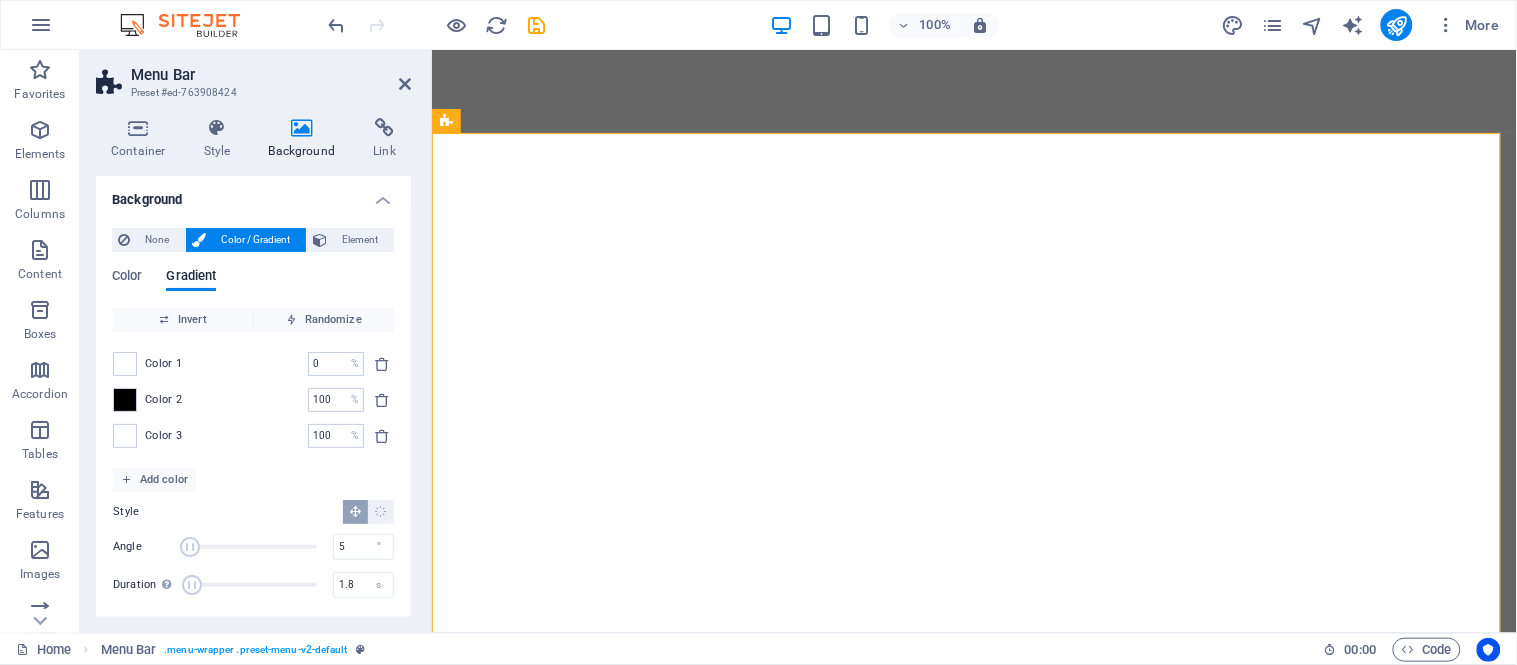 click at bounding box center [252, 547] 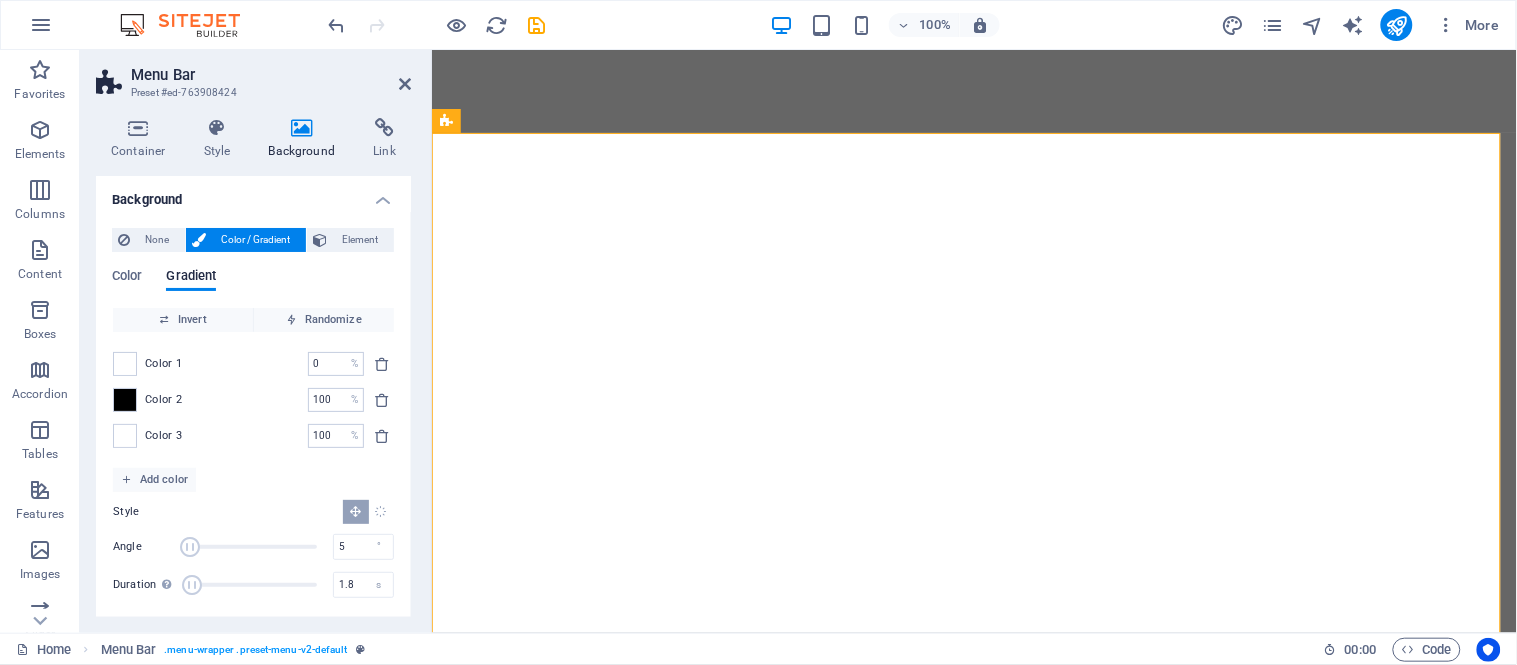 click at bounding box center (381, 512) 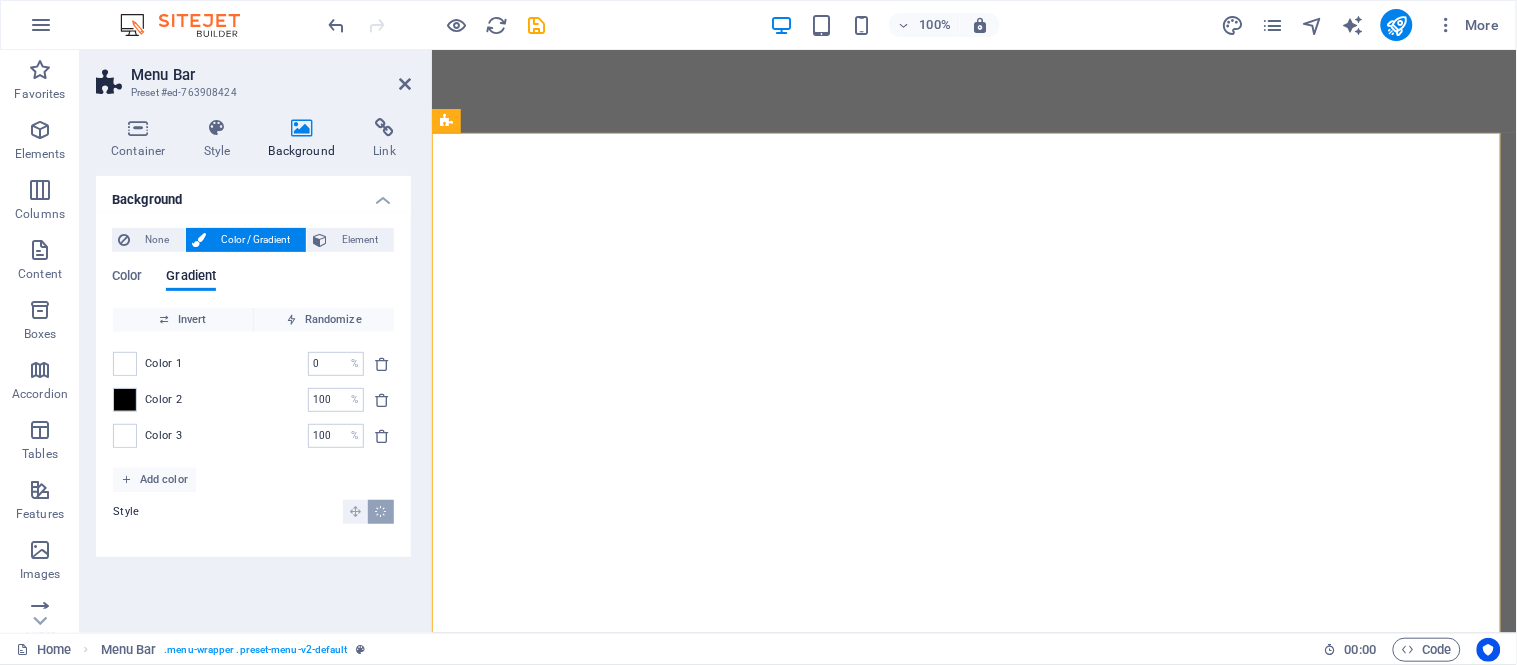 click on "Color 1 0 % ​" at bounding box center (253, 364) 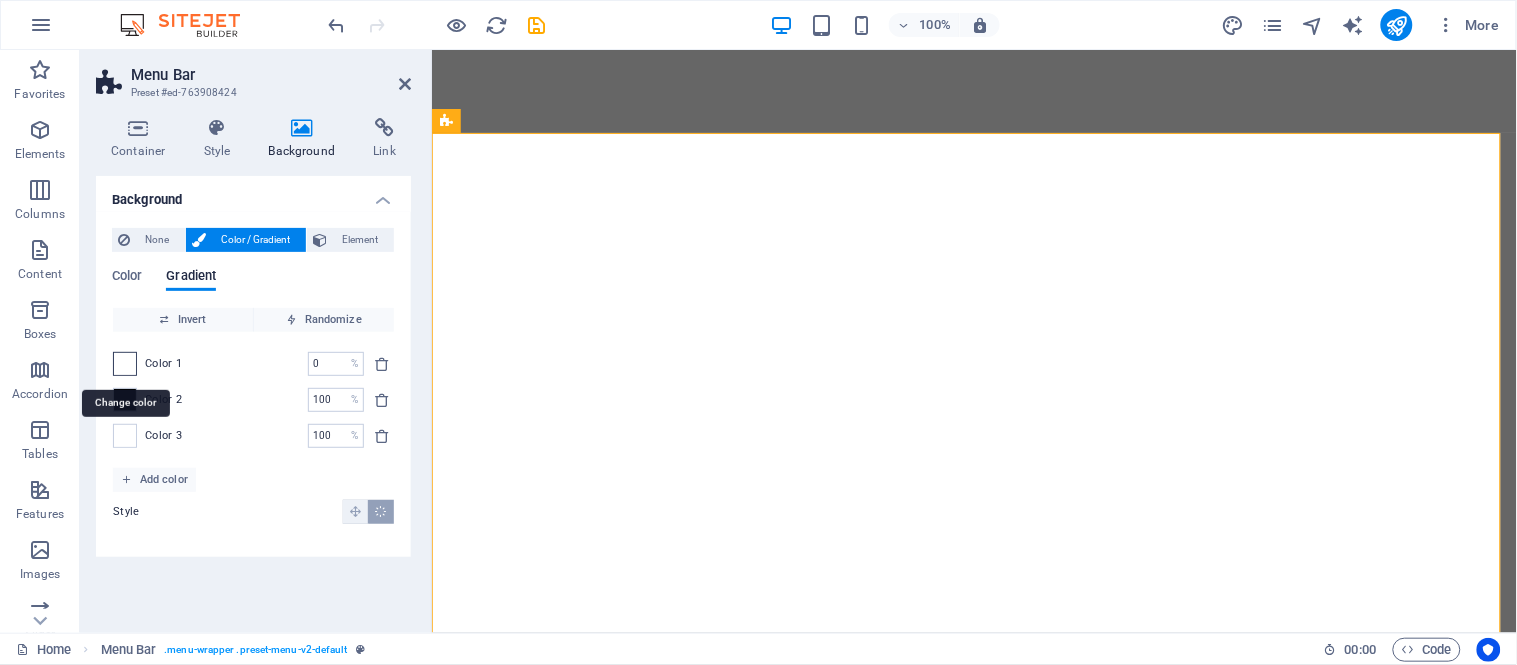 click at bounding box center [125, 364] 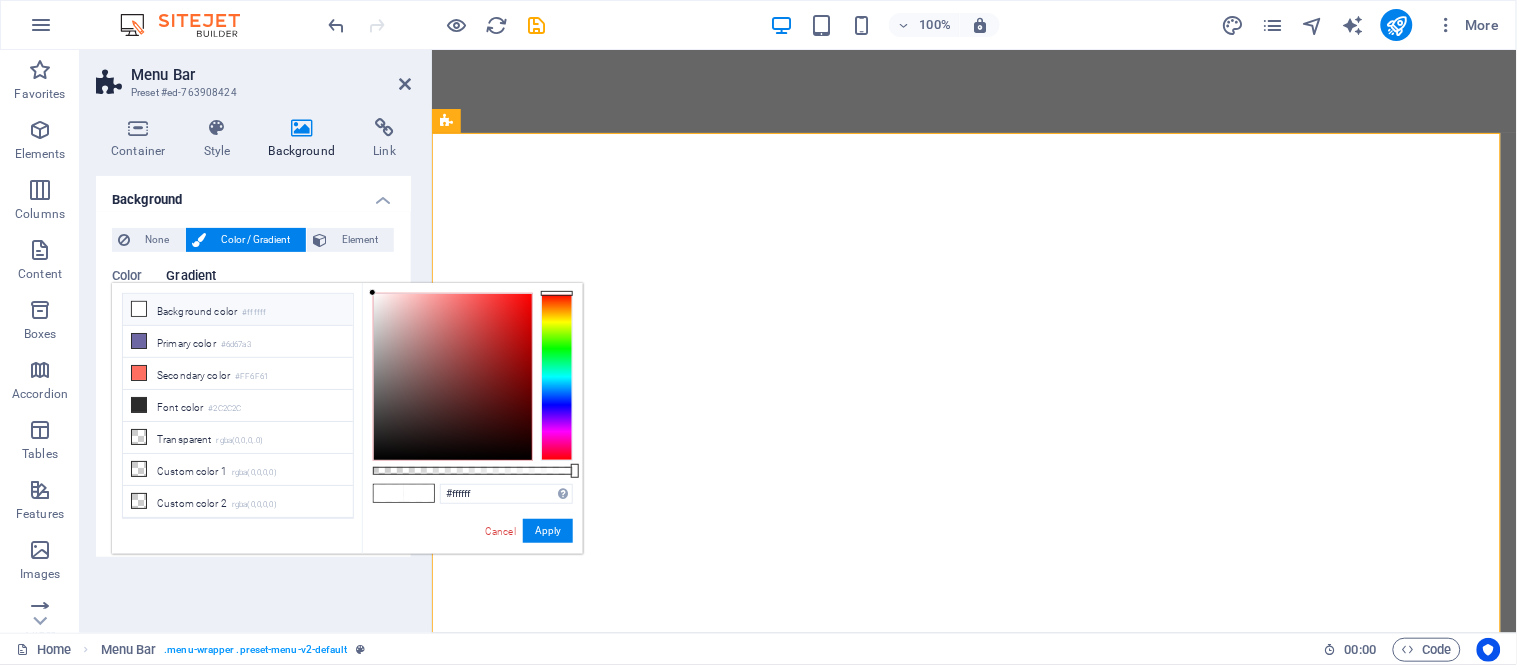 click at bounding box center (139, 309) 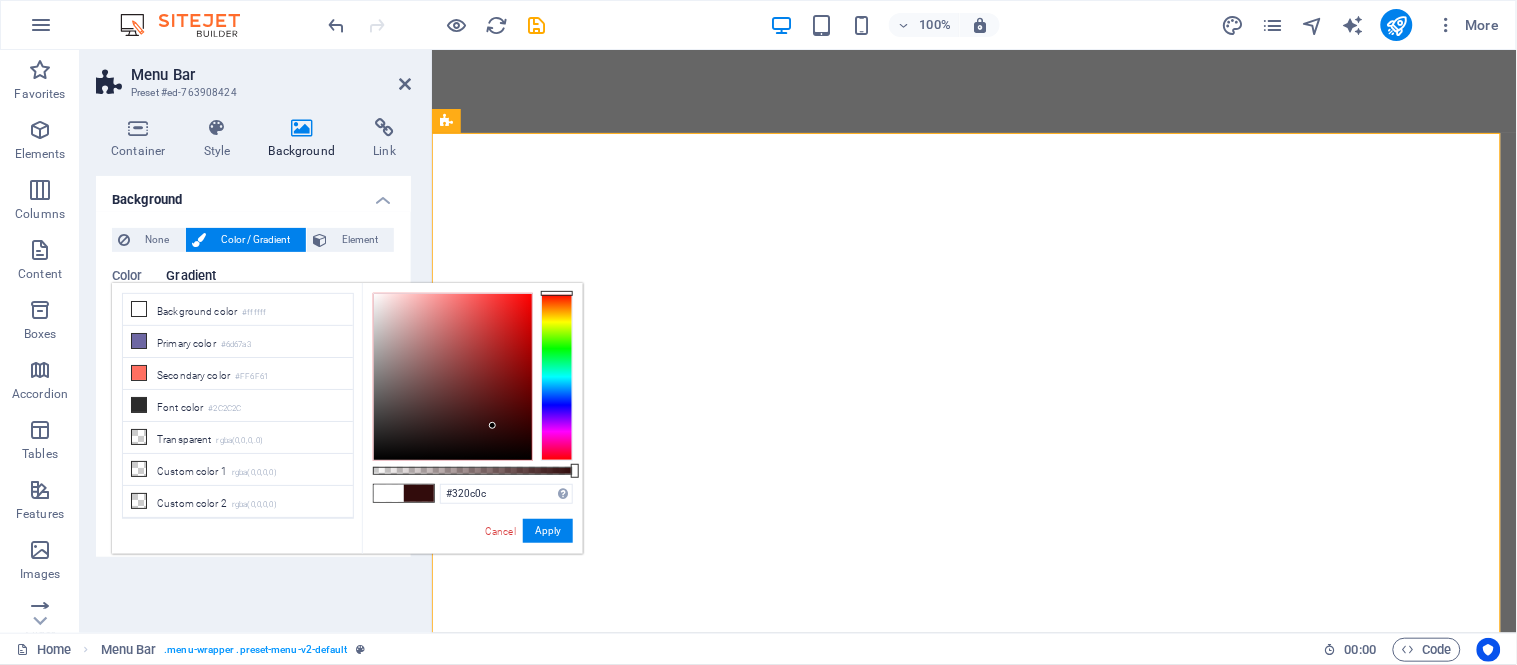 click at bounding box center (453, 377) 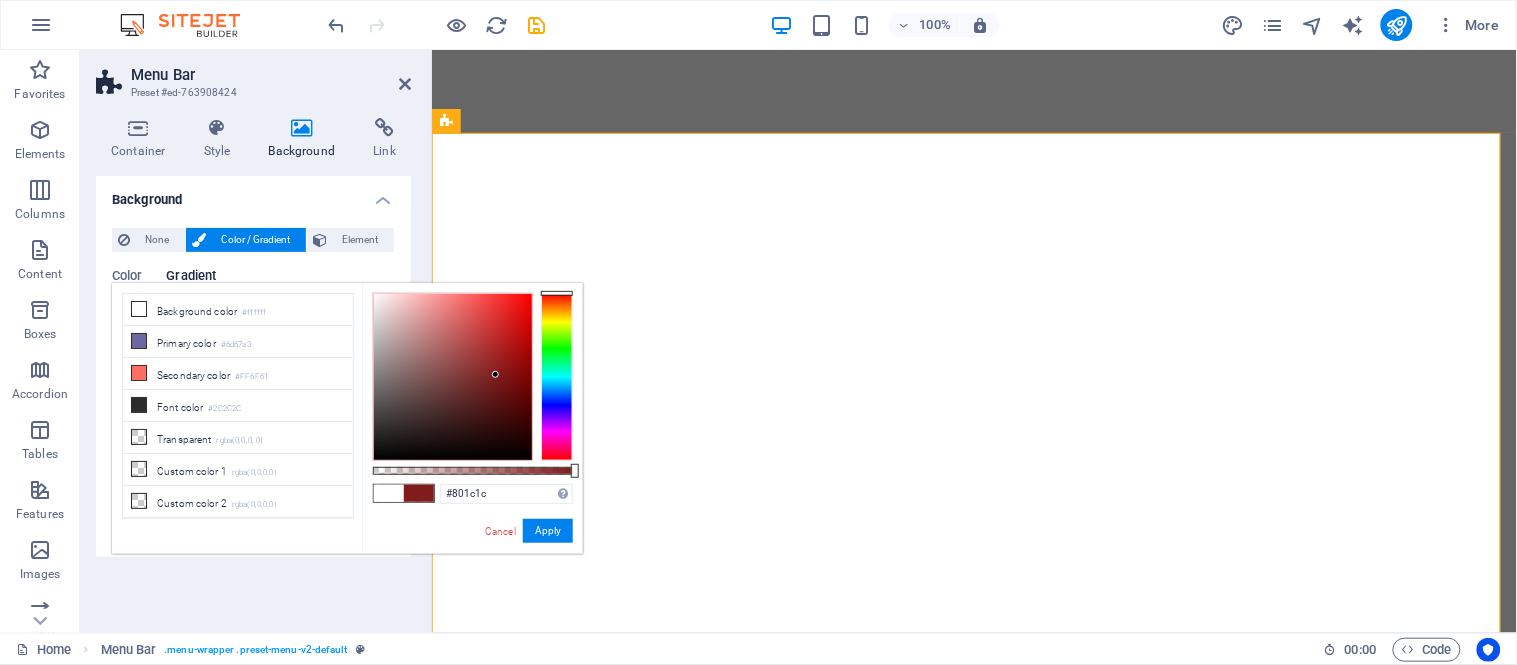 click at bounding box center (453, 377) 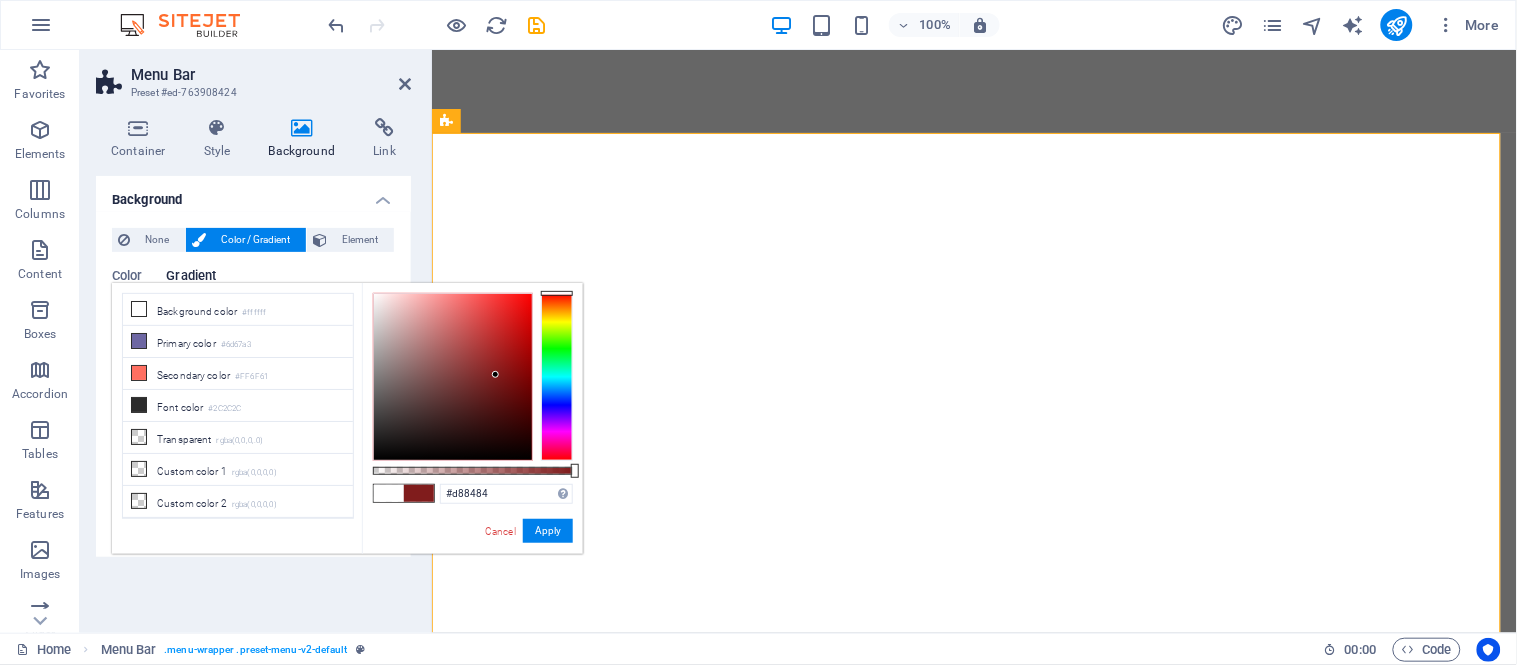 click at bounding box center [453, 377] 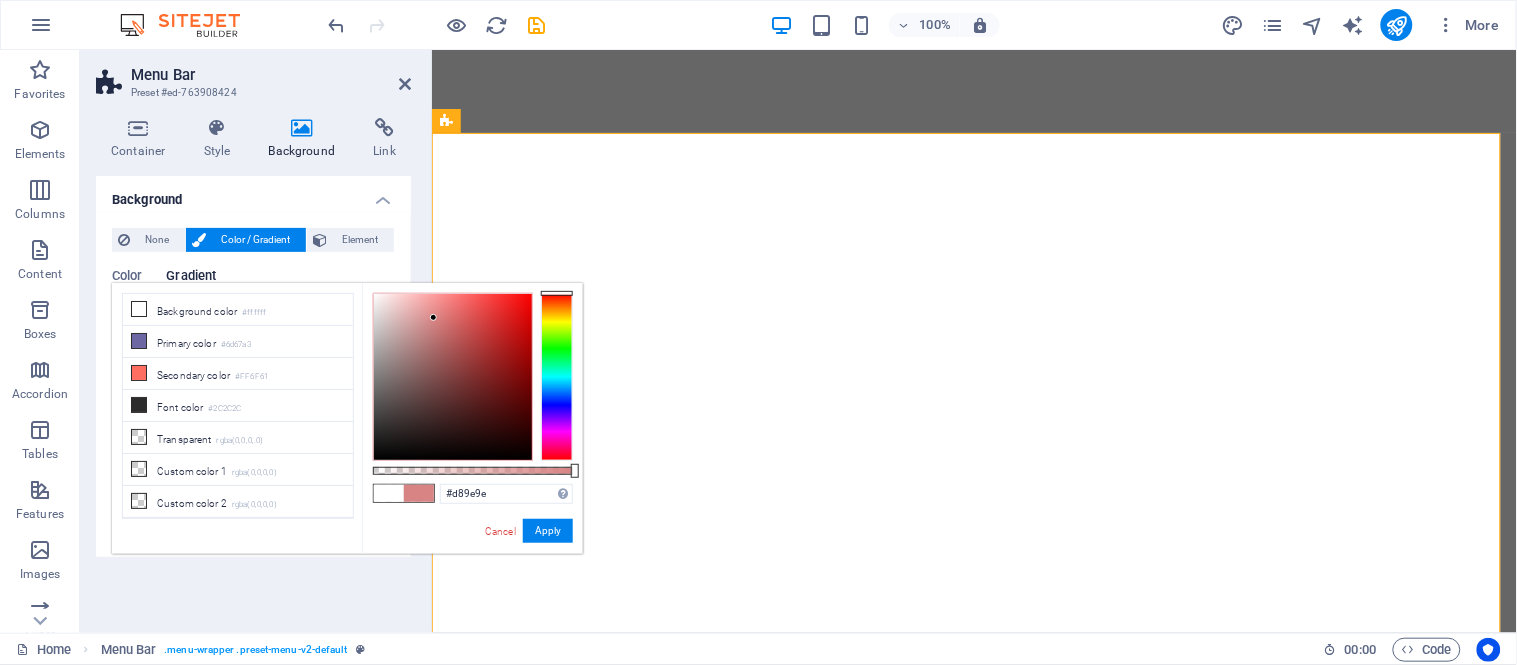 click at bounding box center [453, 377] 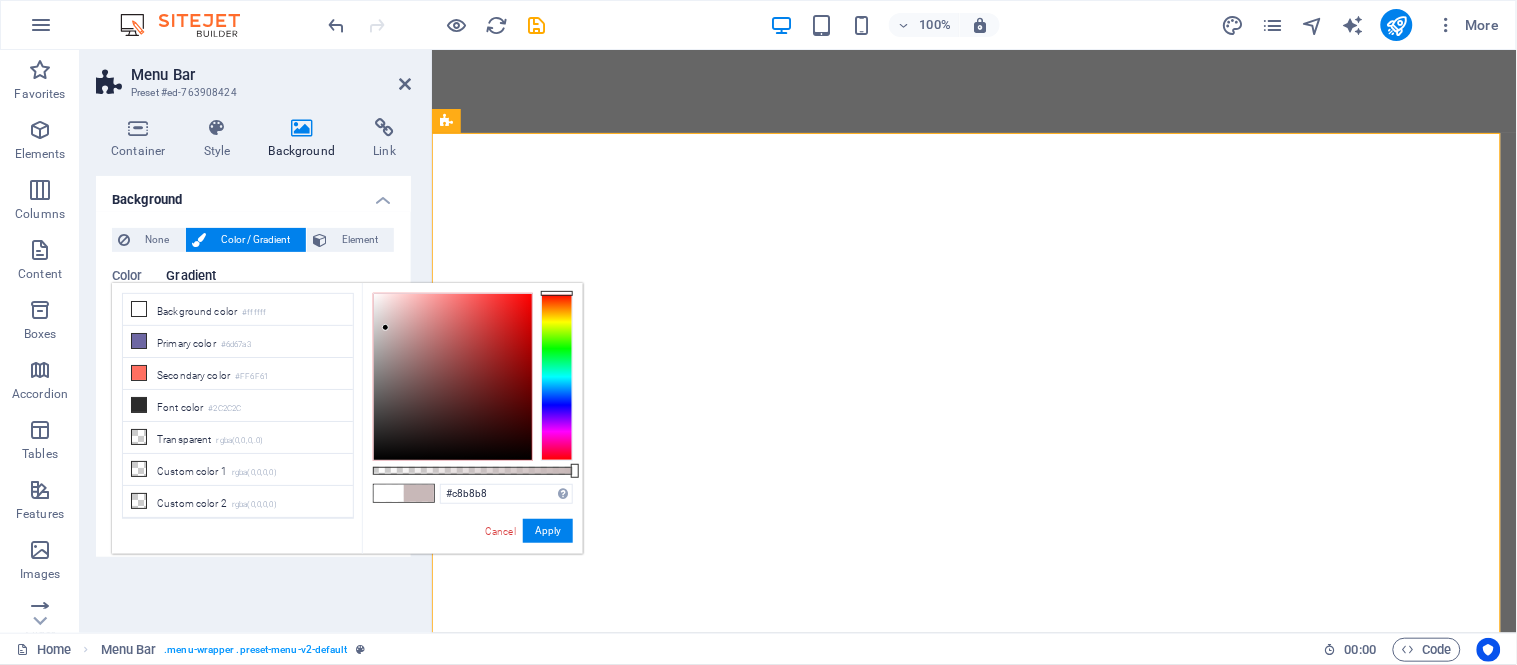 click at bounding box center (453, 377) 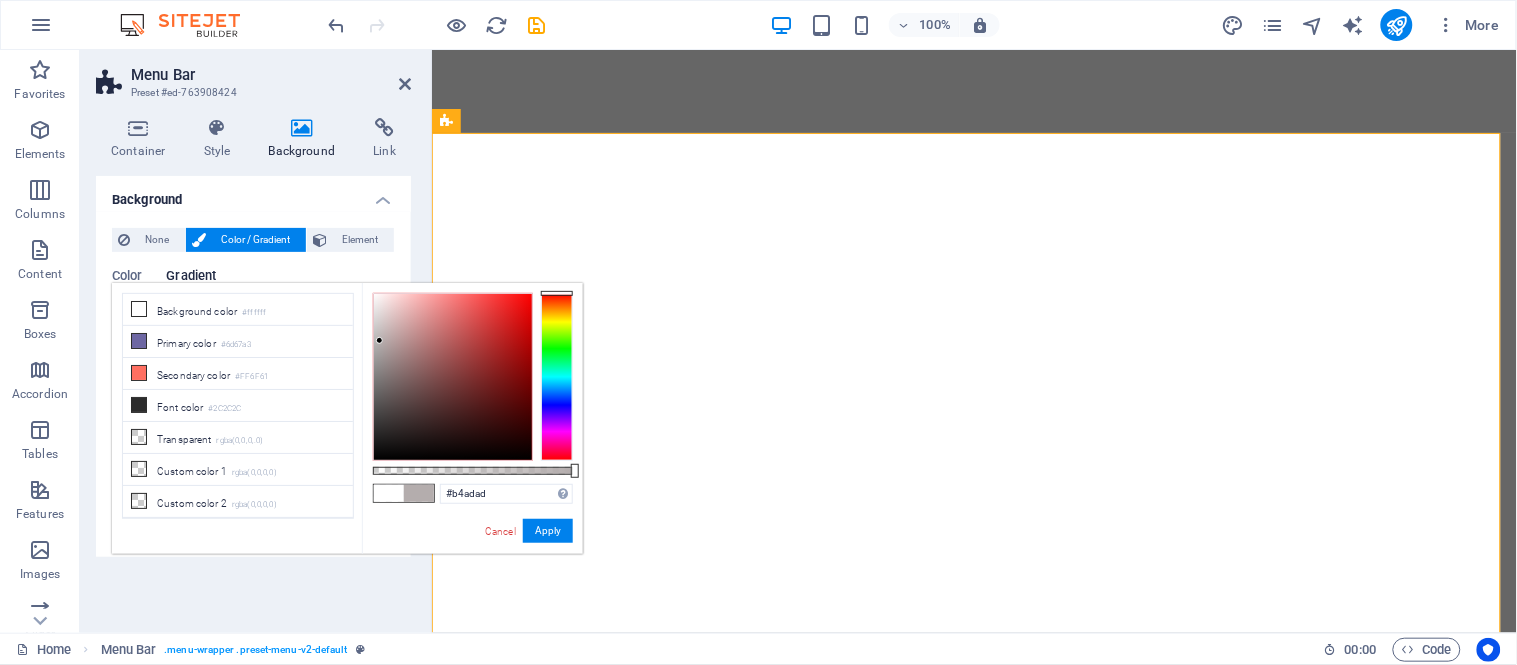 click at bounding box center [453, 377] 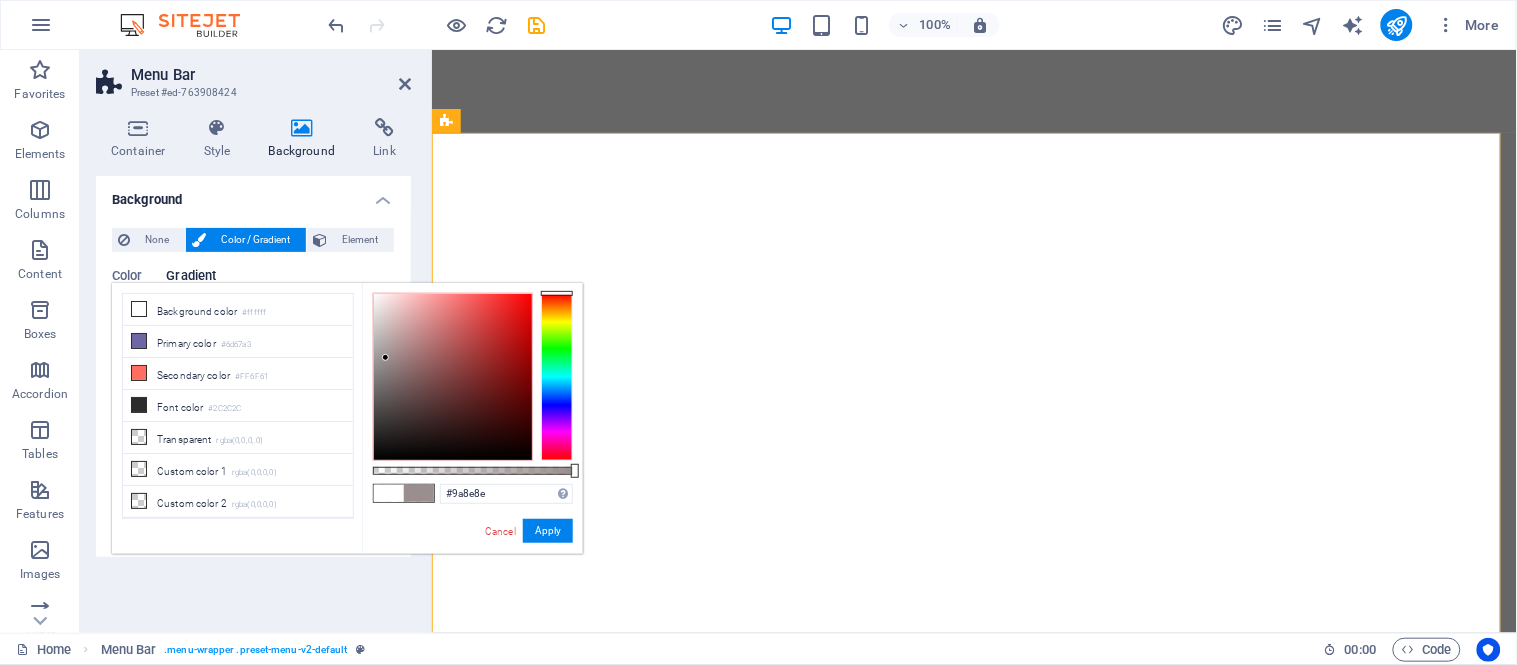 click at bounding box center [453, 377] 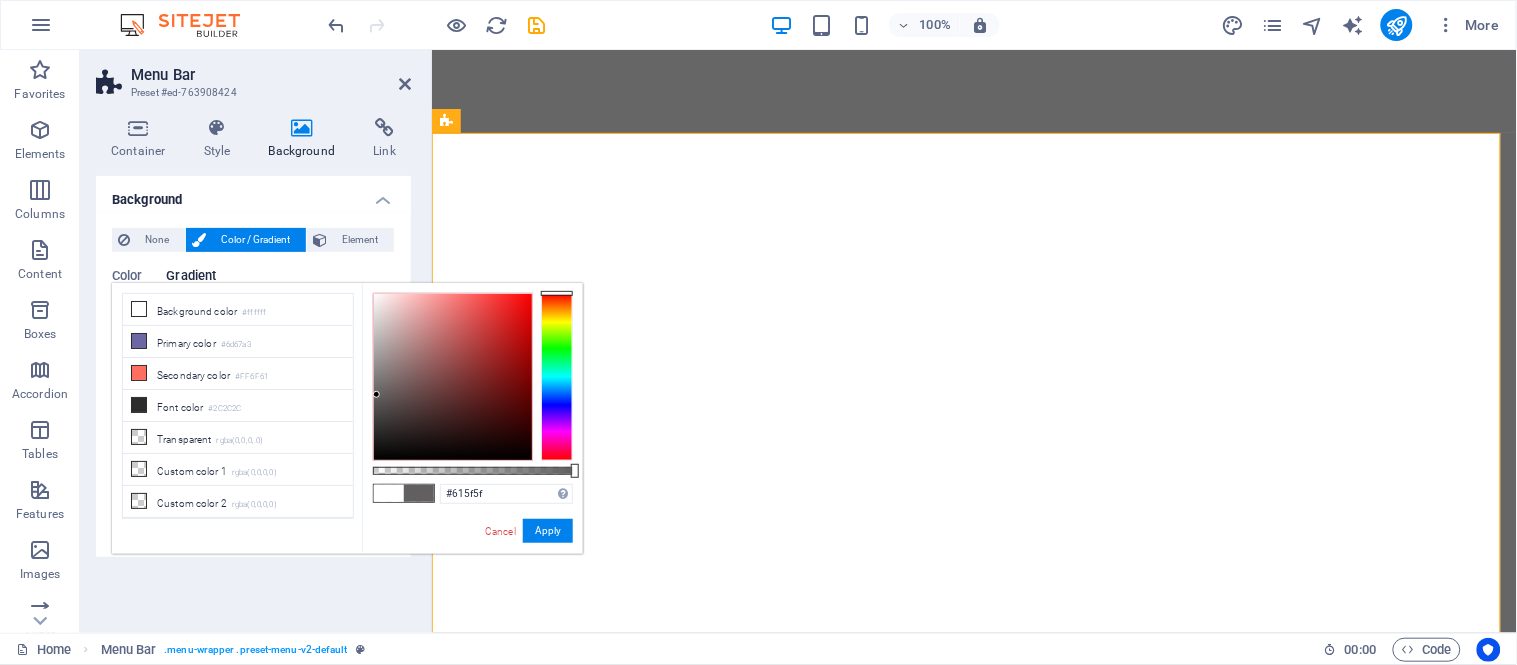 click at bounding box center (453, 377) 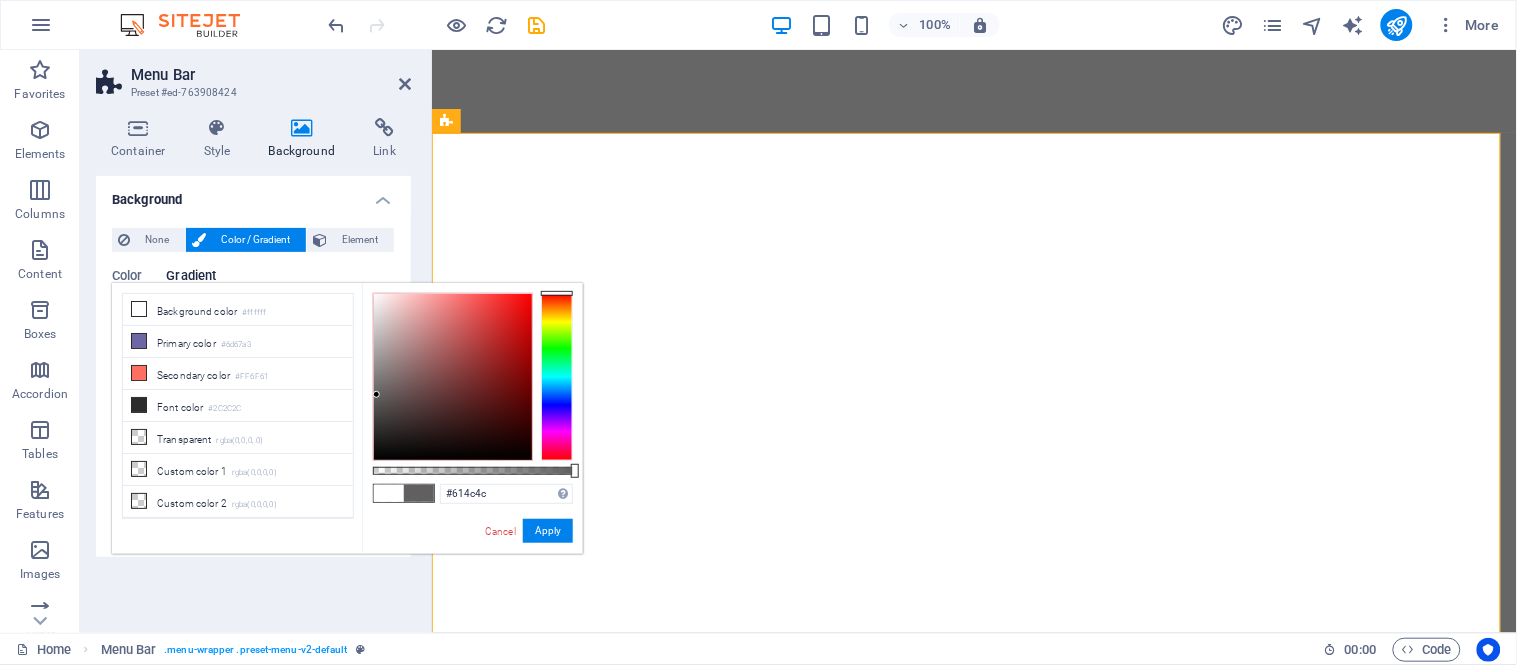 click at bounding box center (453, 377) 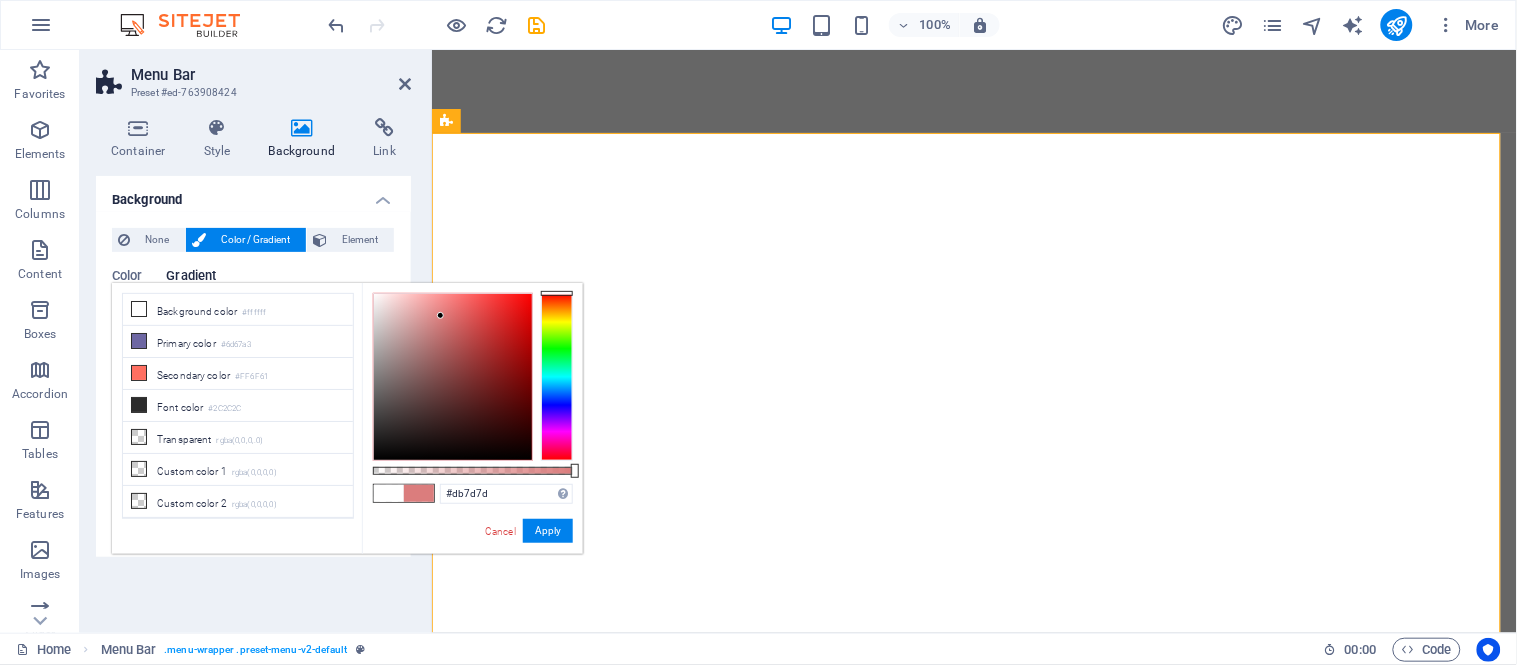 click at bounding box center (453, 377) 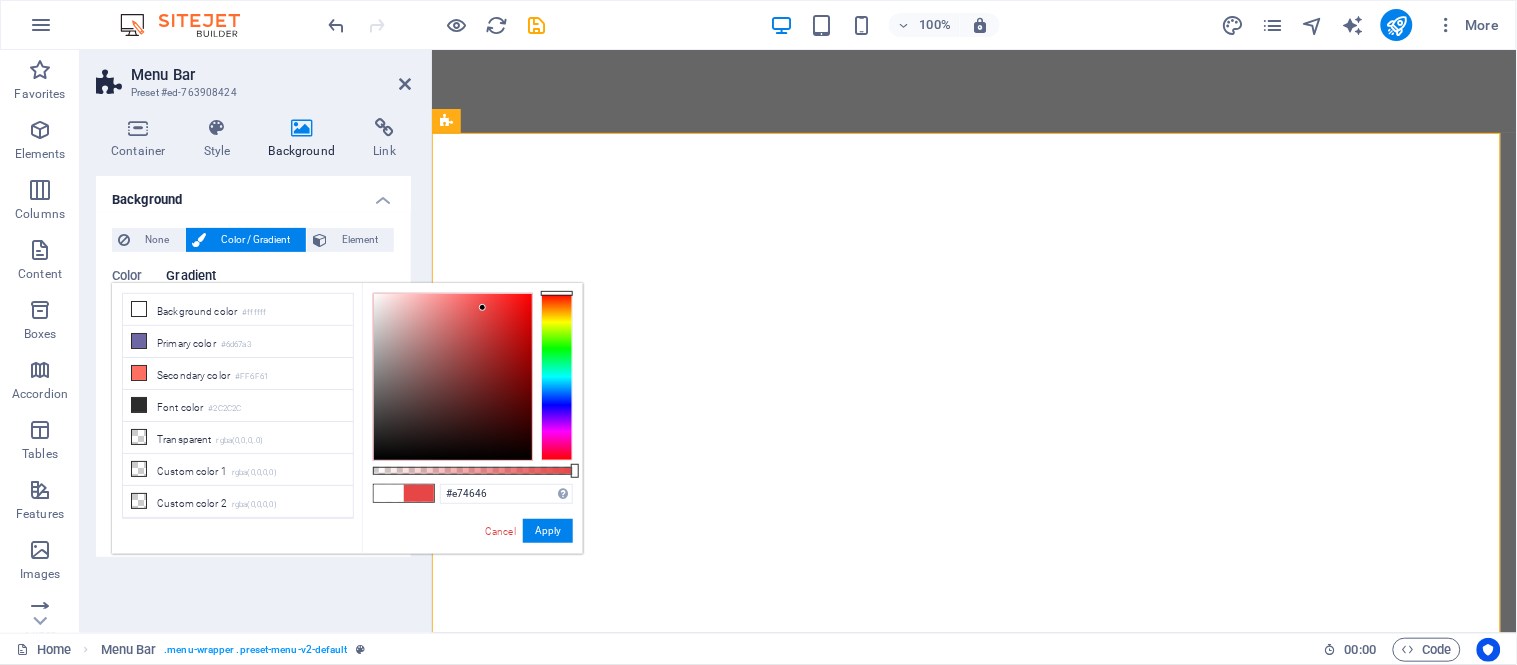 click at bounding box center (453, 377) 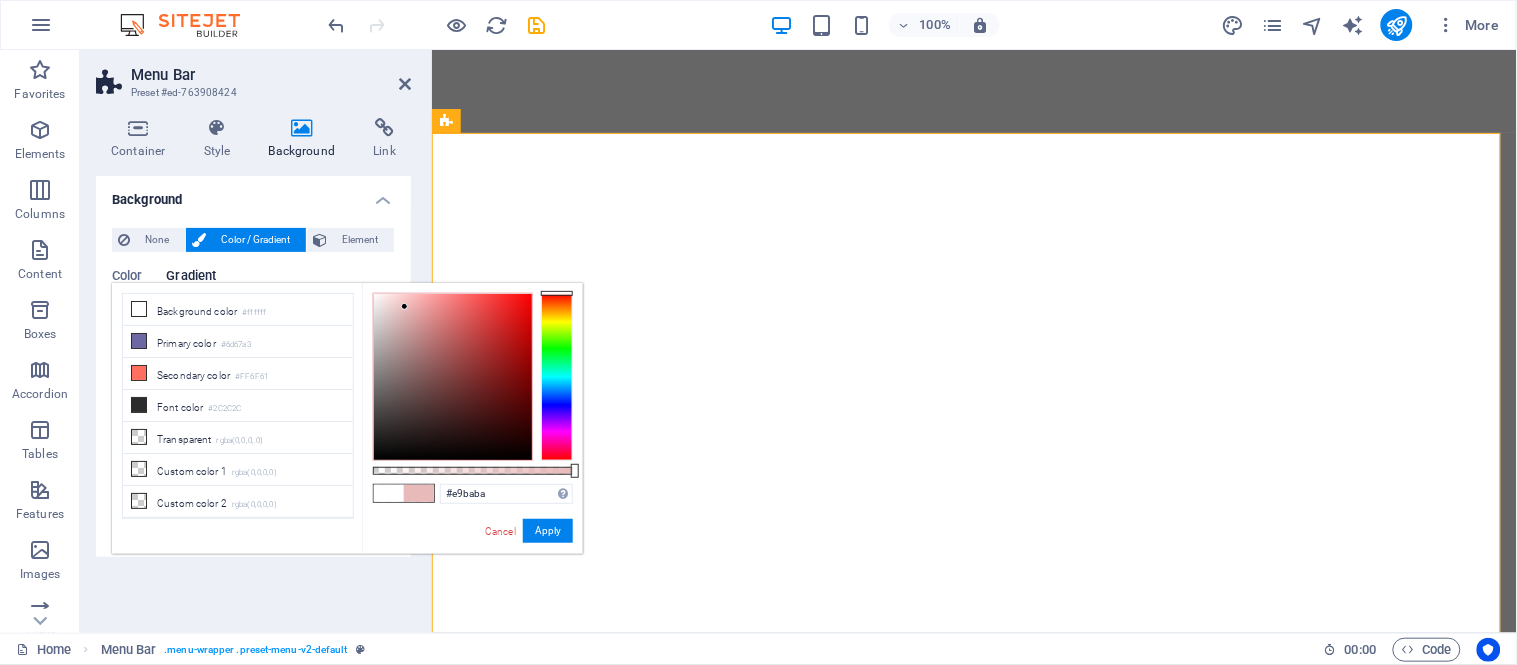 click at bounding box center [453, 377] 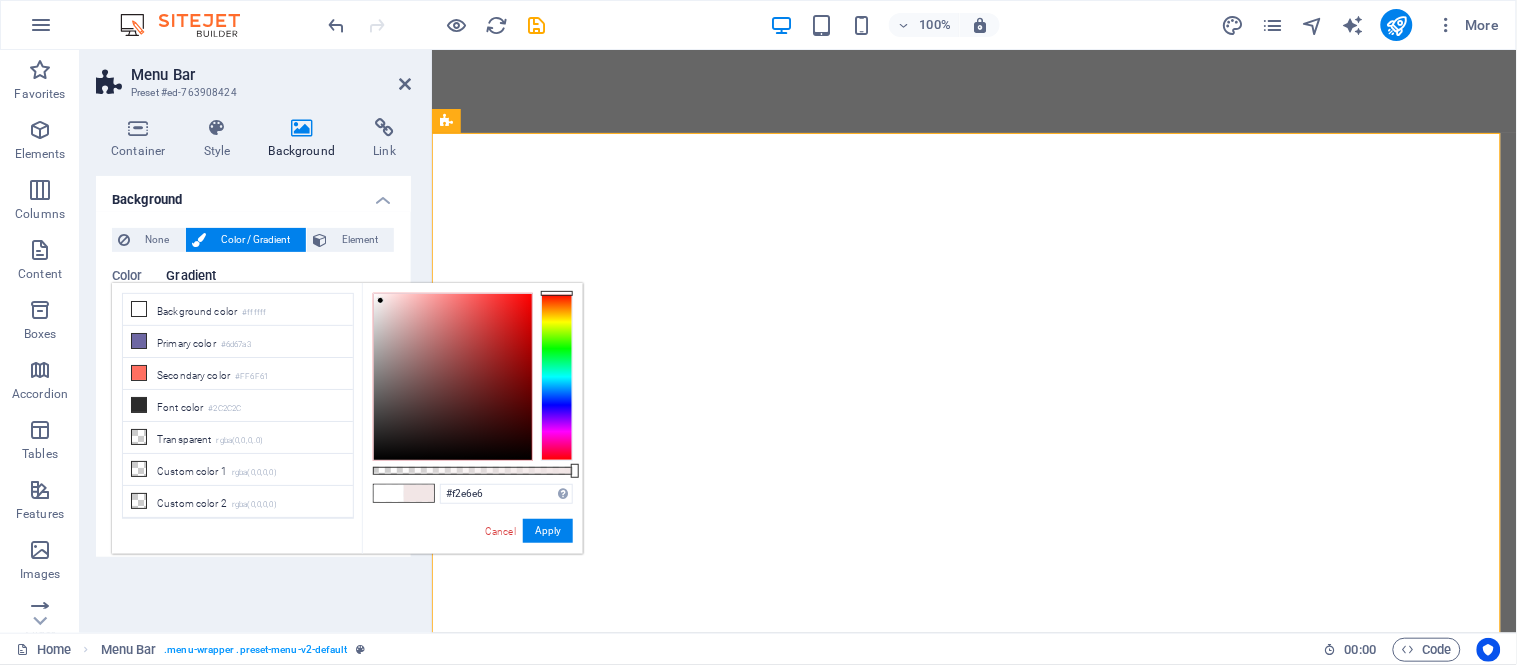 click at bounding box center (453, 377) 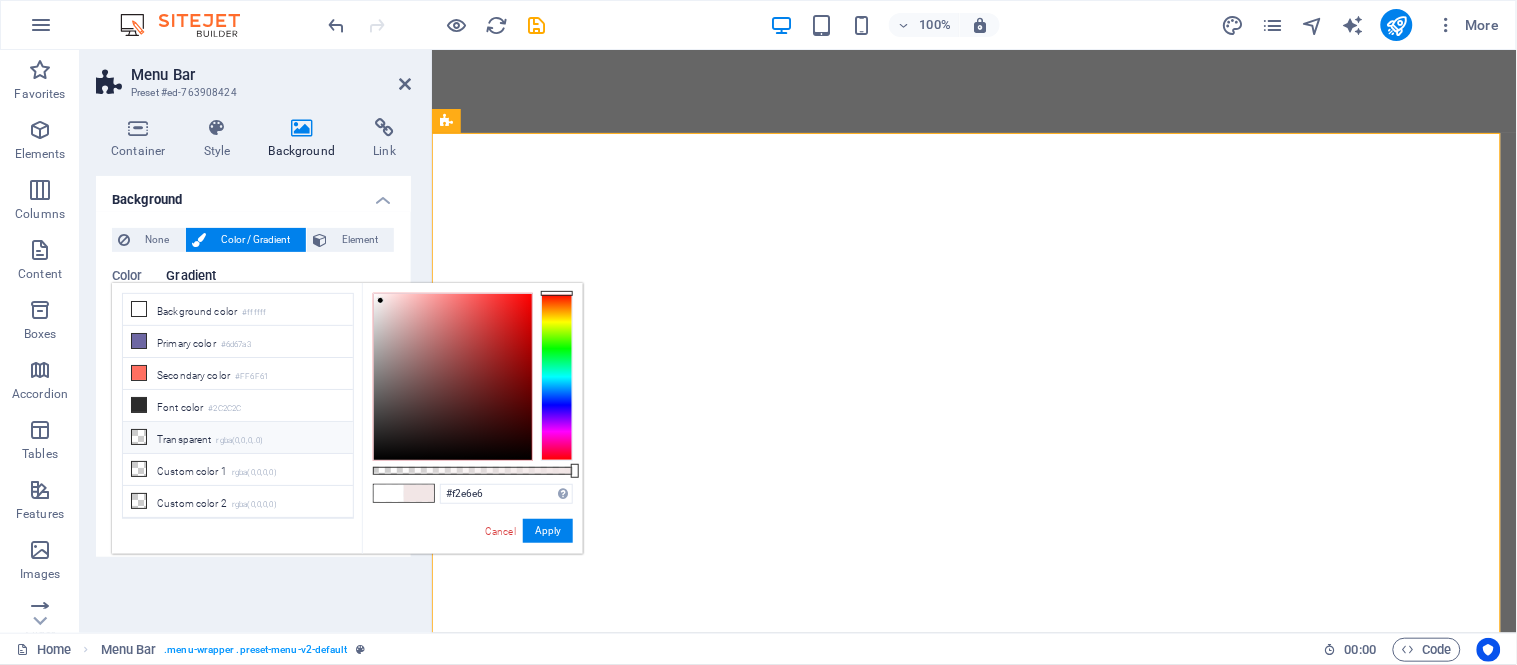 click at bounding box center [139, 437] 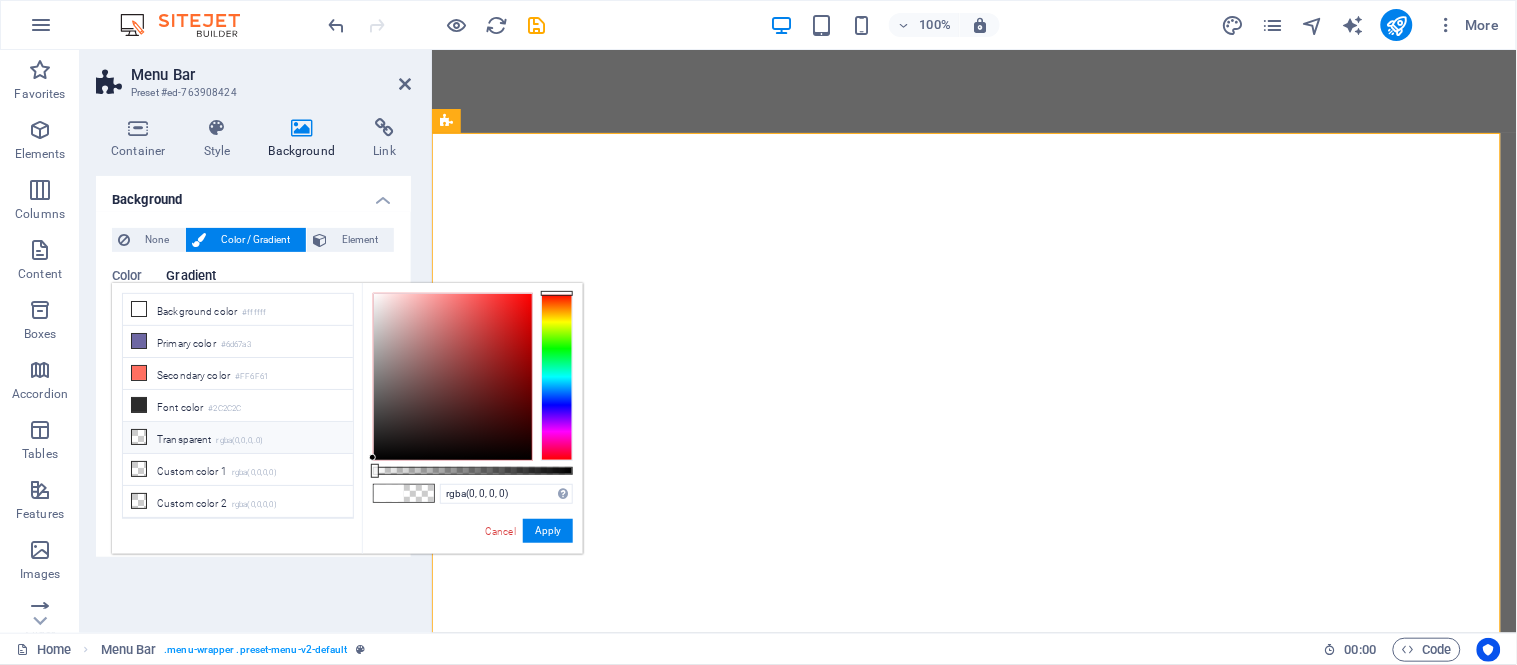 click at bounding box center (139, 437) 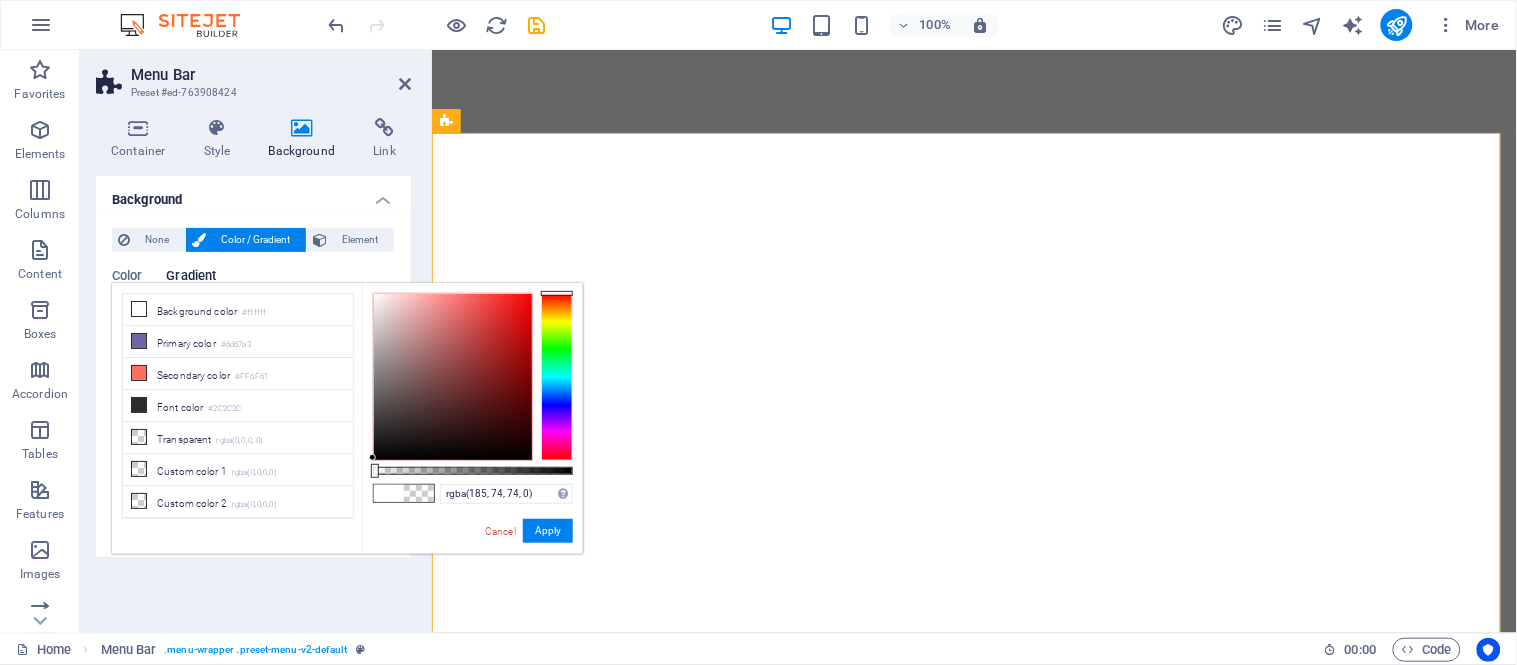 click at bounding box center (453, 377) 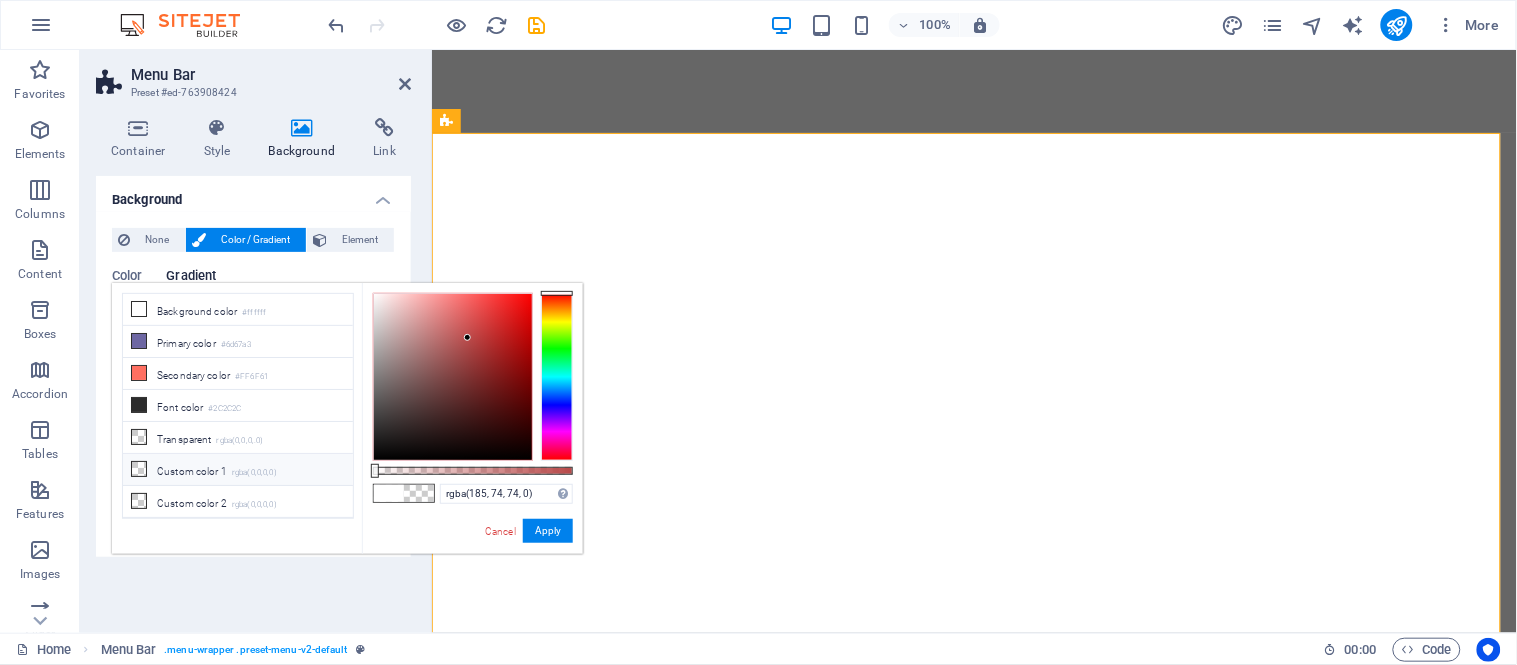 click on "Custom color 1
rgba(0,0,0,0)" at bounding box center [238, 470] 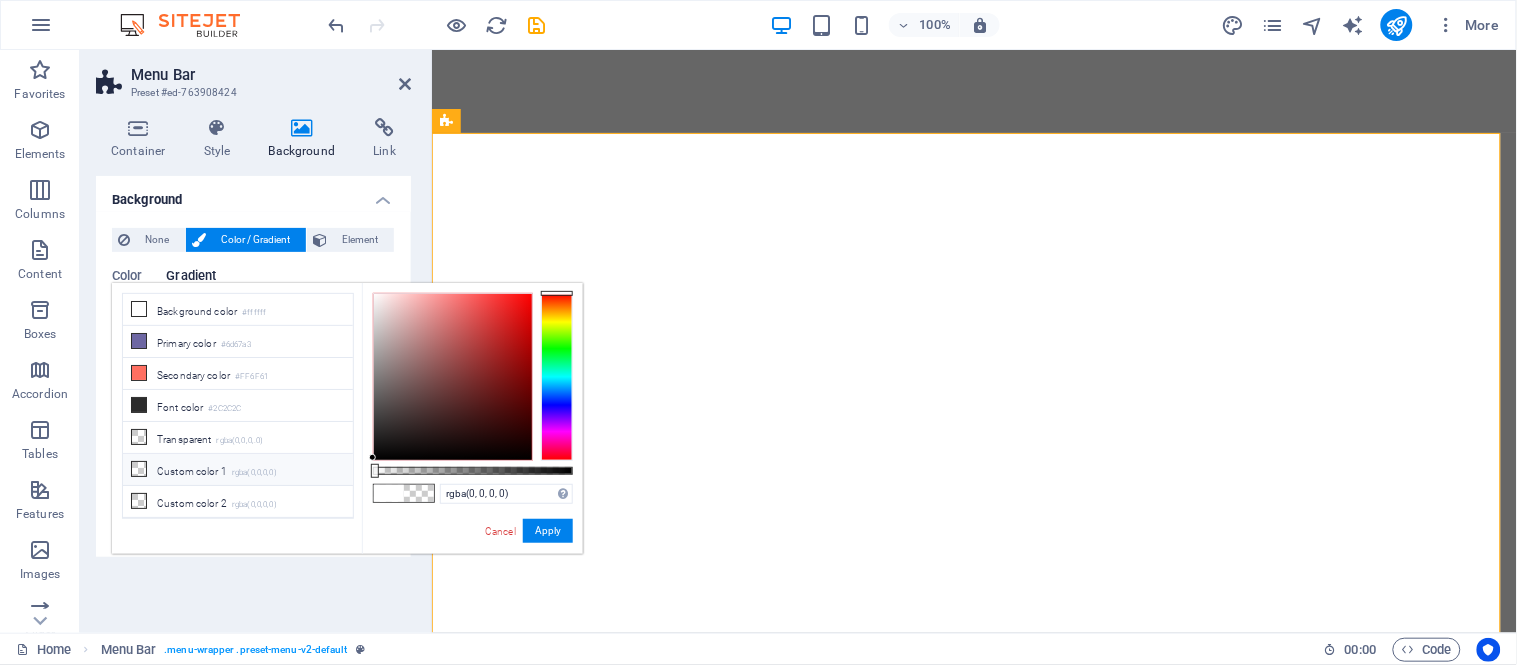 click at bounding box center (139, 469) 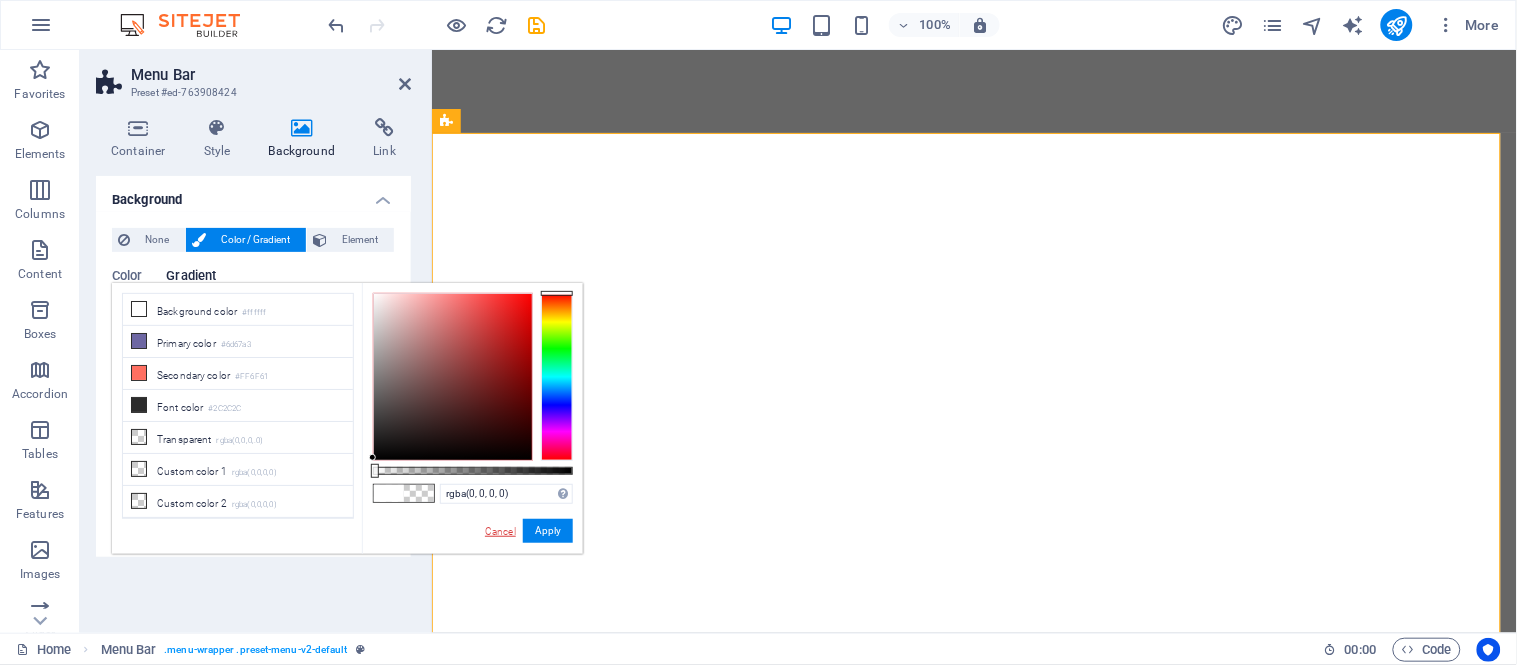 click on "Cancel" at bounding box center (500, 531) 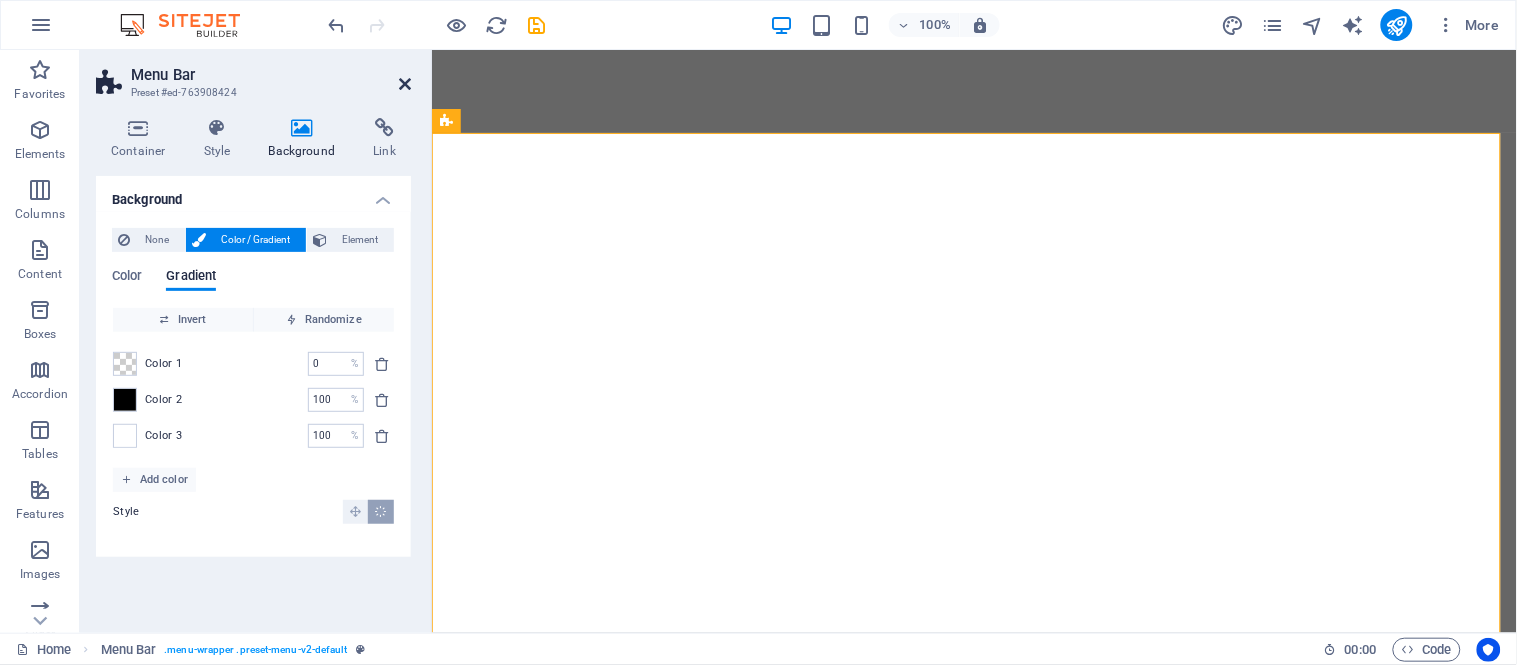 click at bounding box center (405, 84) 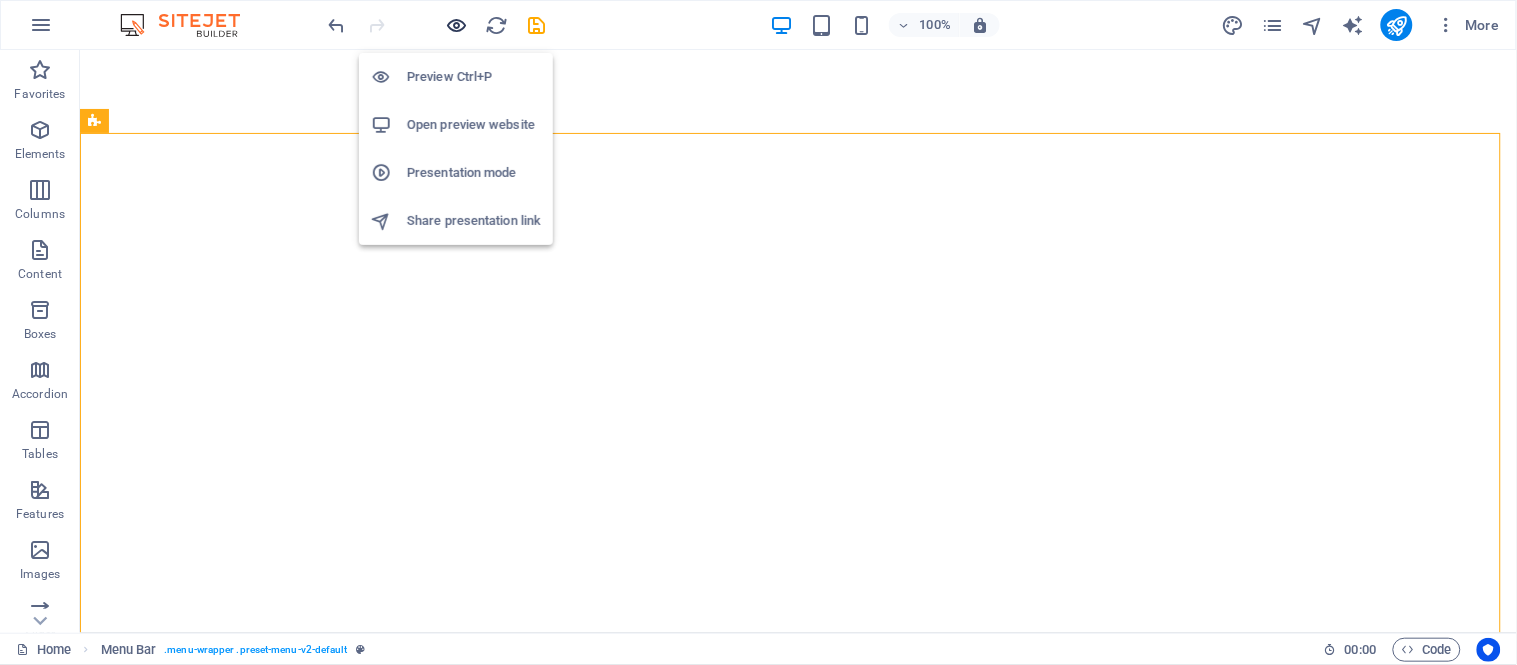 click at bounding box center [437, 25] 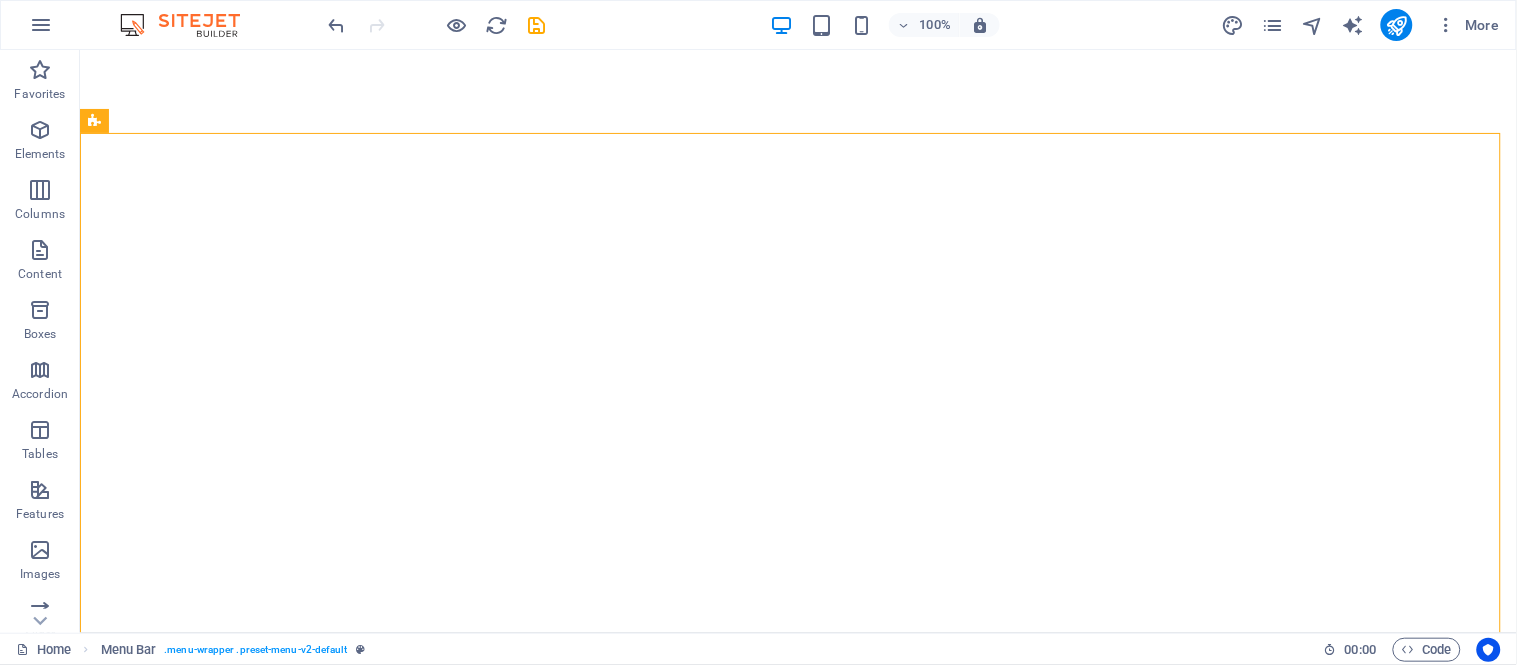 click on "100% More" at bounding box center (916, 25) 